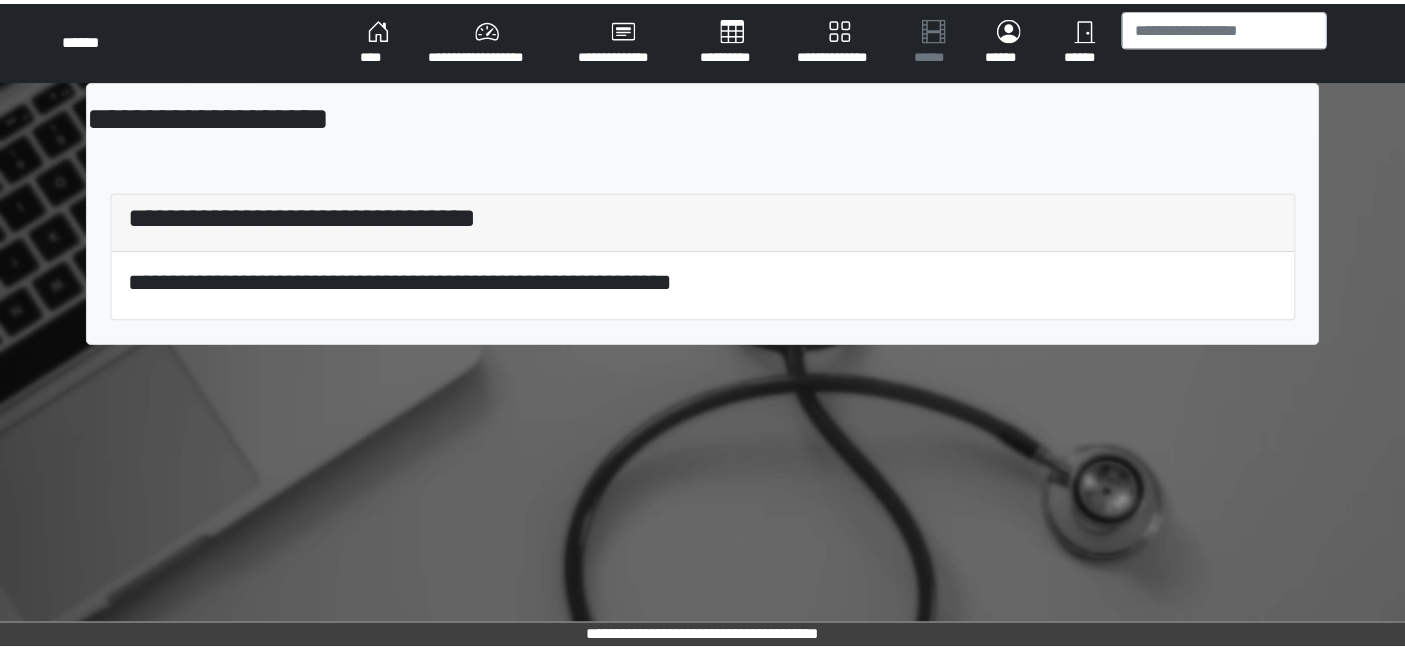 scroll, scrollTop: 0, scrollLeft: 0, axis: both 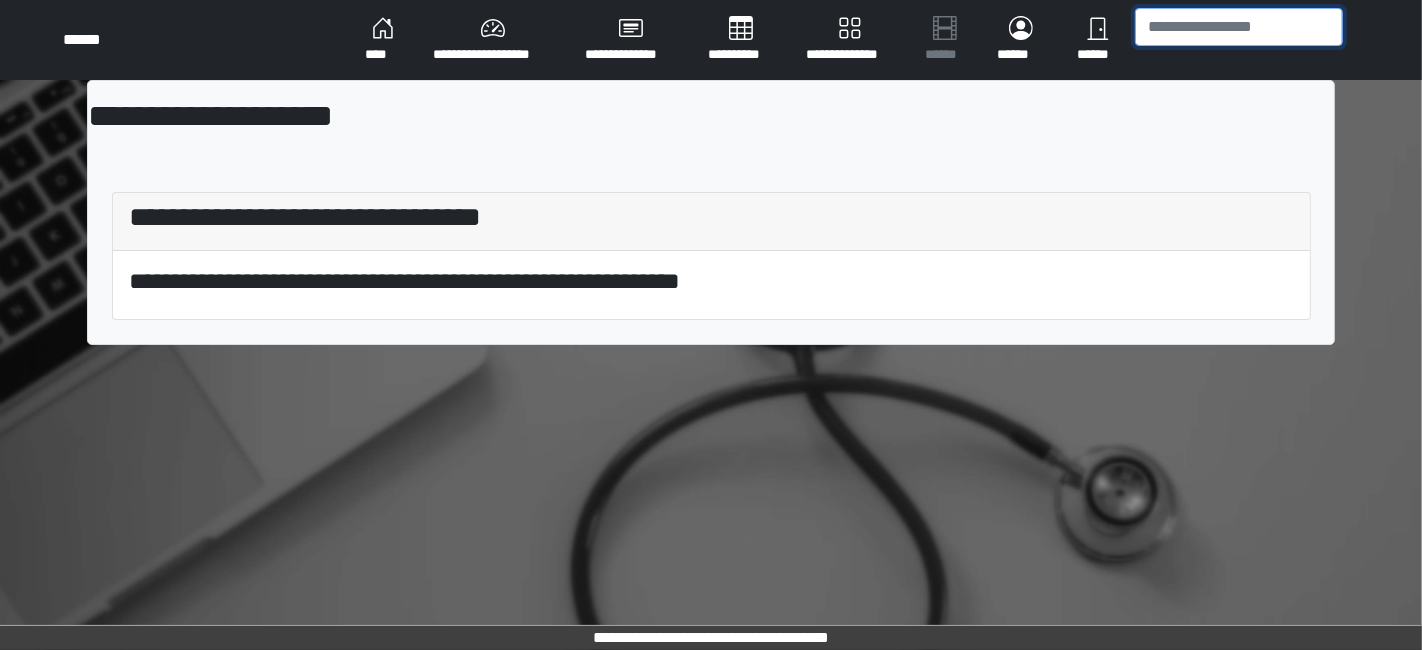 click at bounding box center [1239, 27] 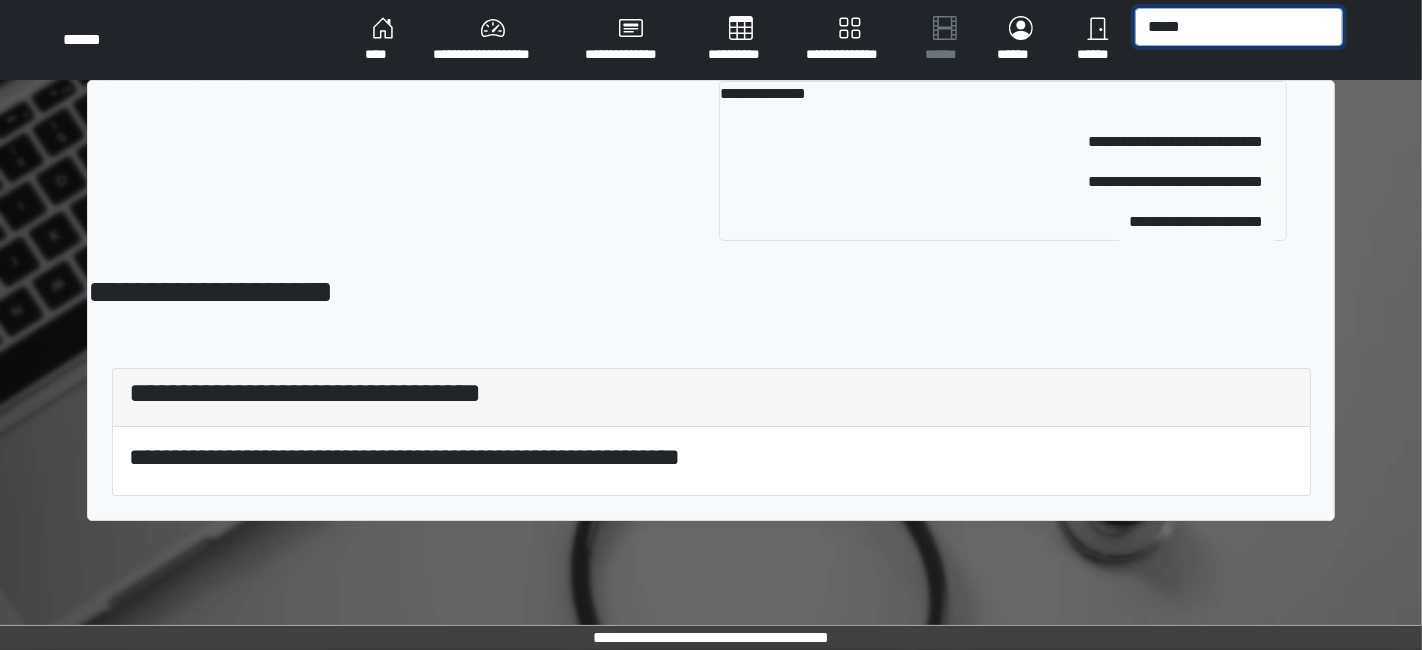 type on "*****" 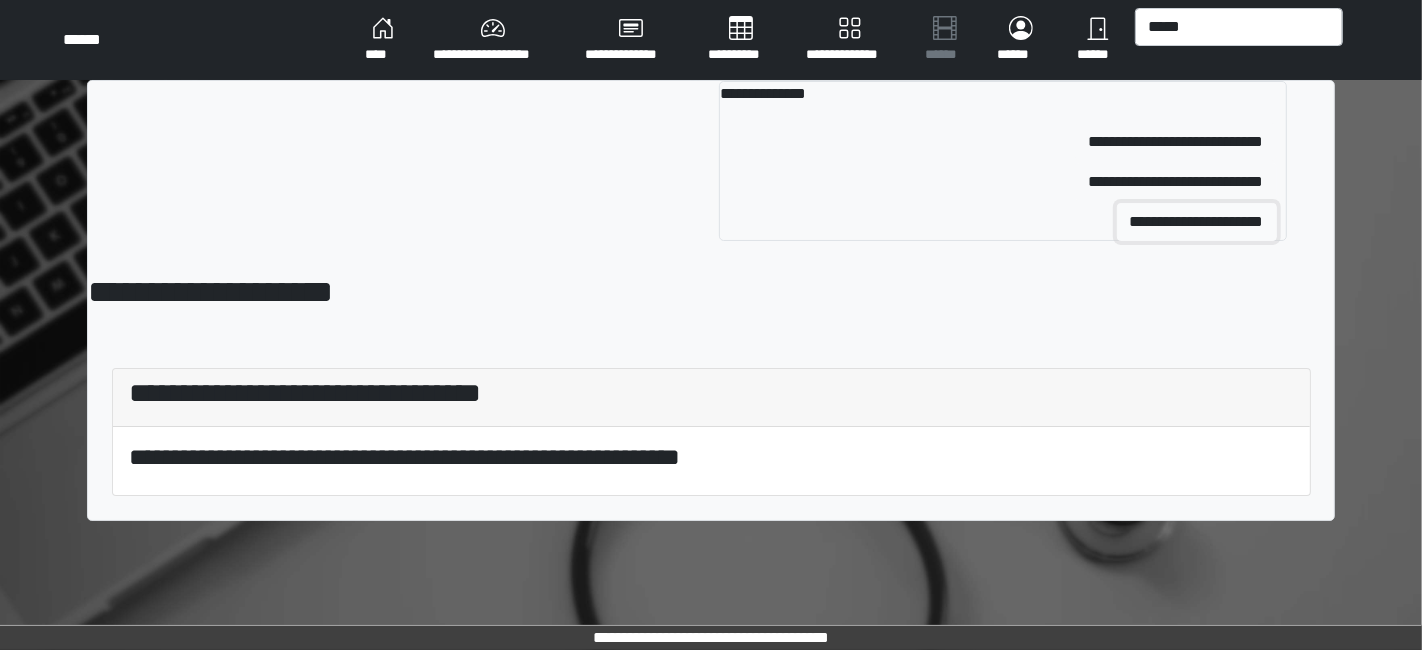 click on "**********" at bounding box center (1197, 222) 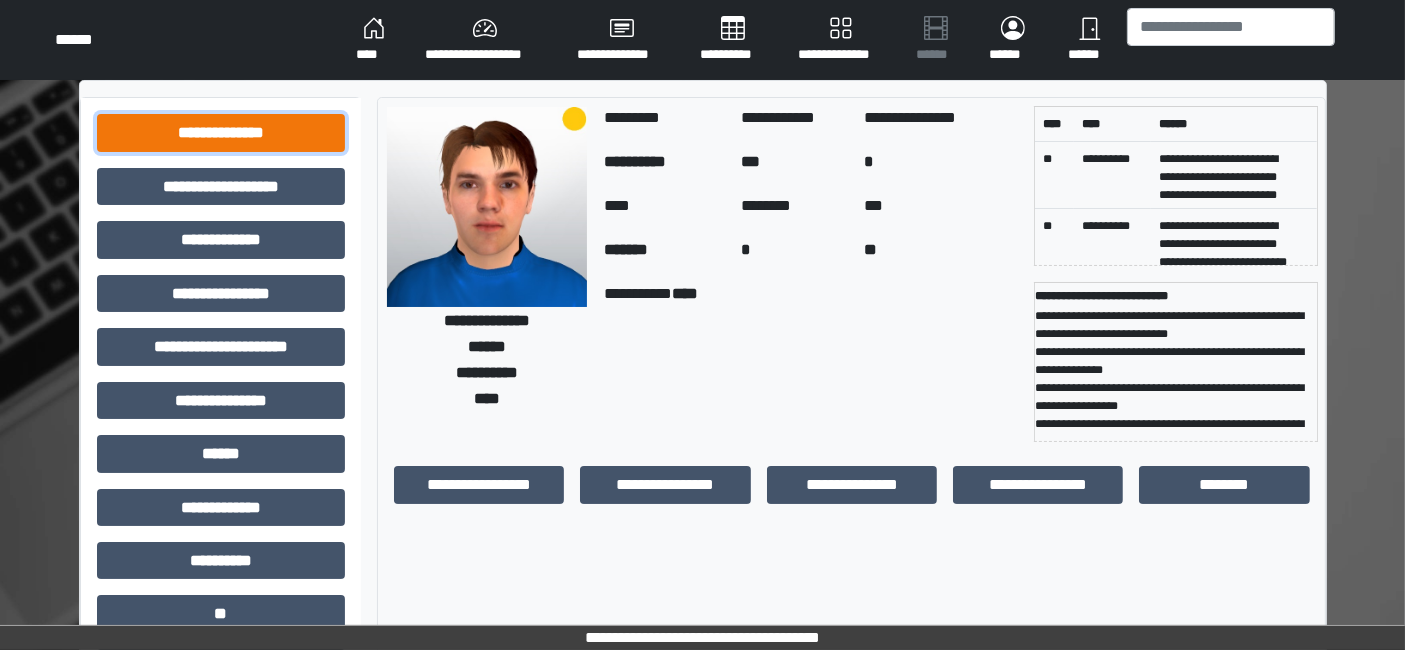 click on "**********" at bounding box center (221, 132) 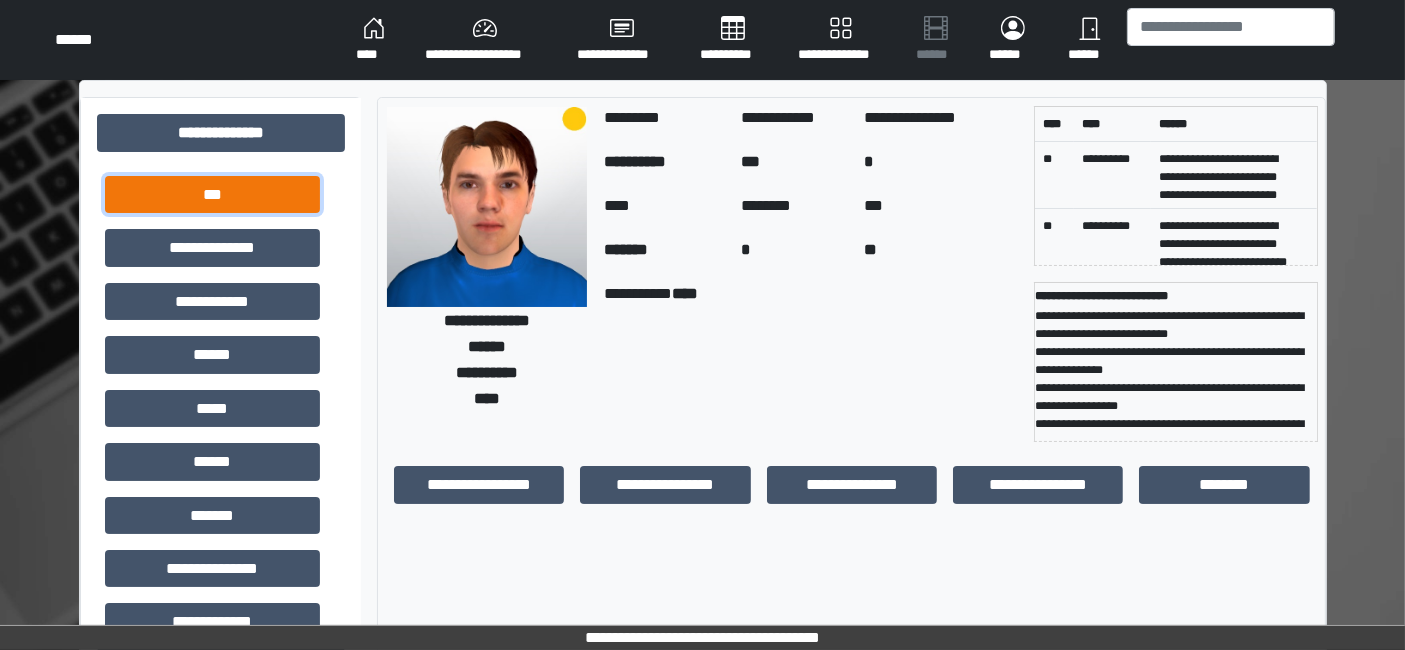 click on "***" at bounding box center [212, 194] 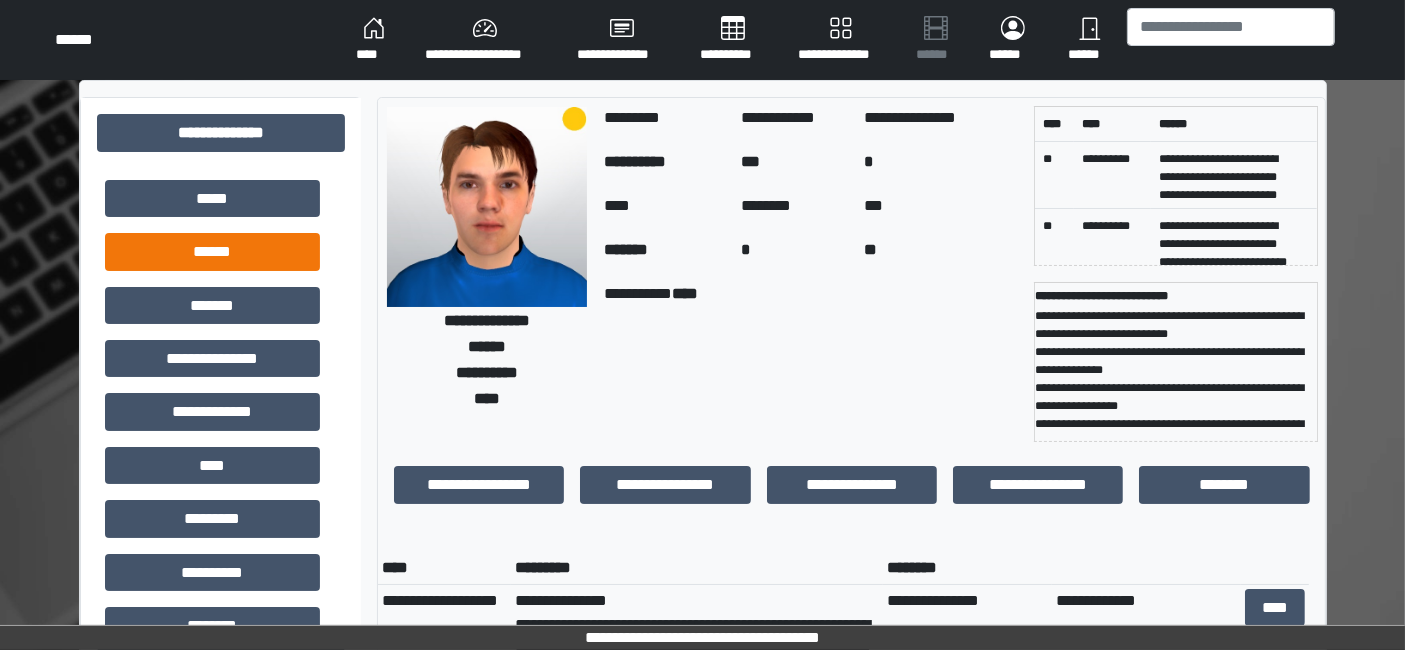 scroll, scrollTop: 333, scrollLeft: 0, axis: vertical 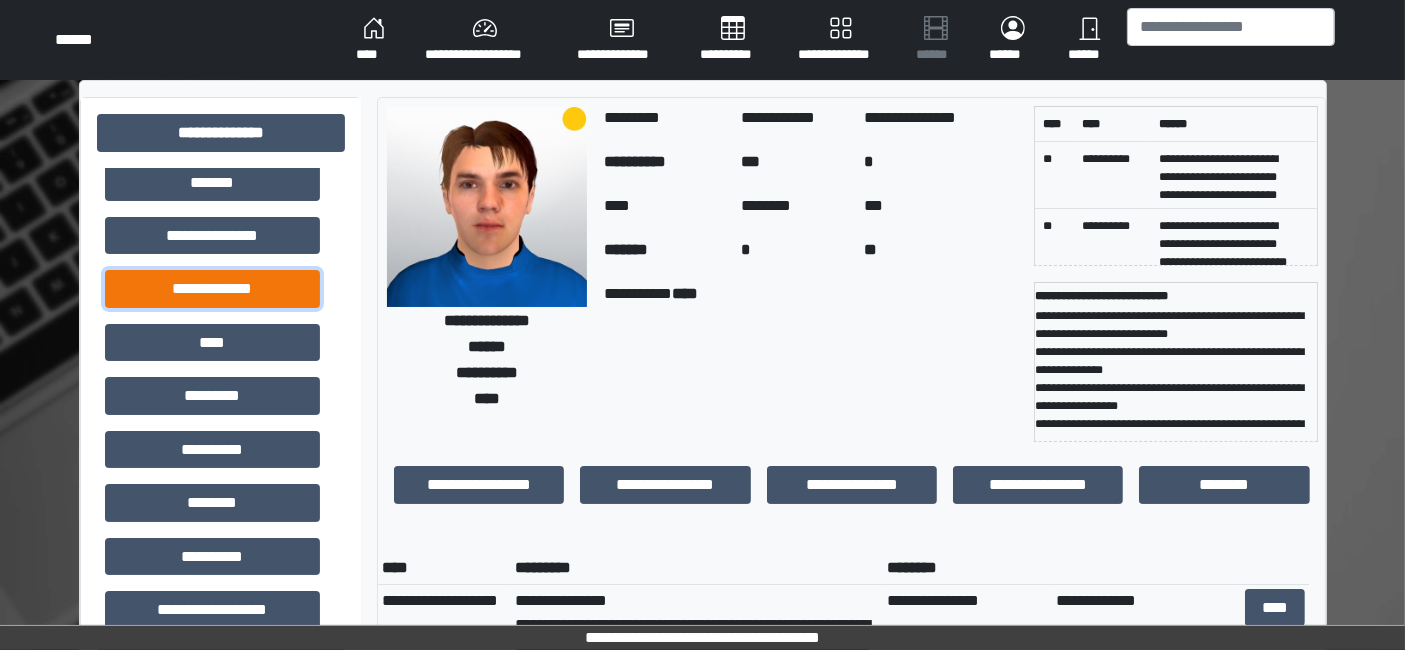 click on "**********" at bounding box center (212, 288) 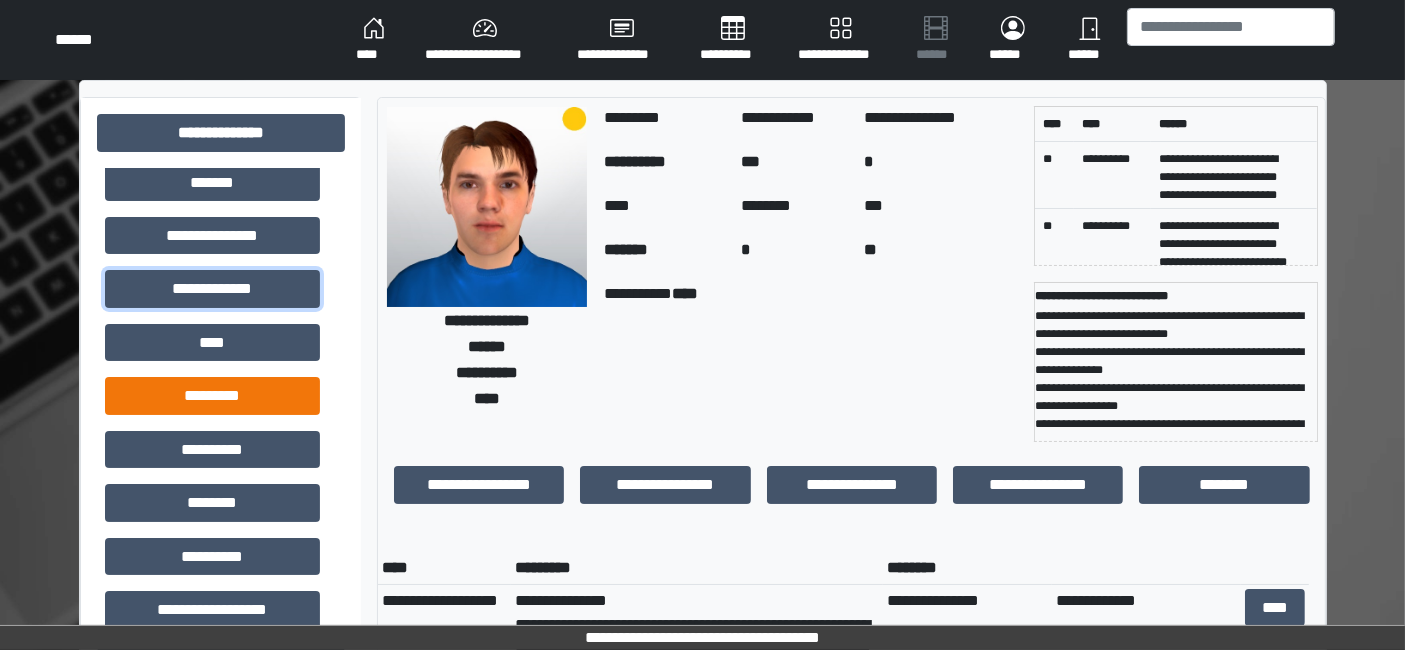 scroll, scrollTop: 361, scrollLeft: 0, axis: vertical 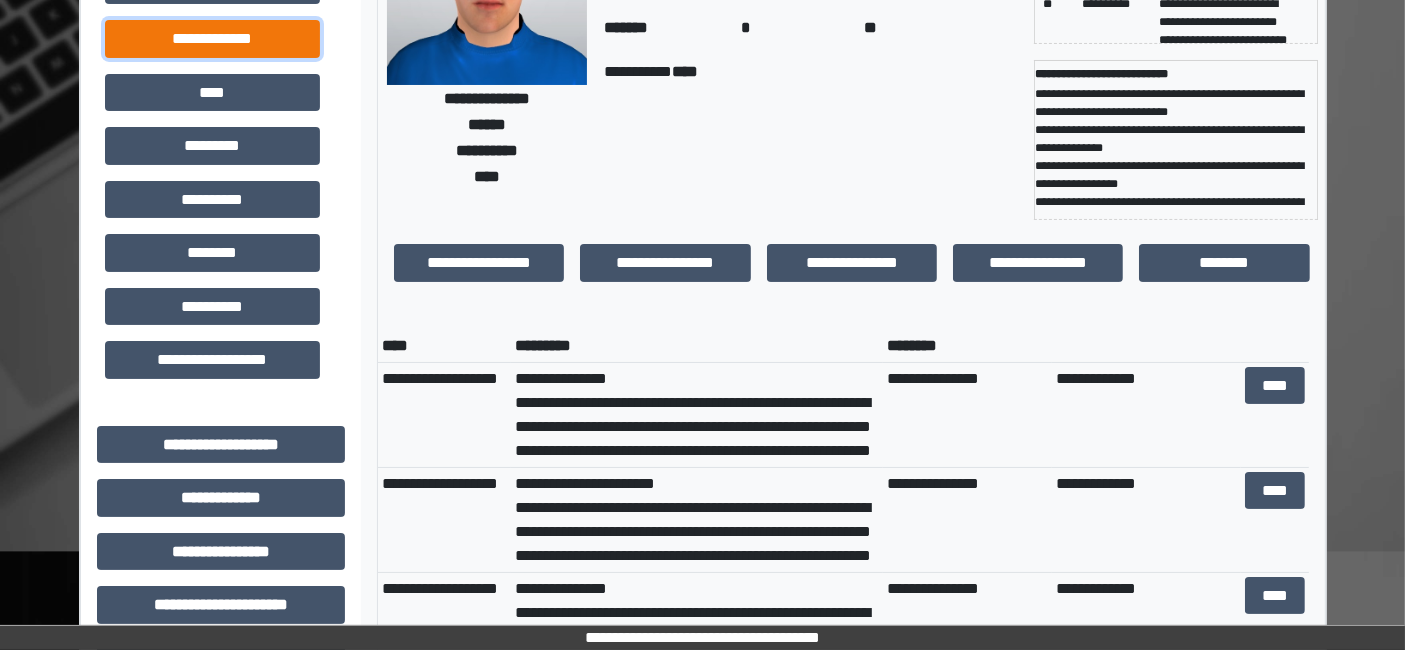 click on "**********" at bounding box center [212, 38] 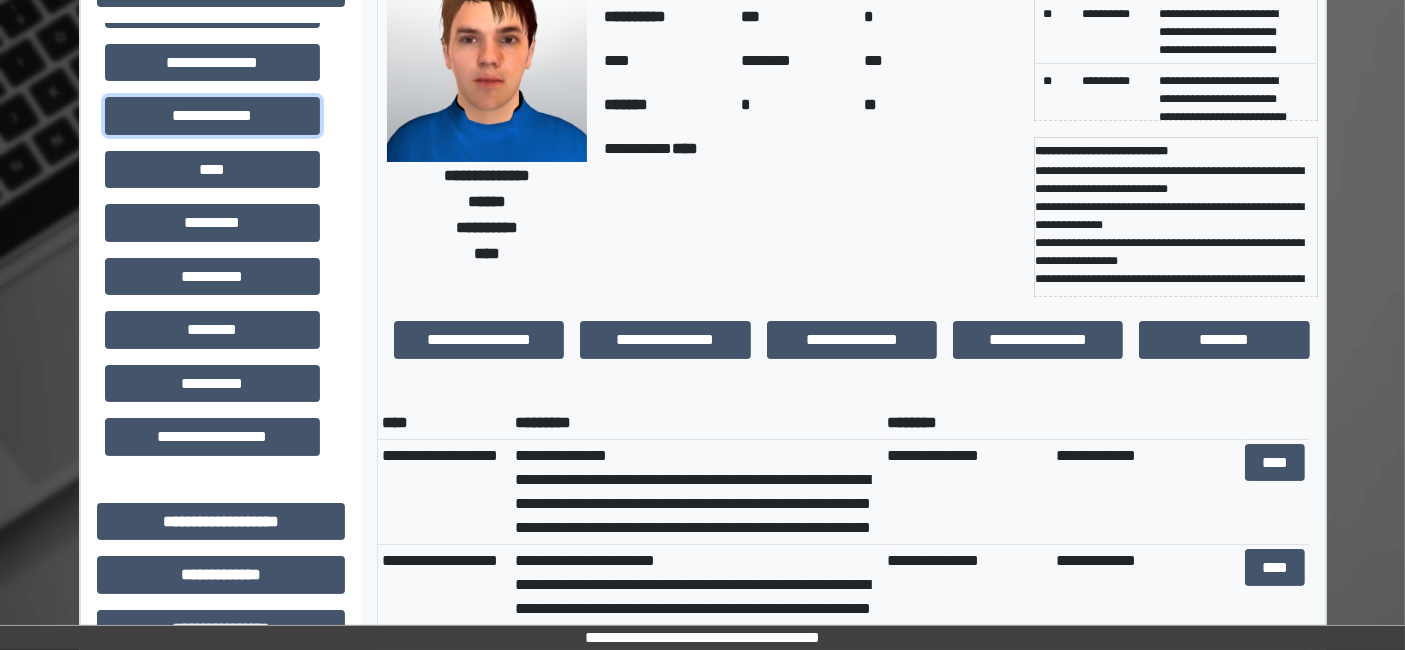 scroll, scrollTop: 111, scrollLeft: 0, axis: vertical 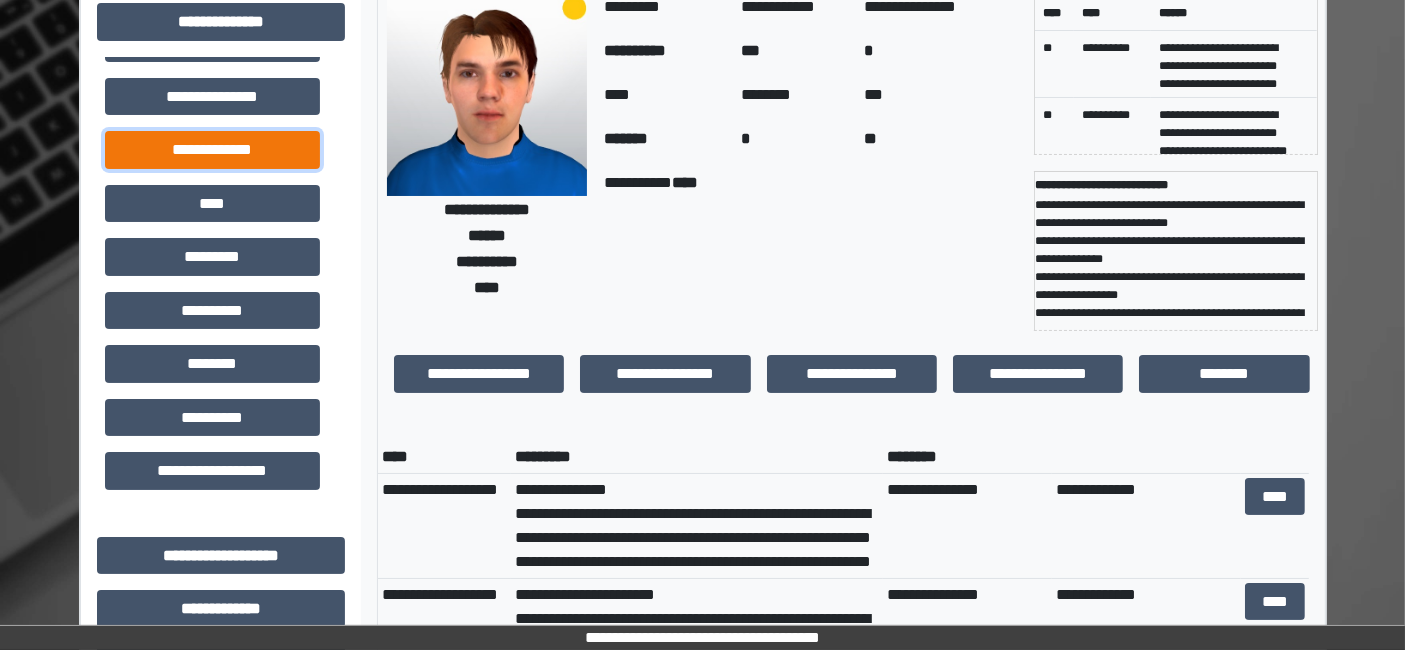 click on "**********" at bounding box center [212, 149] 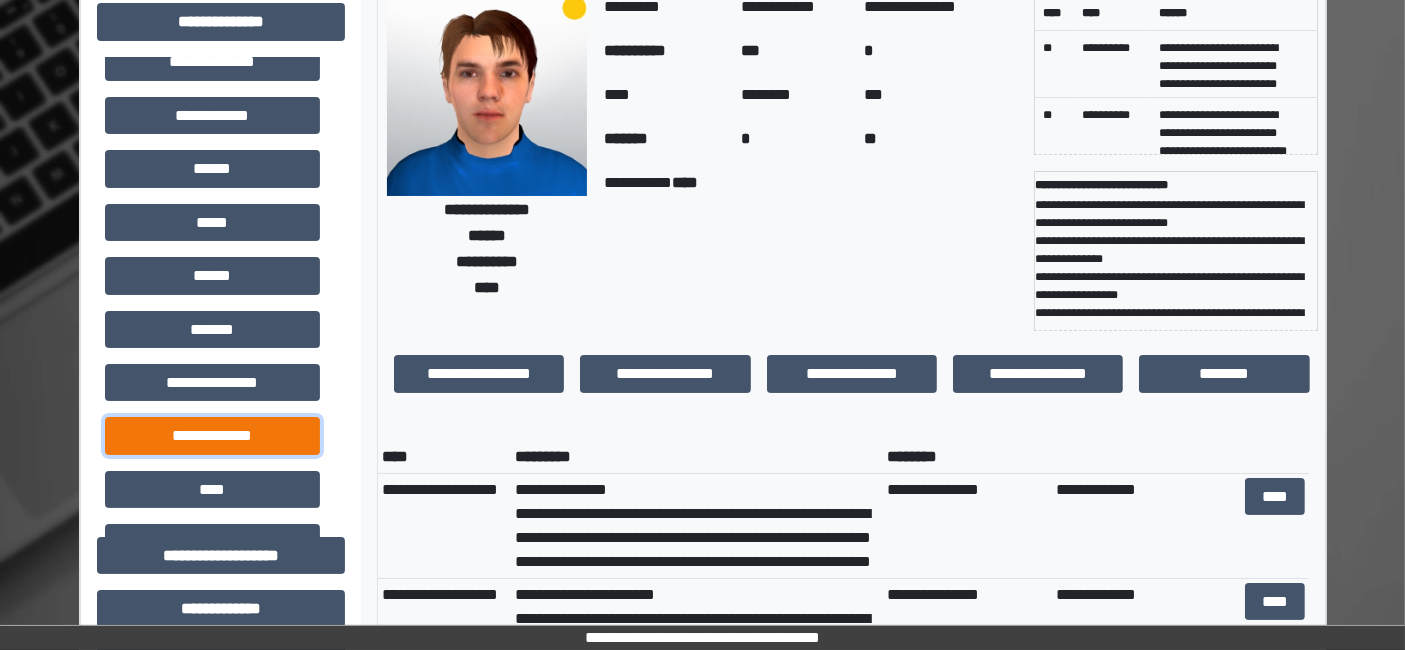 scroll, scrollTop: 0, scrollLeft: 0, axis: both 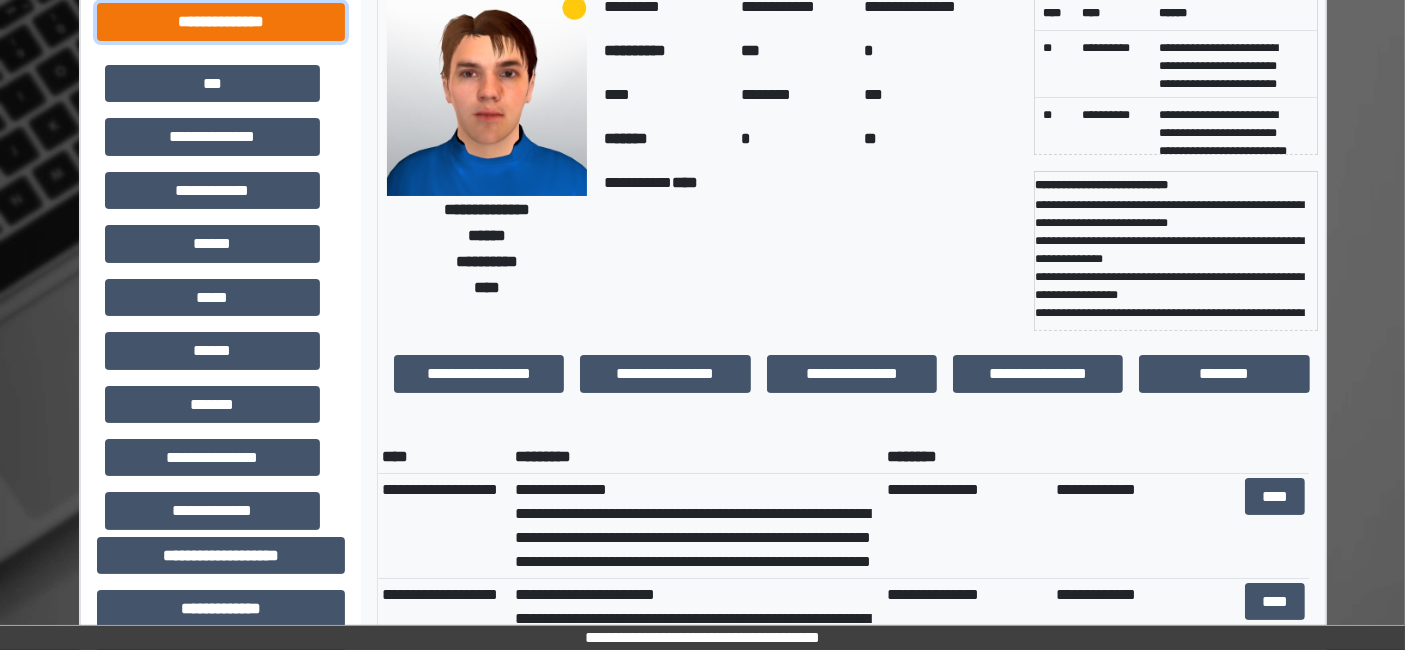 click on "**********" at bounding box center [221, 21] 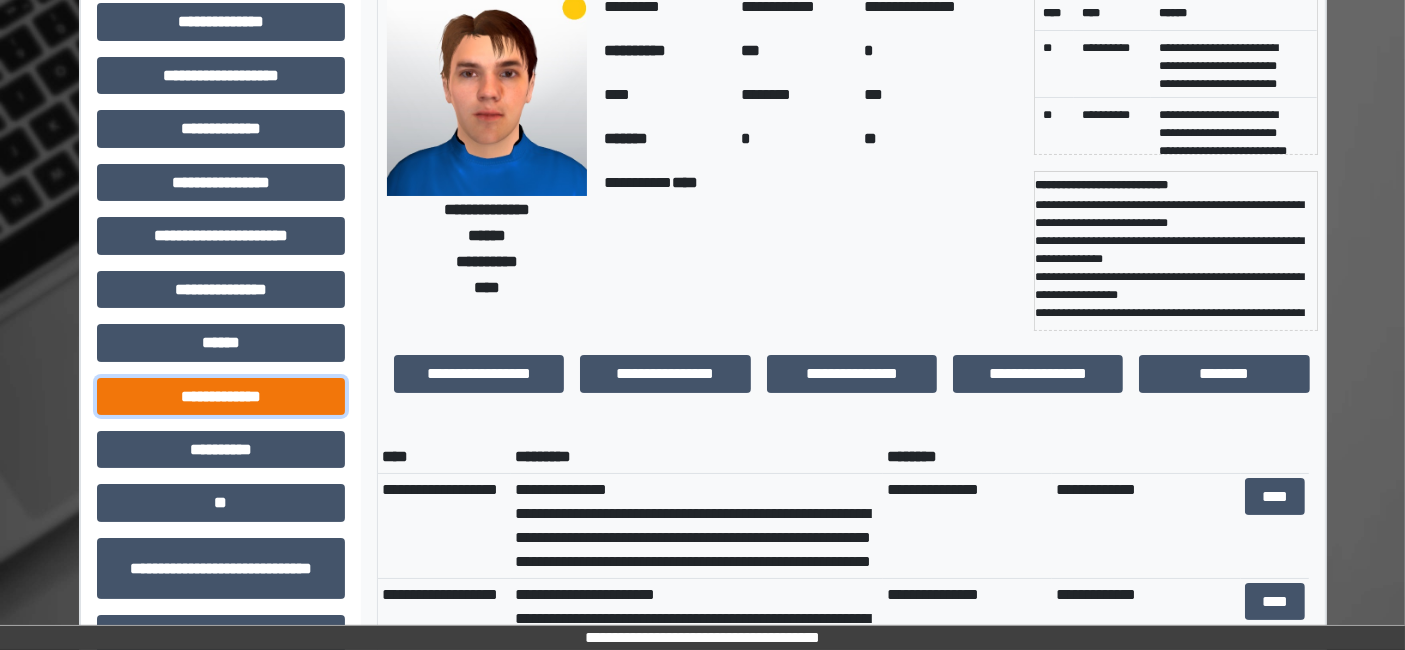 click on "**********" at bounding box center [221, 396] 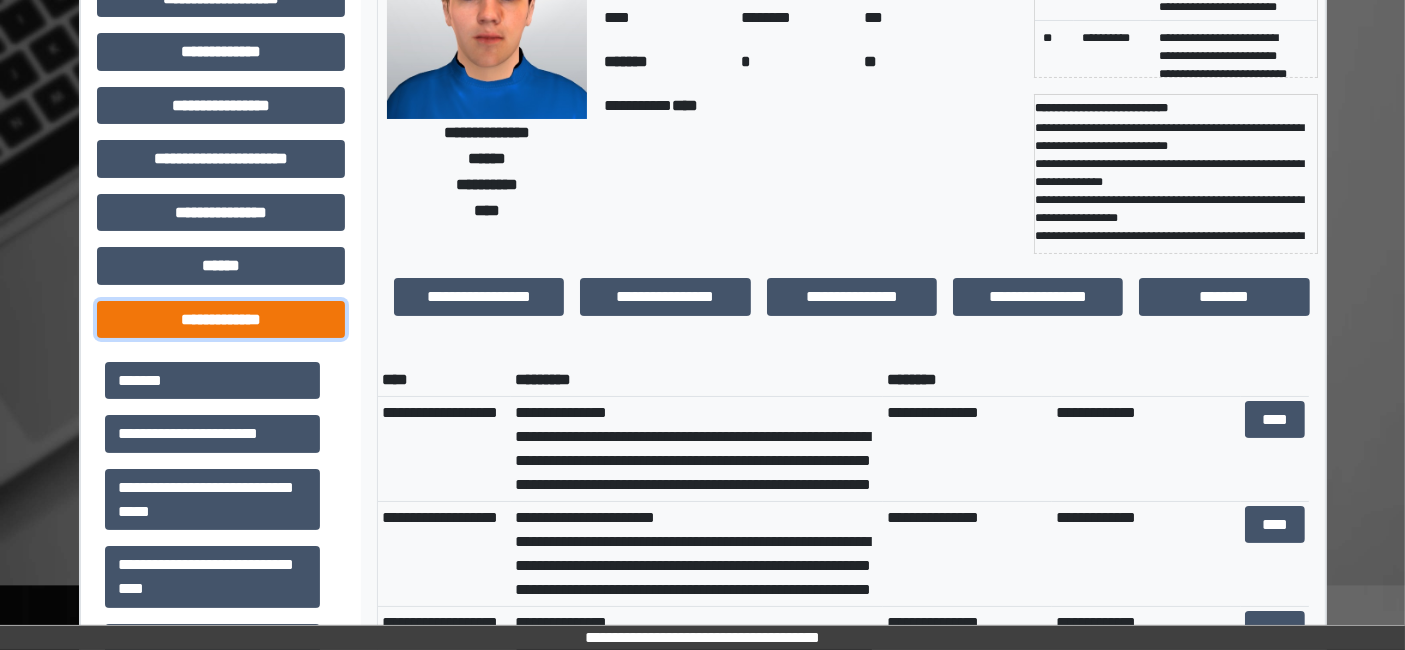 scroll, scrollTop: 222, scrollLeft: 0, axis: vertical 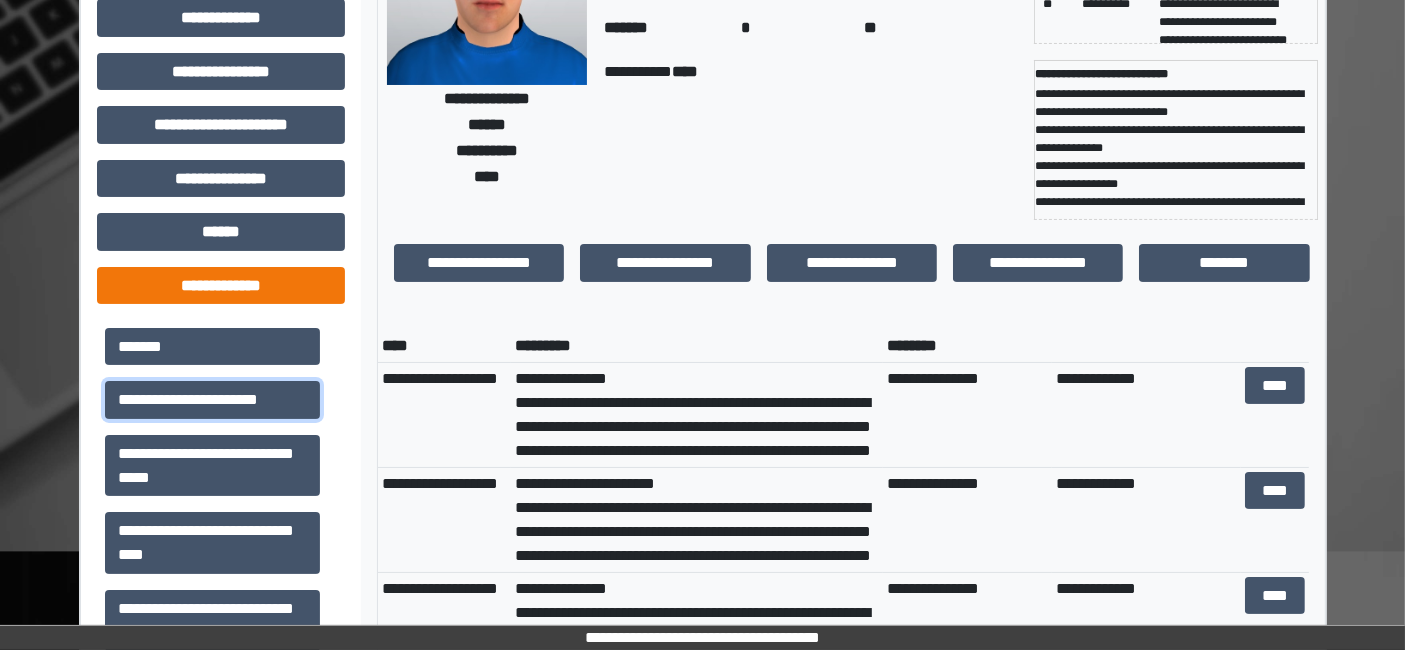 click on "**********" at bounding box center (212, 399) 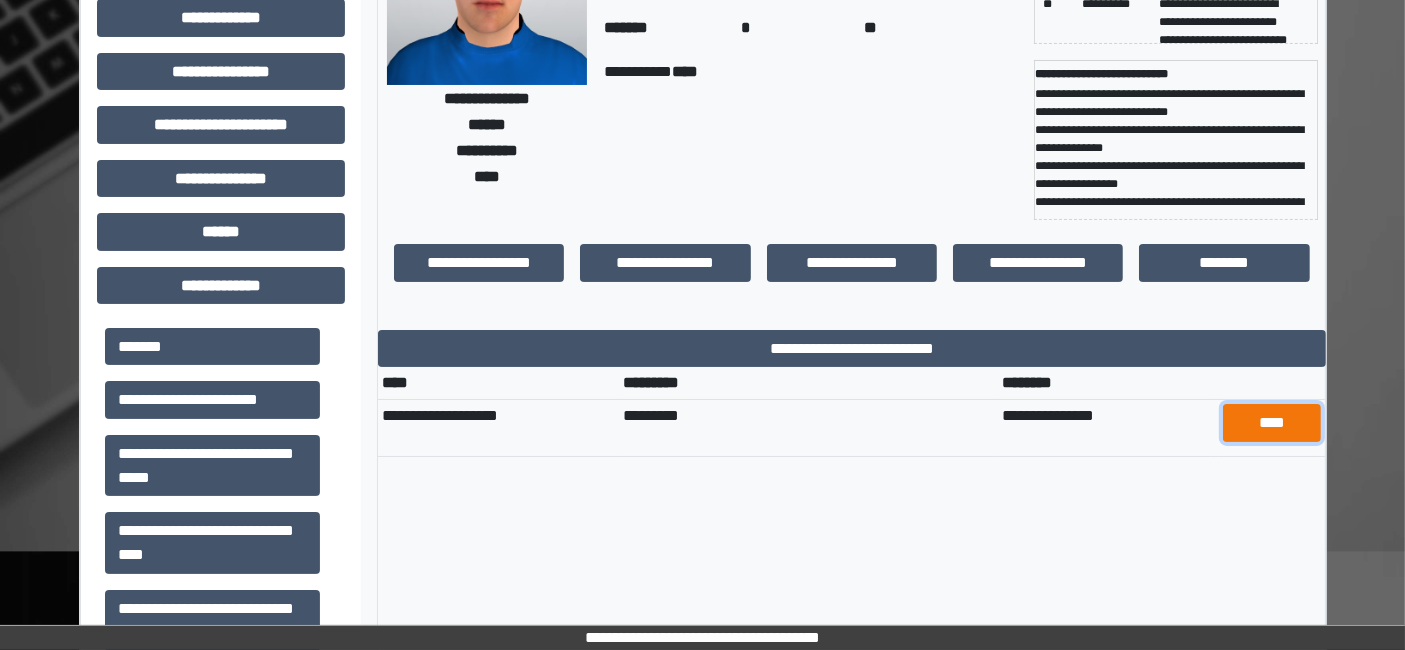 click on "****" at bounding box center (1271, 422) 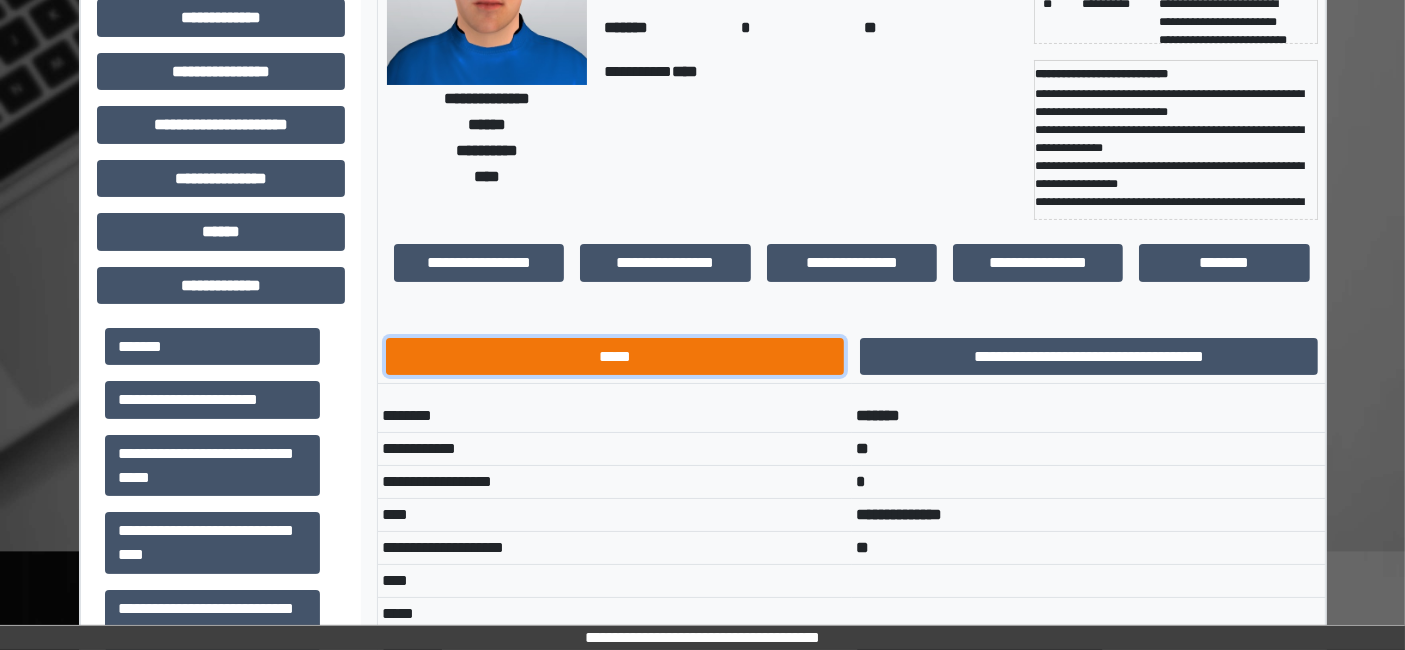 click on "*****" at bounding box center [615, 356] 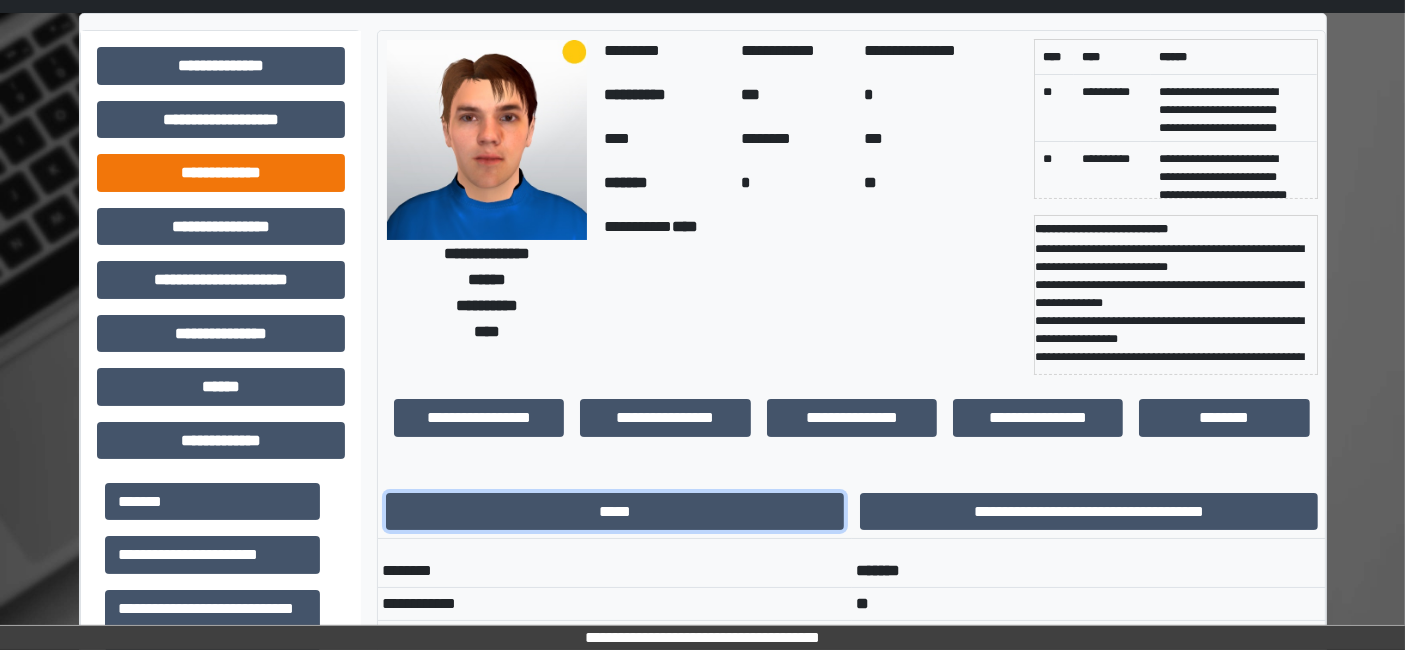 scroll, scrollTop: 0, scrollLeft: 0, axis: both 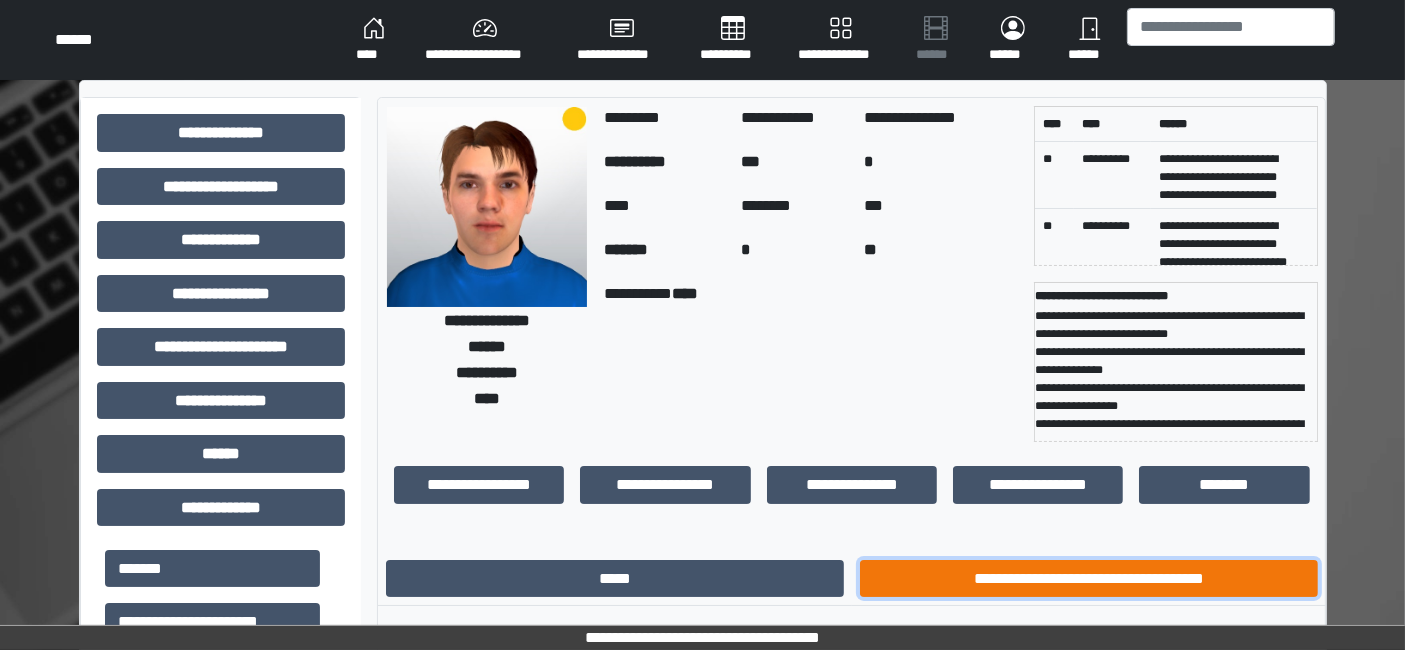 click on "**********" at bounding box center (1089, 578) 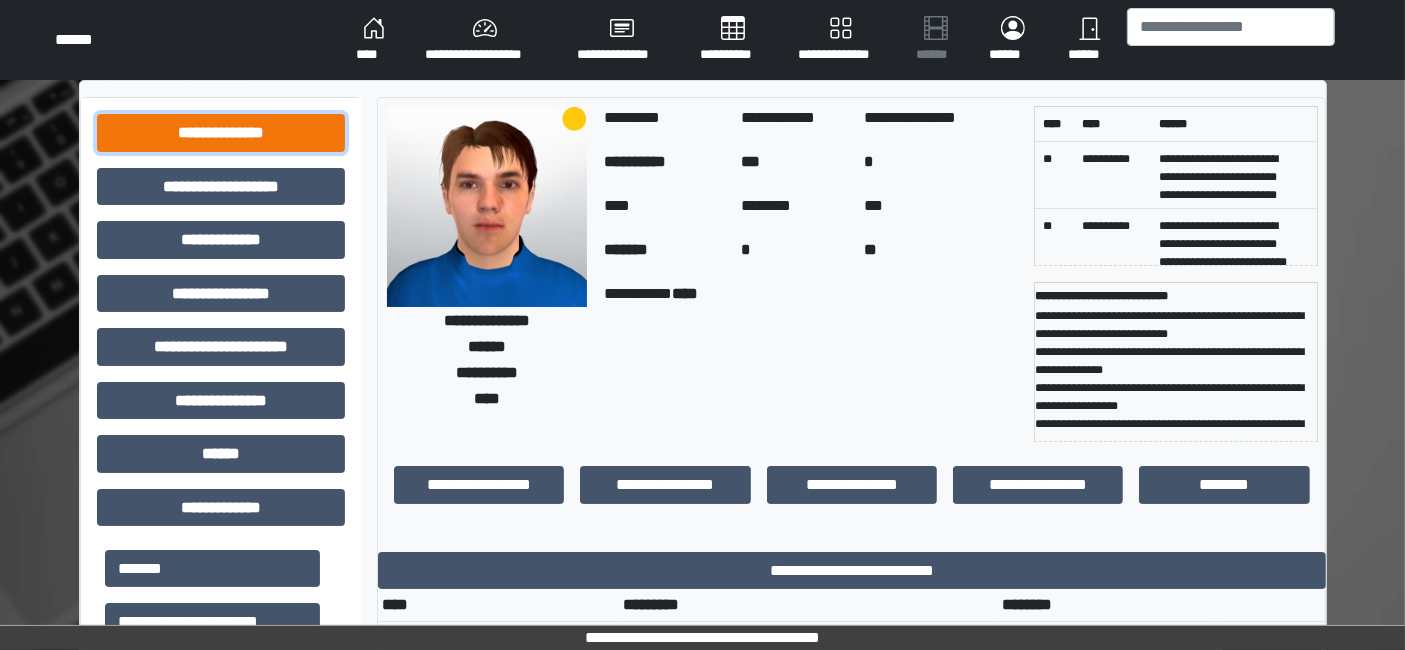 click on "**********" at bounding box center [221, 132] 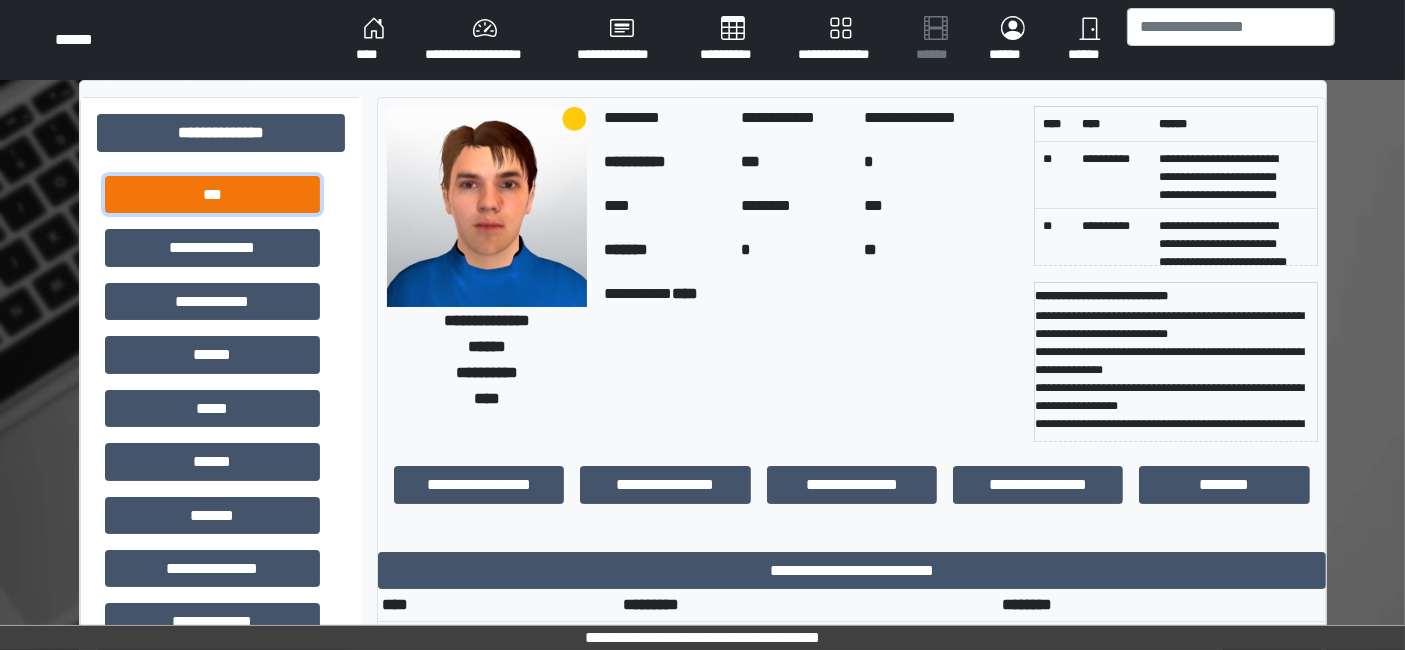 click on "***" at bounding box center (212, 194) 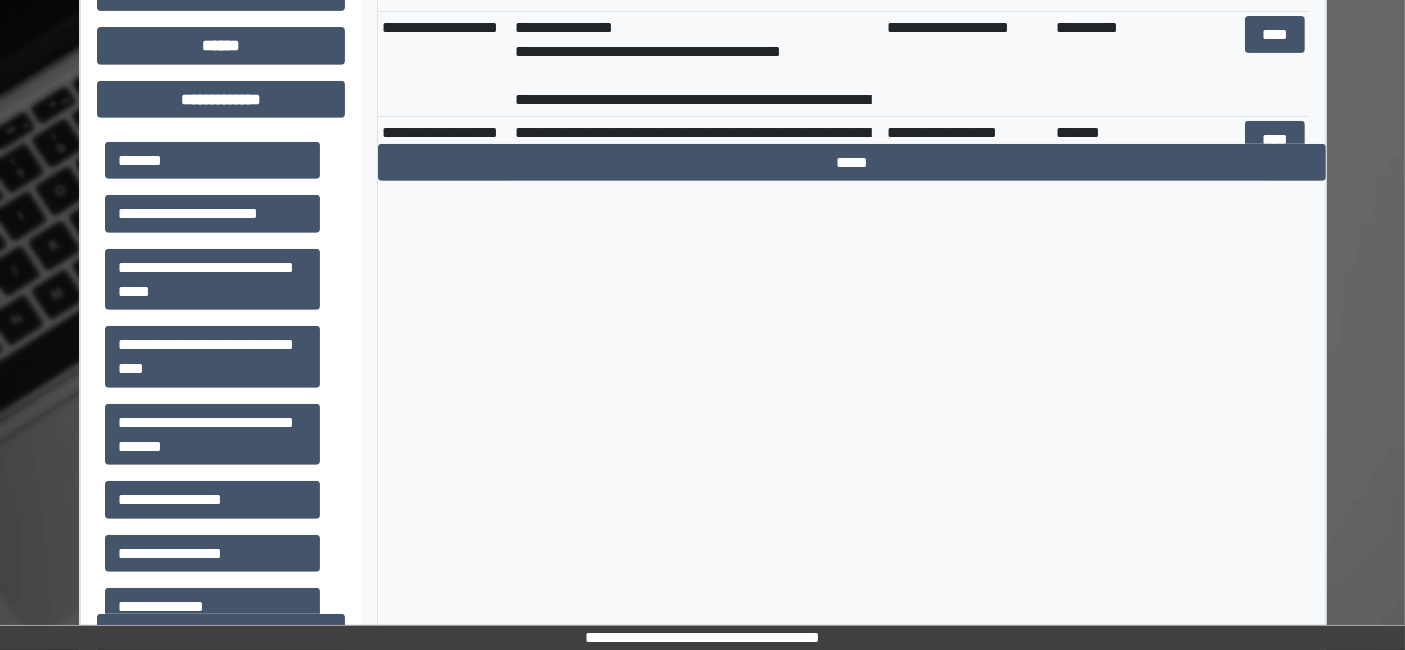 scroll, scrollTop: 555, scrollLeft: 0, axis: vertical 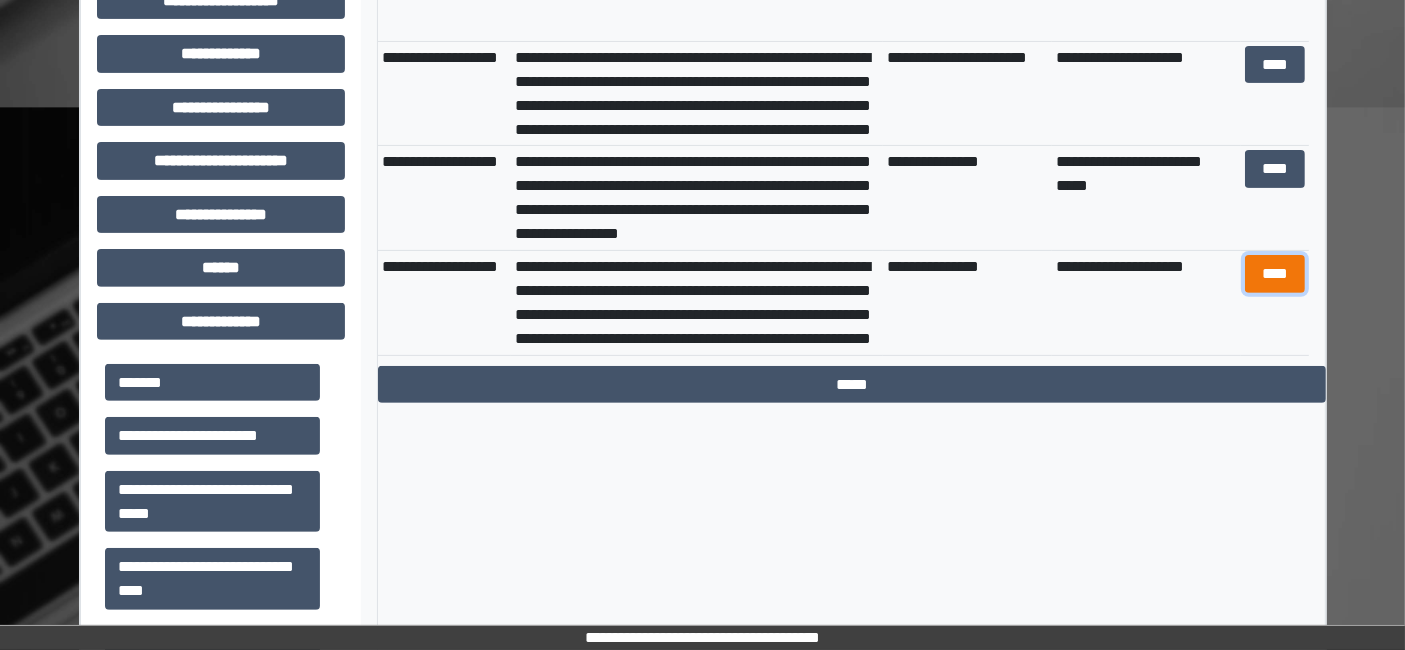 click on "****" at bounding box center [1274, 273] 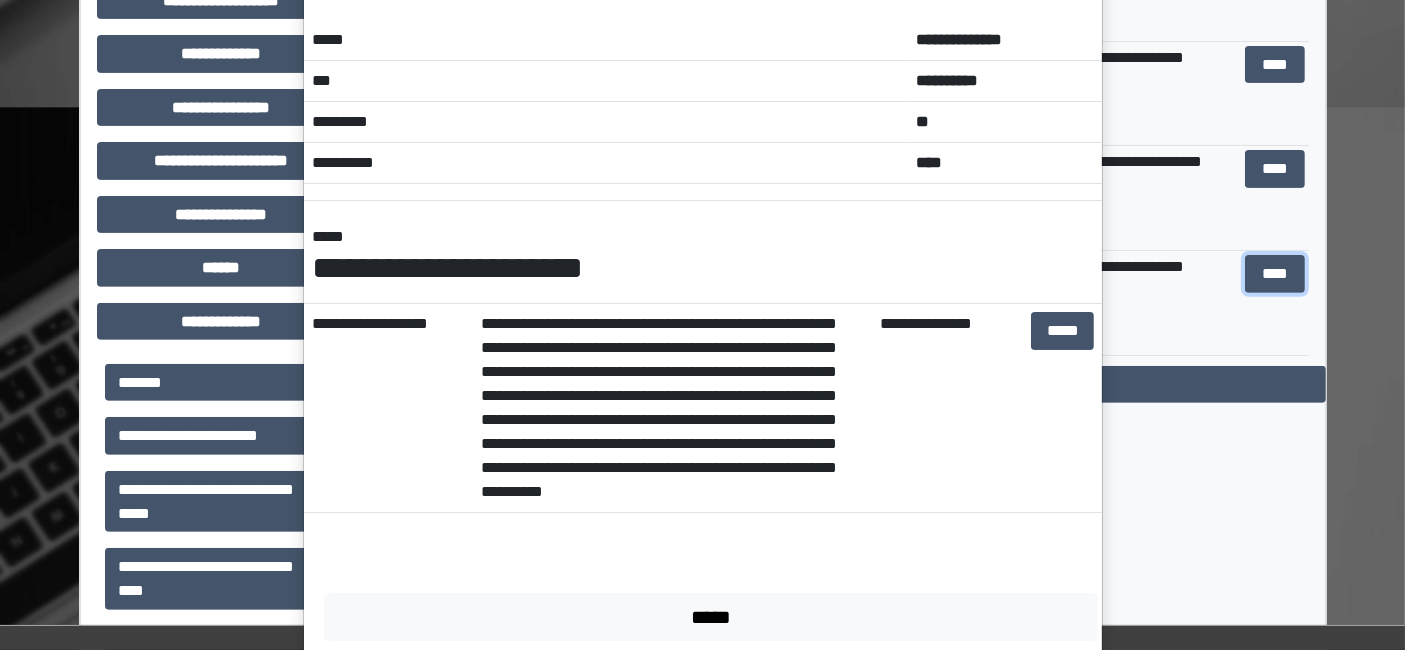 scroll, scrollTop: 111, scrollLeft: 0, axis: vertical 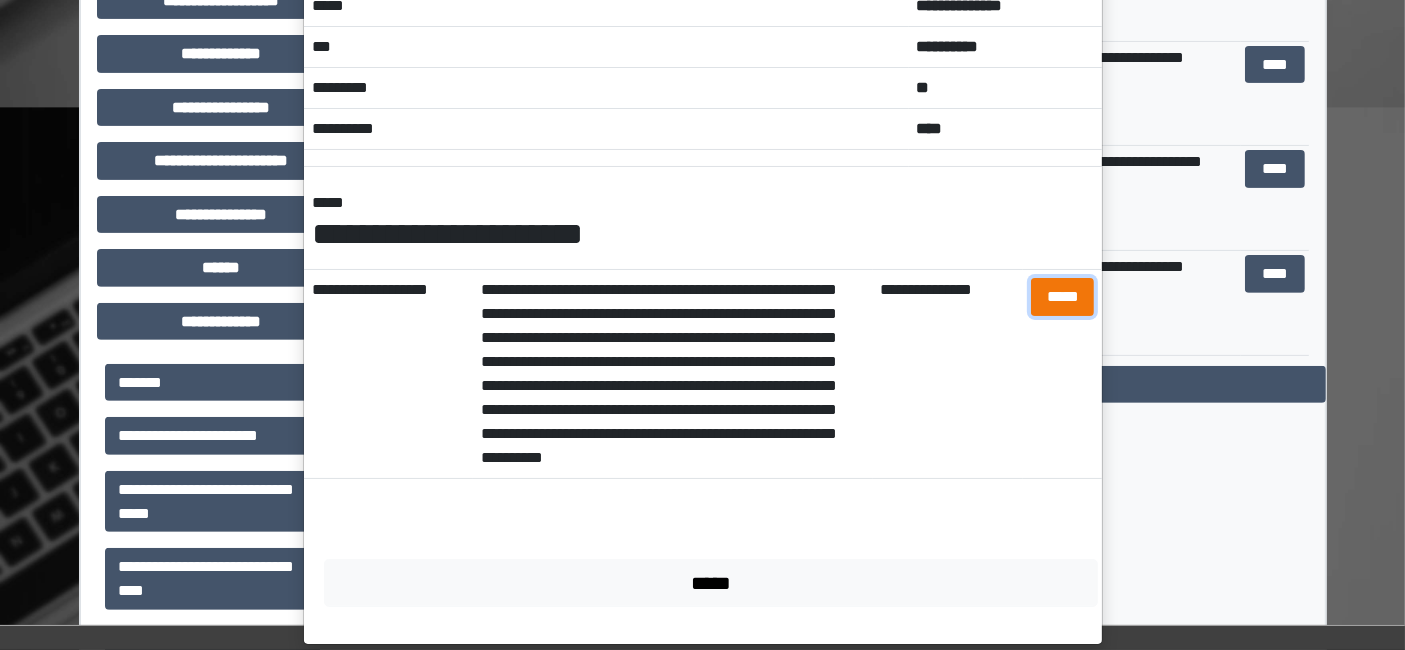 click on "*****" at bounding box center [1062, 296] 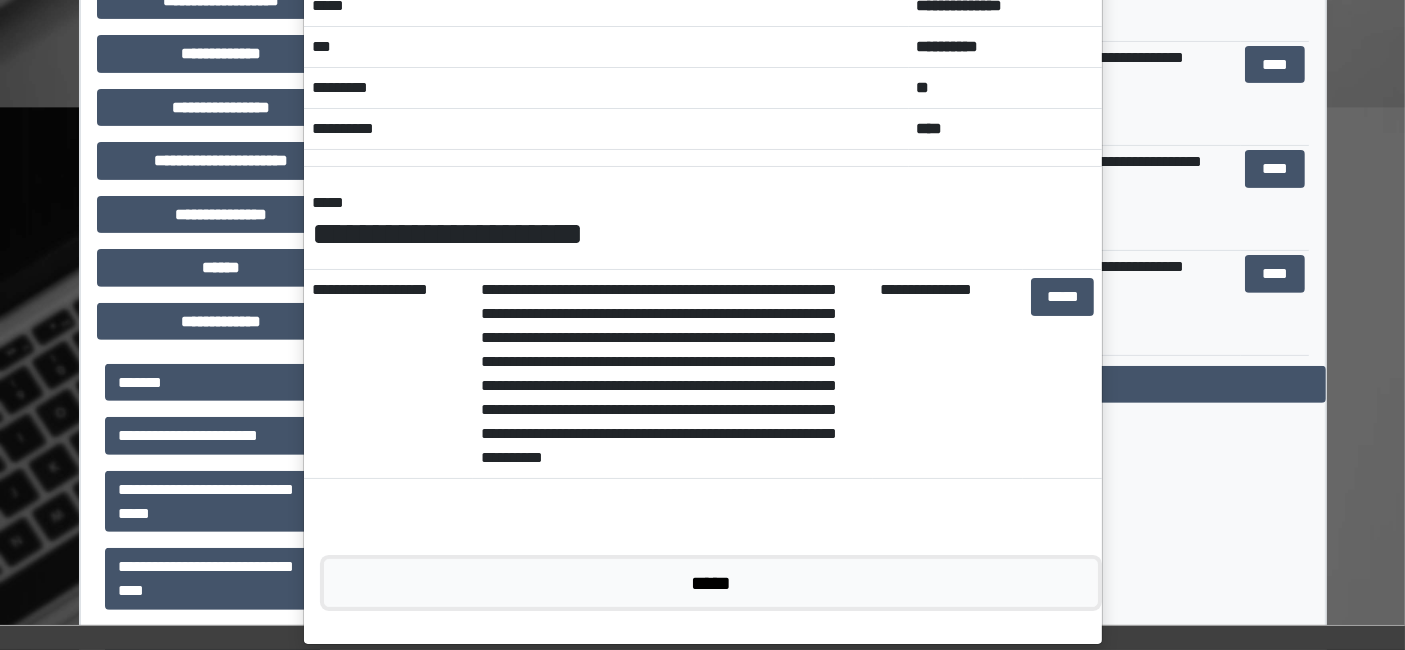 click on "*****" at bounding box center [711, 582] 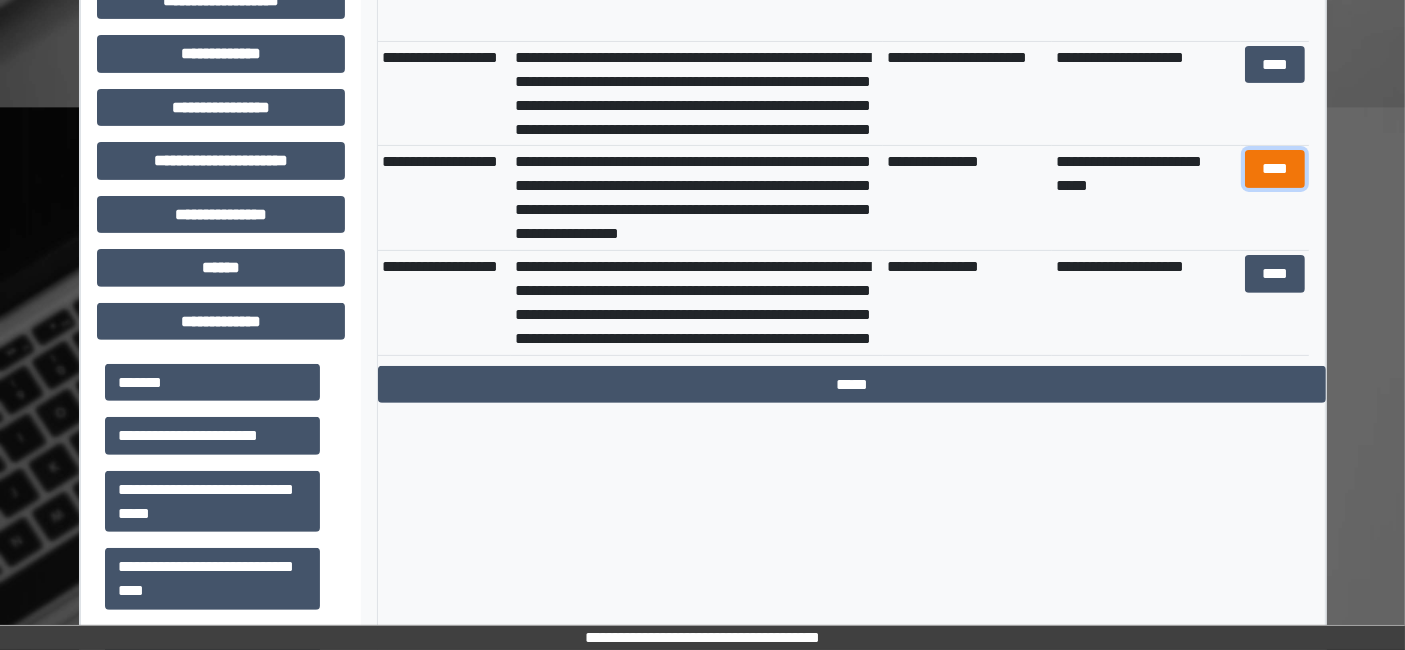 click on "****" at bounding box center (1274, 168) 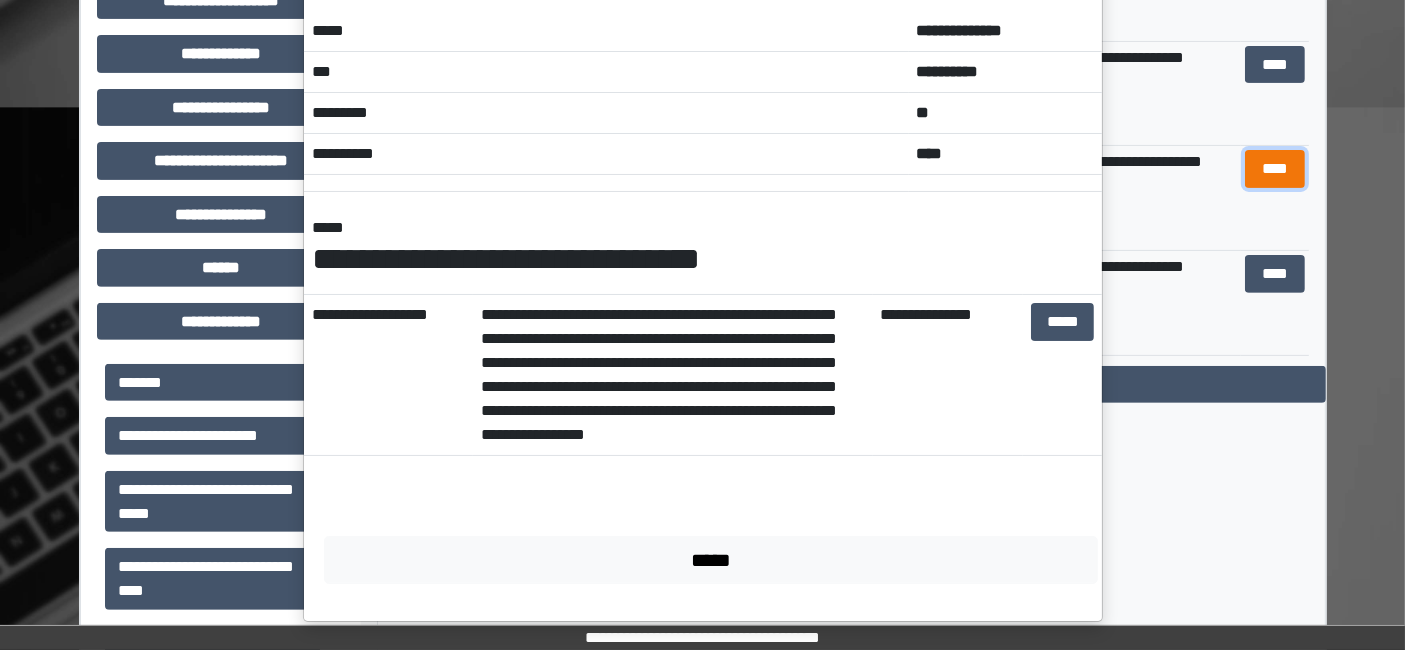 scroll, scrollTop: 85, scrollLeft: 0, axis: vertical 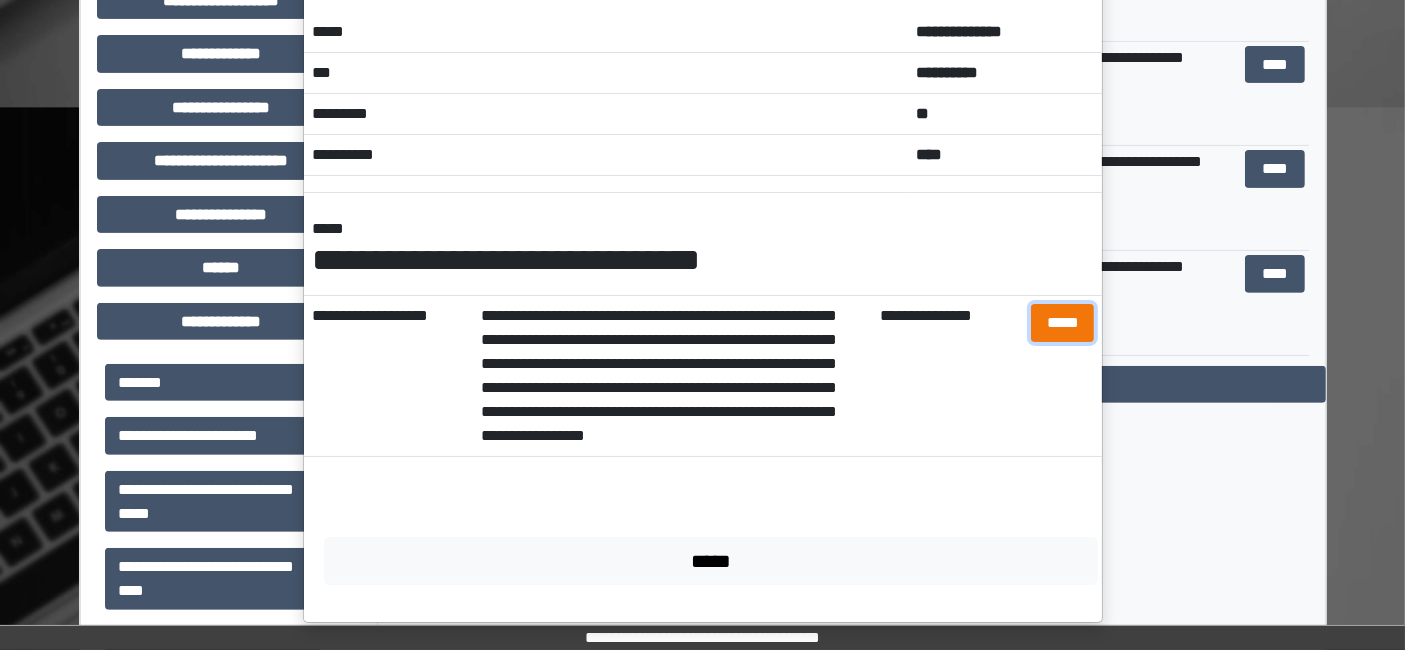 click on "*****" at bounding box center (1062, 322) 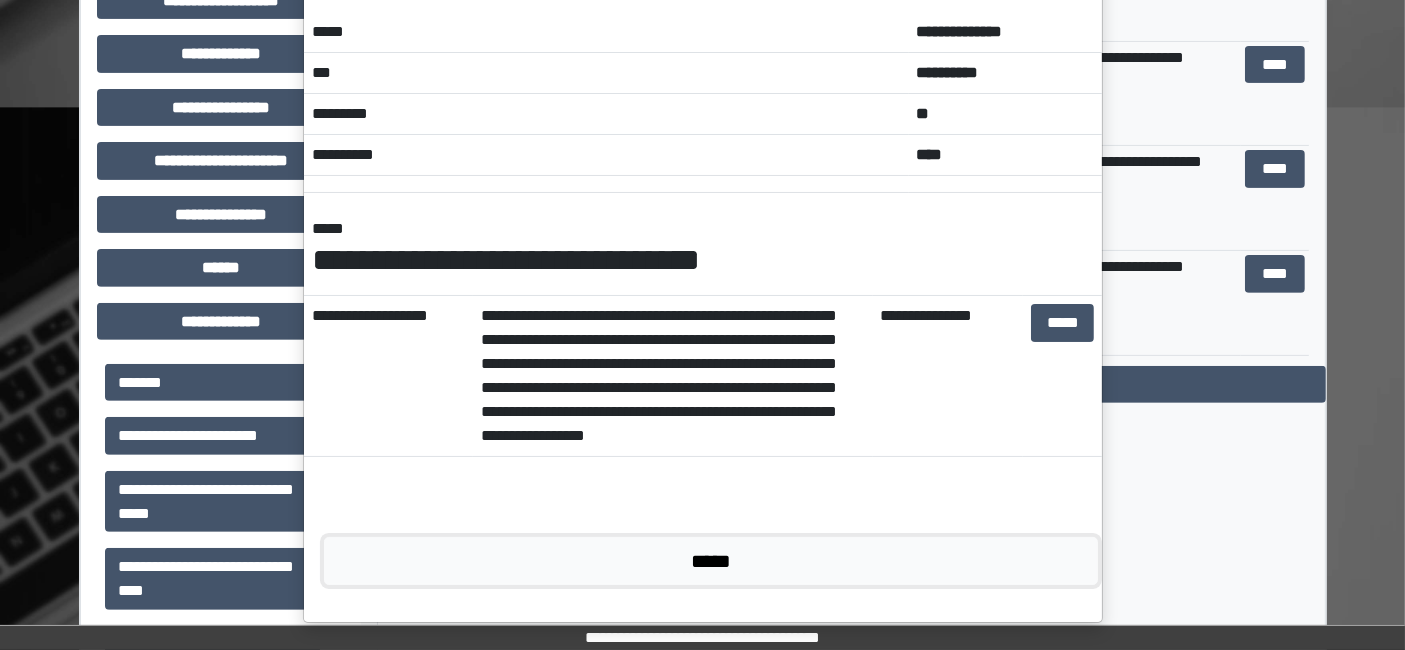 click on "*****" at bounding box center (711, 560) 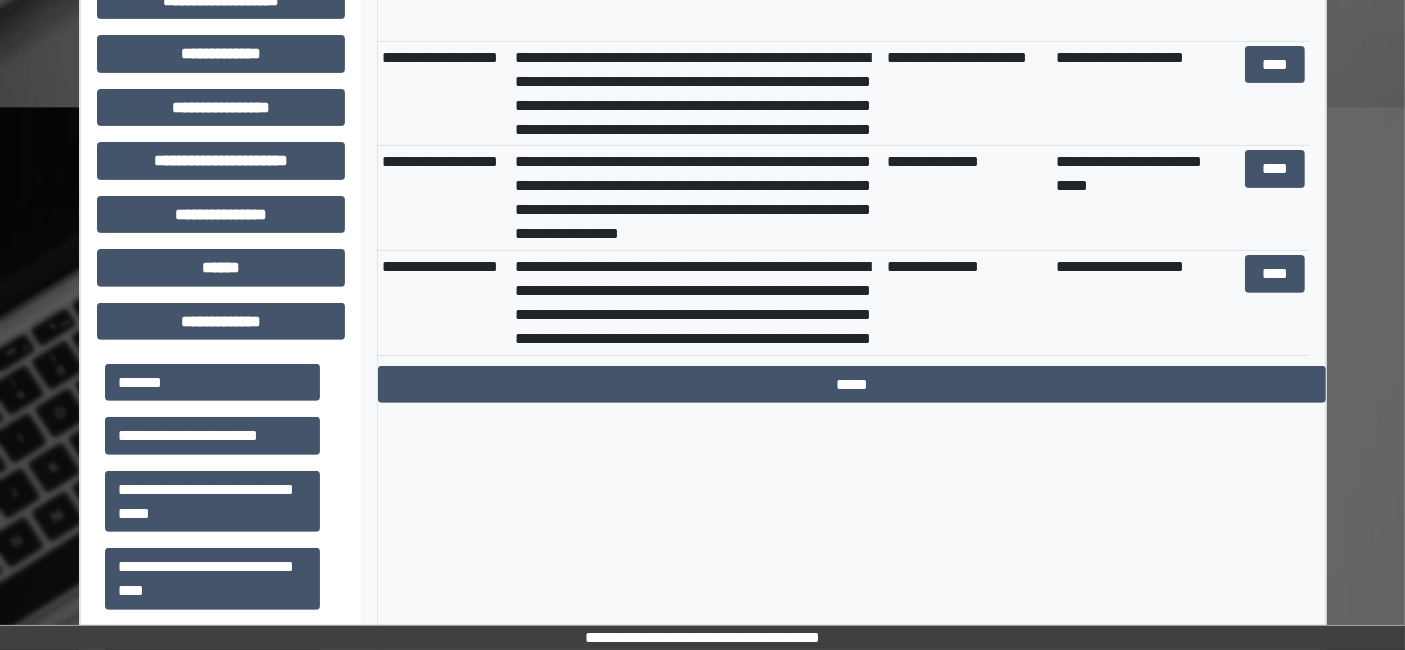 click on "**********" at bounding box center [851, 314] 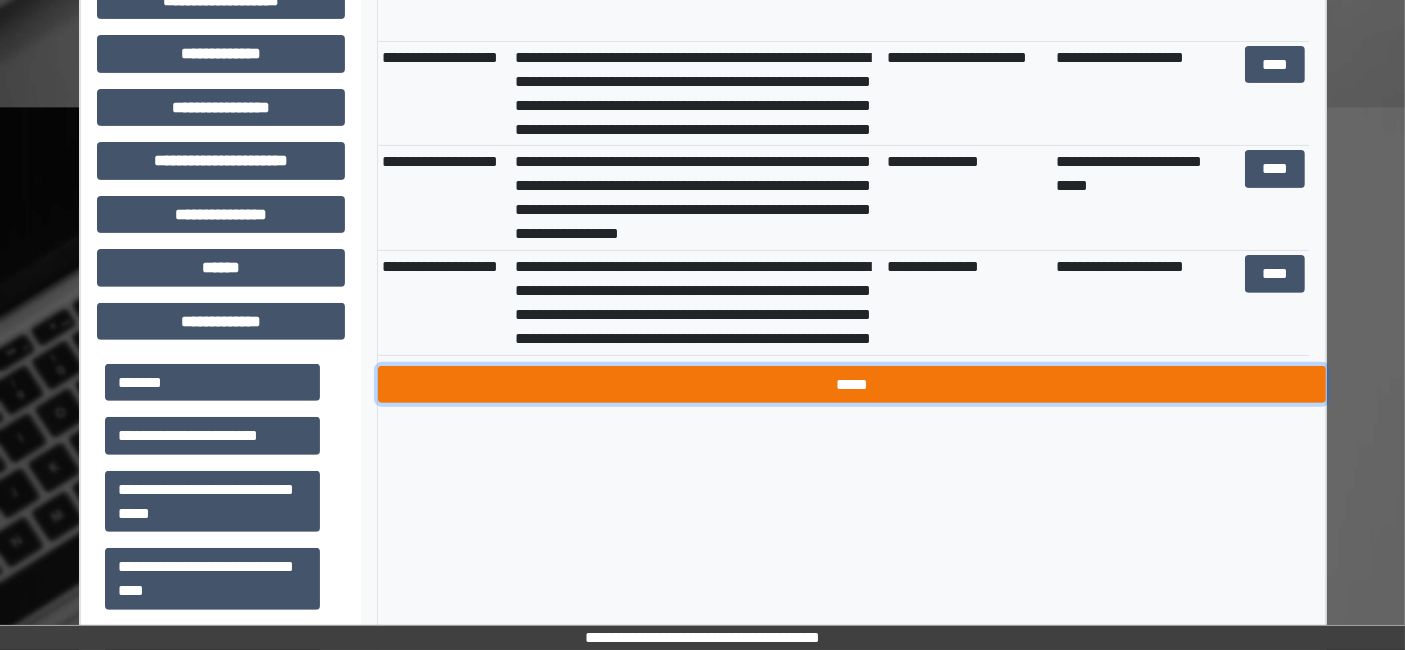 click on "*****" at bounding box center (852, 384) 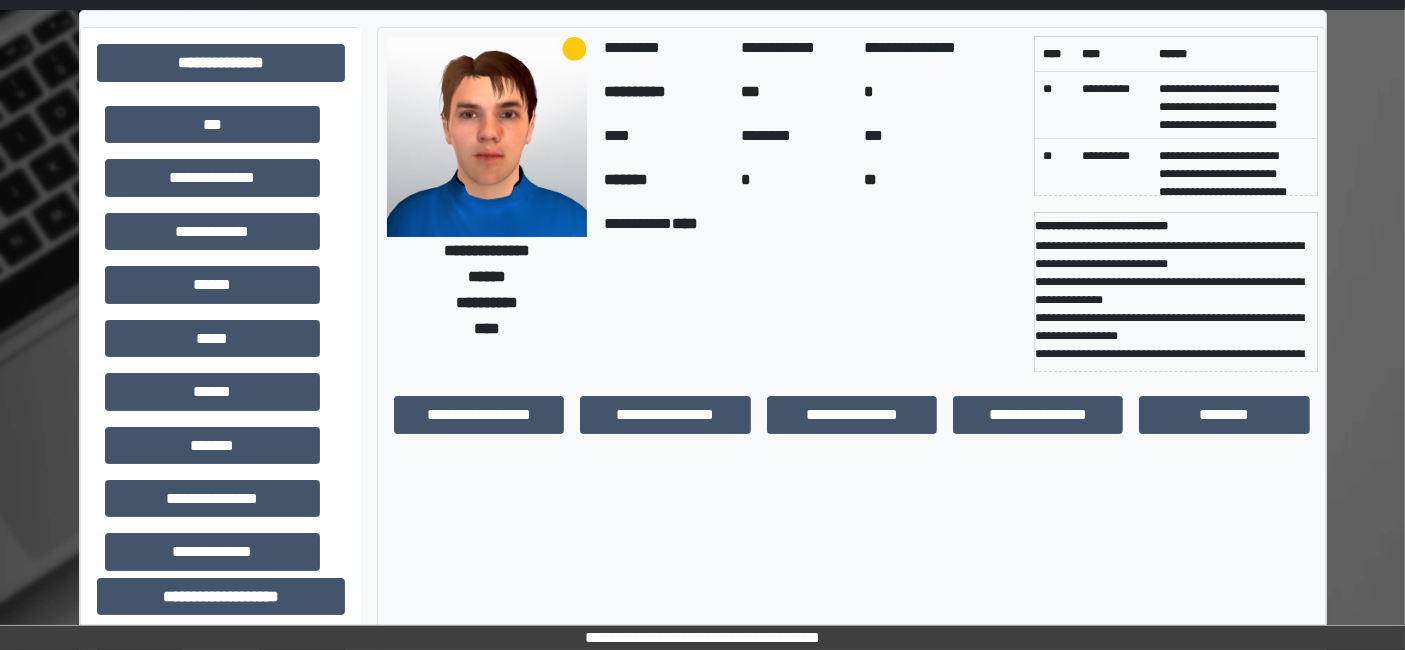scroll, scrollTop: 0, scrollLeft: 0, axis: both 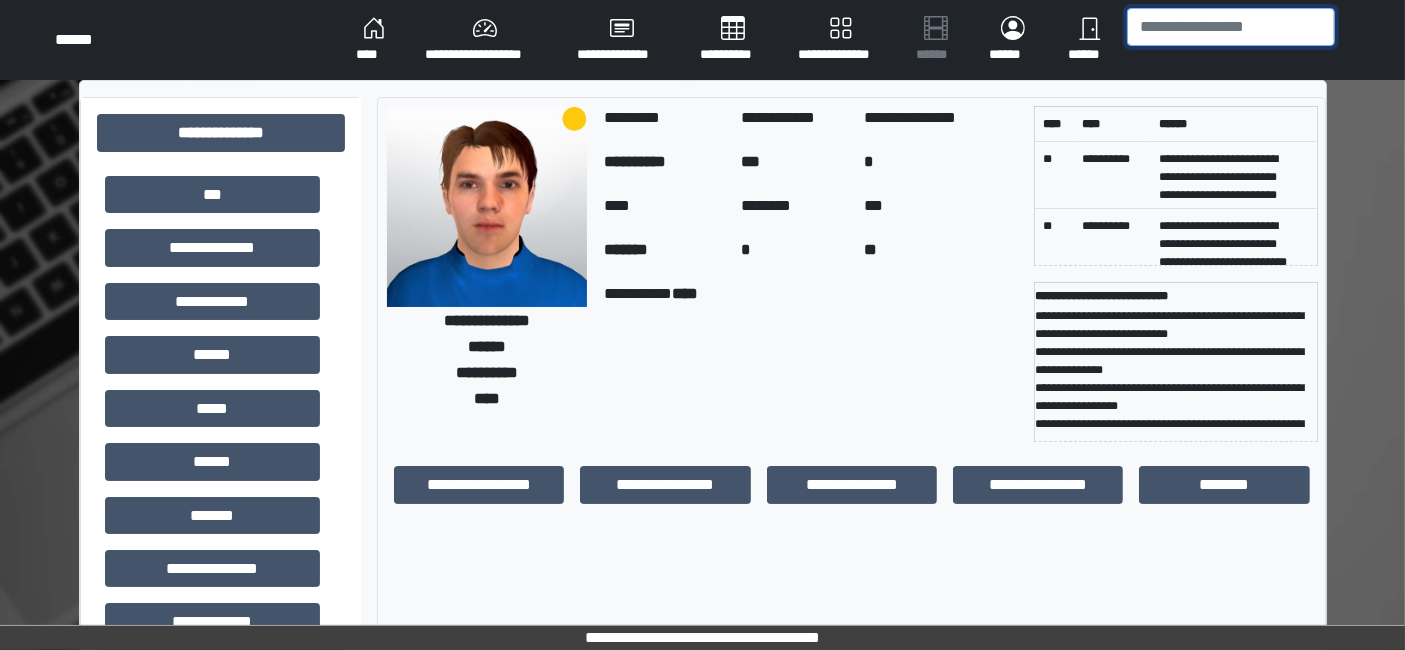 click at bounding box center (1231, 27) 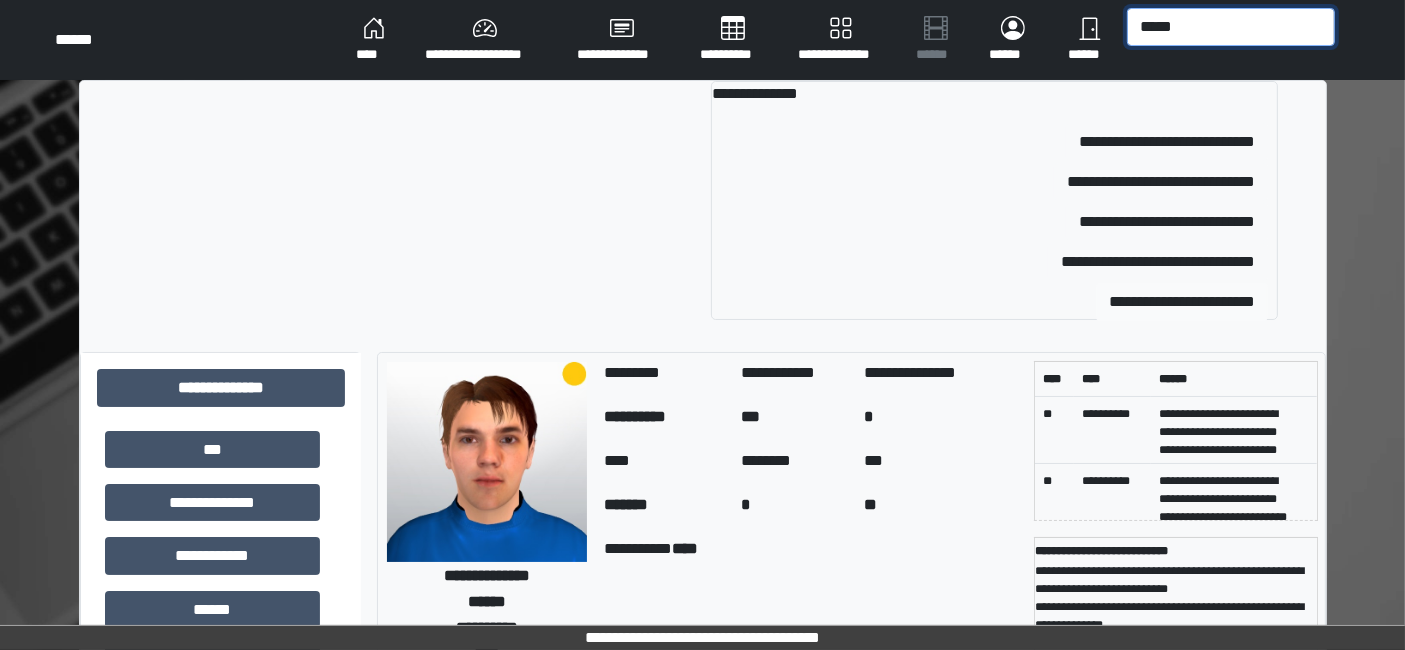 type on "*****" 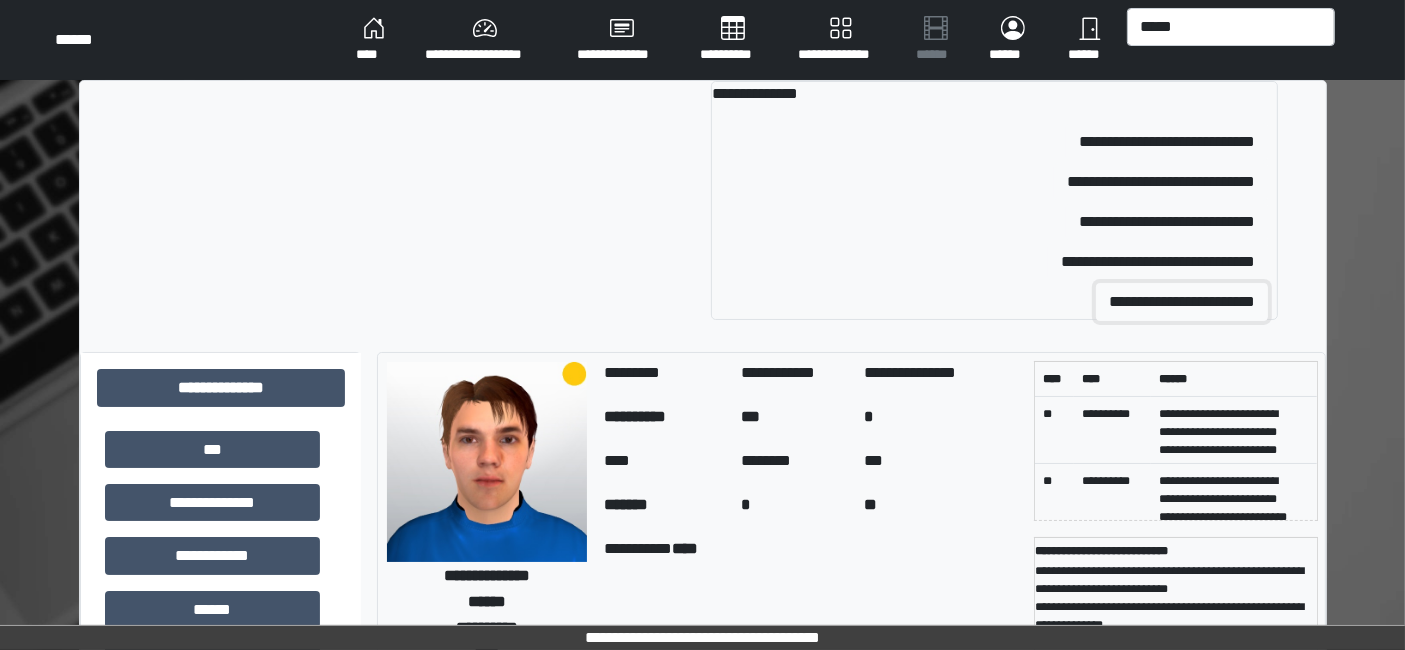 click on "**********" at bounding box center [1182, 302] 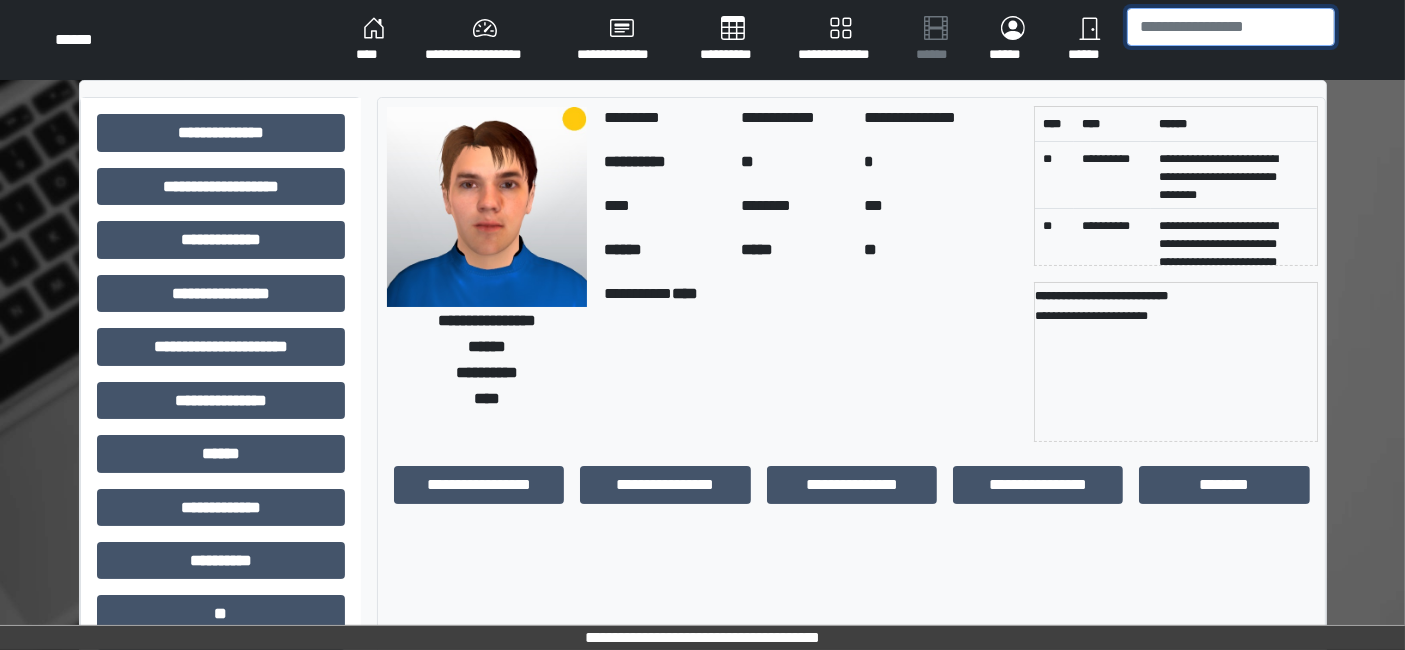 click at bounding box center [1231, 27] 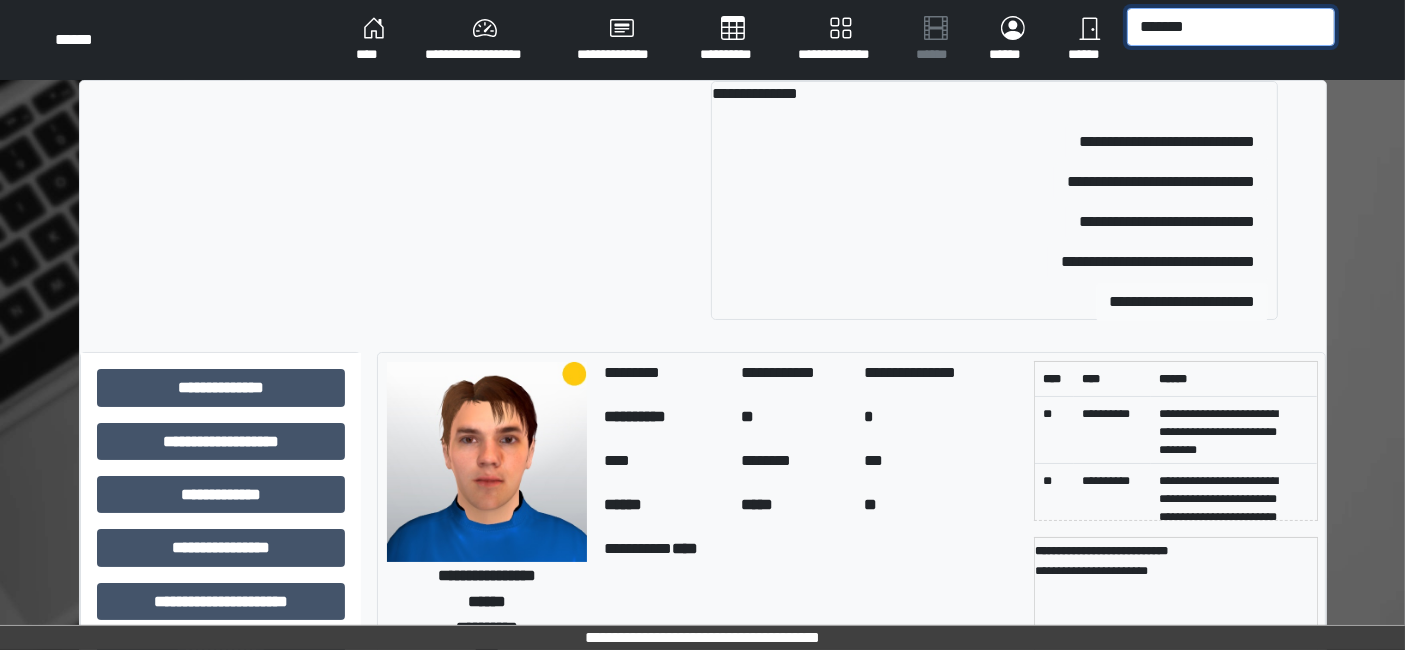 type on "*******" 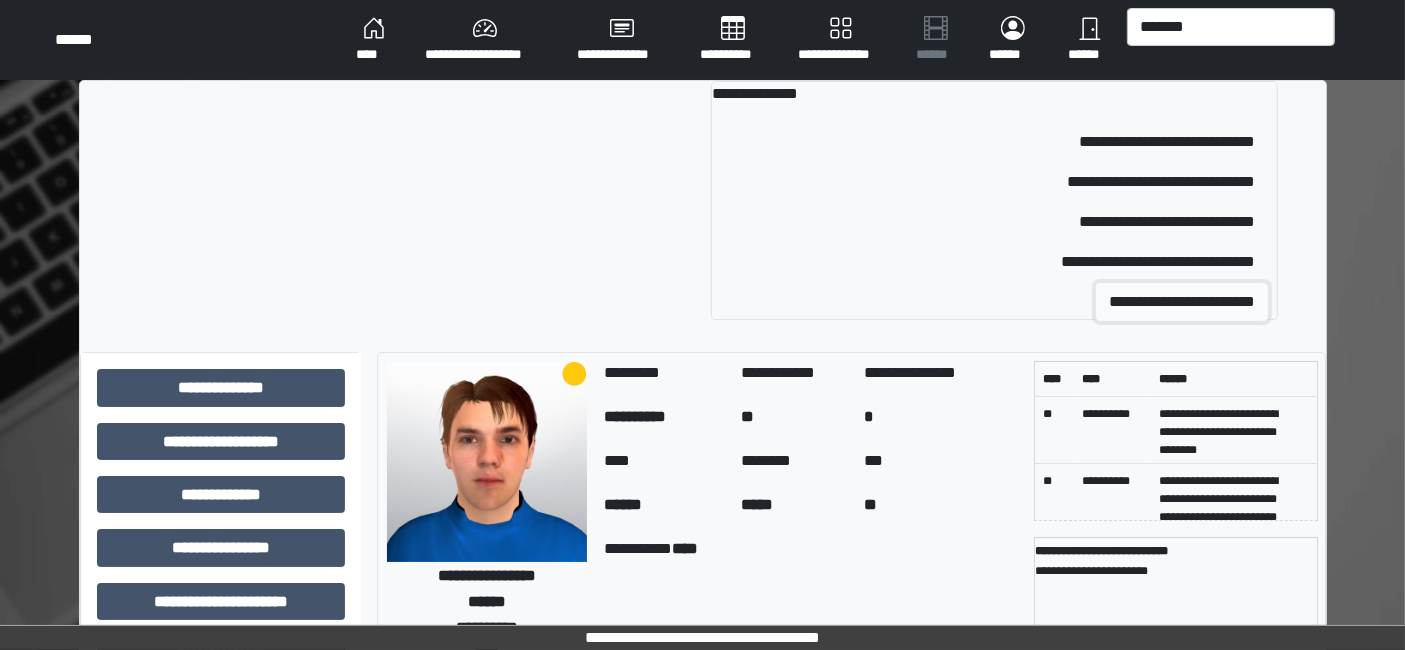 click on "**********" at bounding box center (1182, 302) 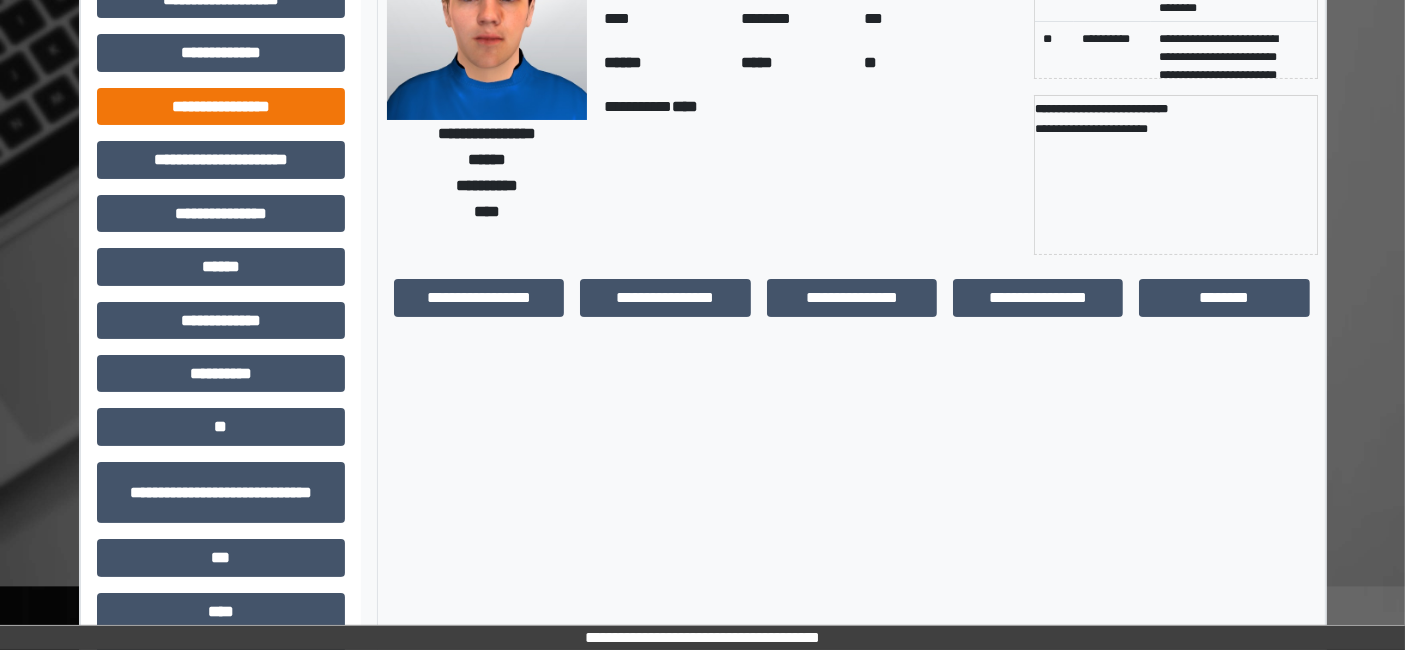 scroll, scrollTop: 222, scrollLeft: 0, axis: vertical 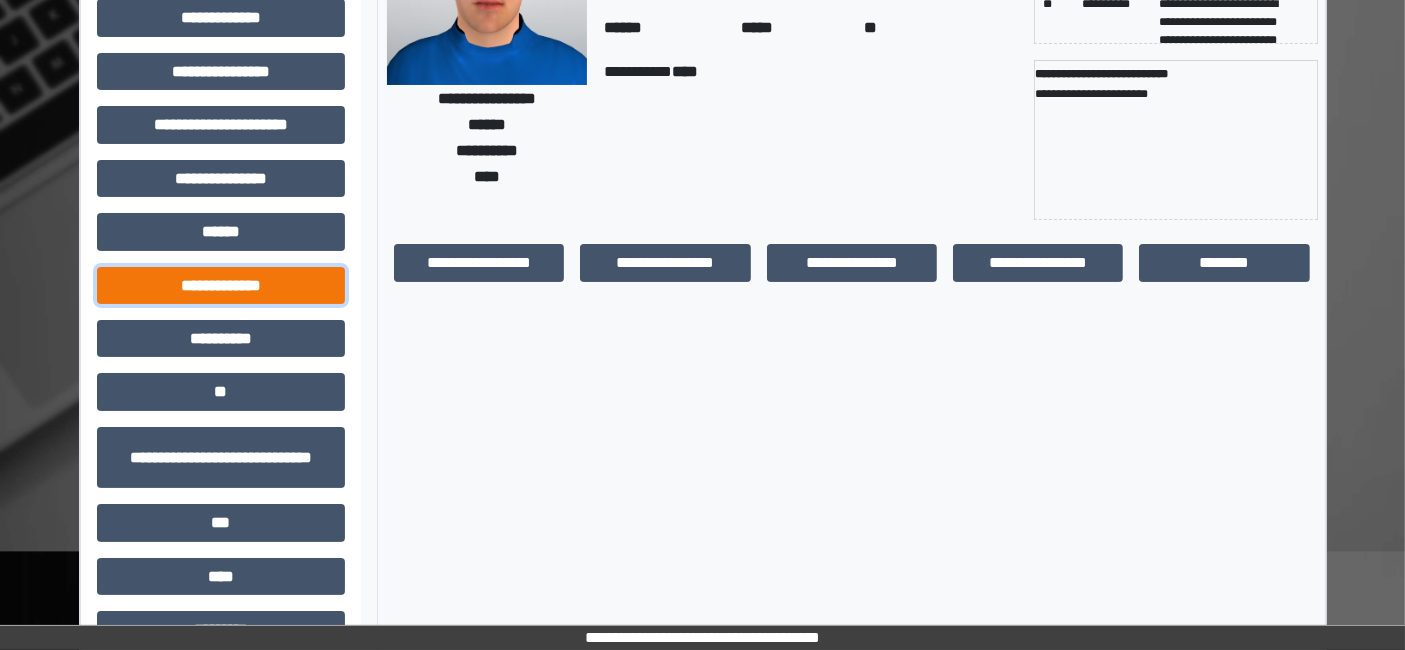 click on "**********" at bounding box center (221, 285) 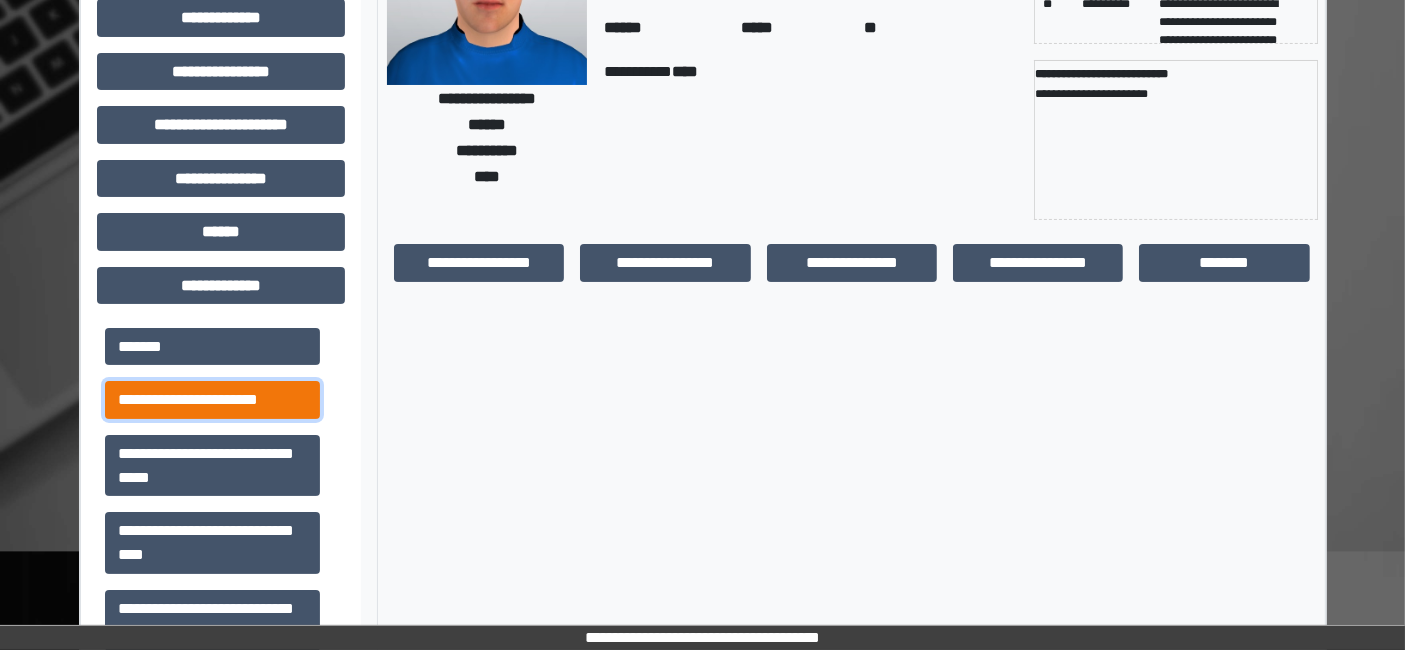 click on "**********" at bounding box center (212, 399) 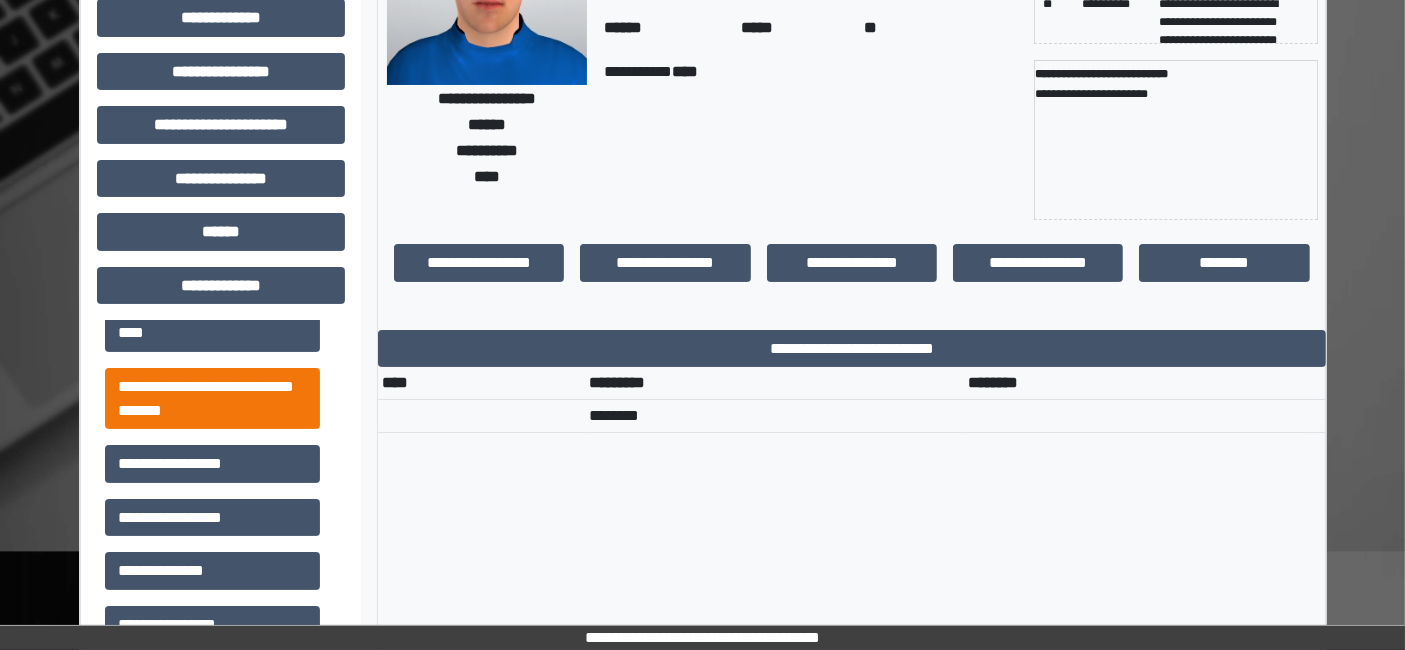 scroll, scrollTop: 444, scrollLeft: 0, axis: vertical 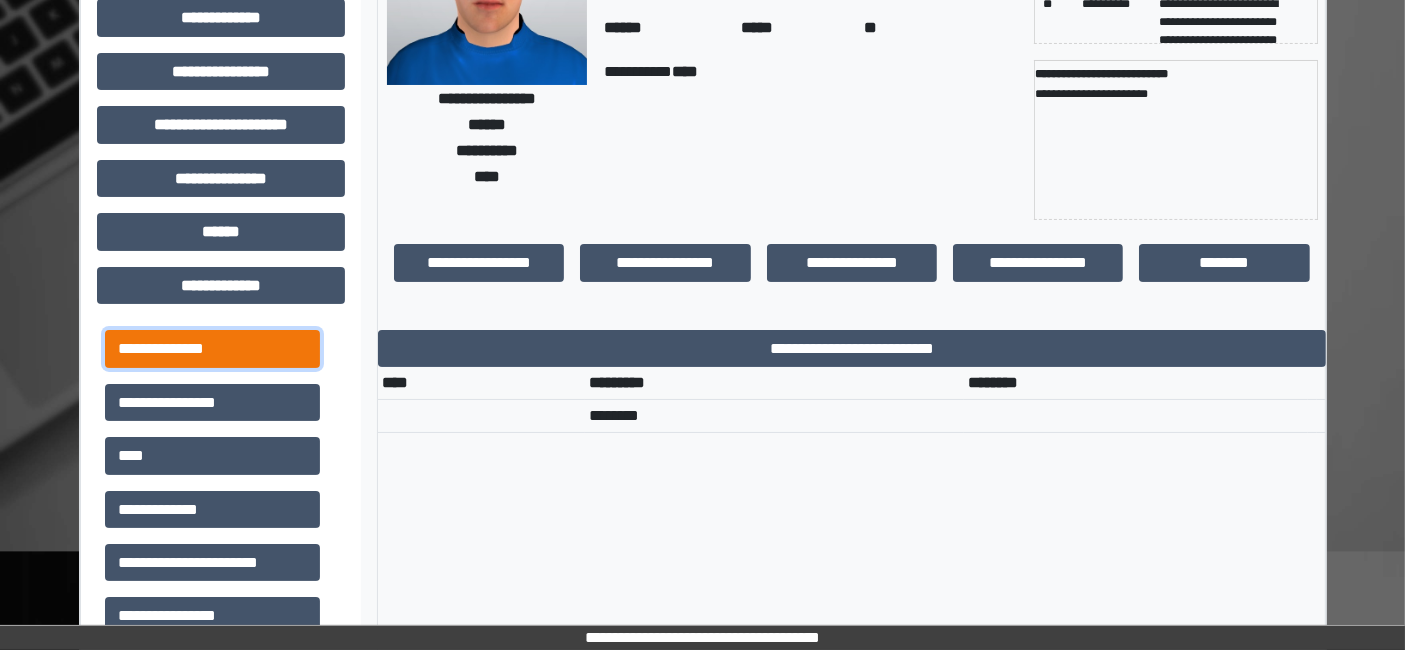click on "**********" at bounding box center (212, 348) 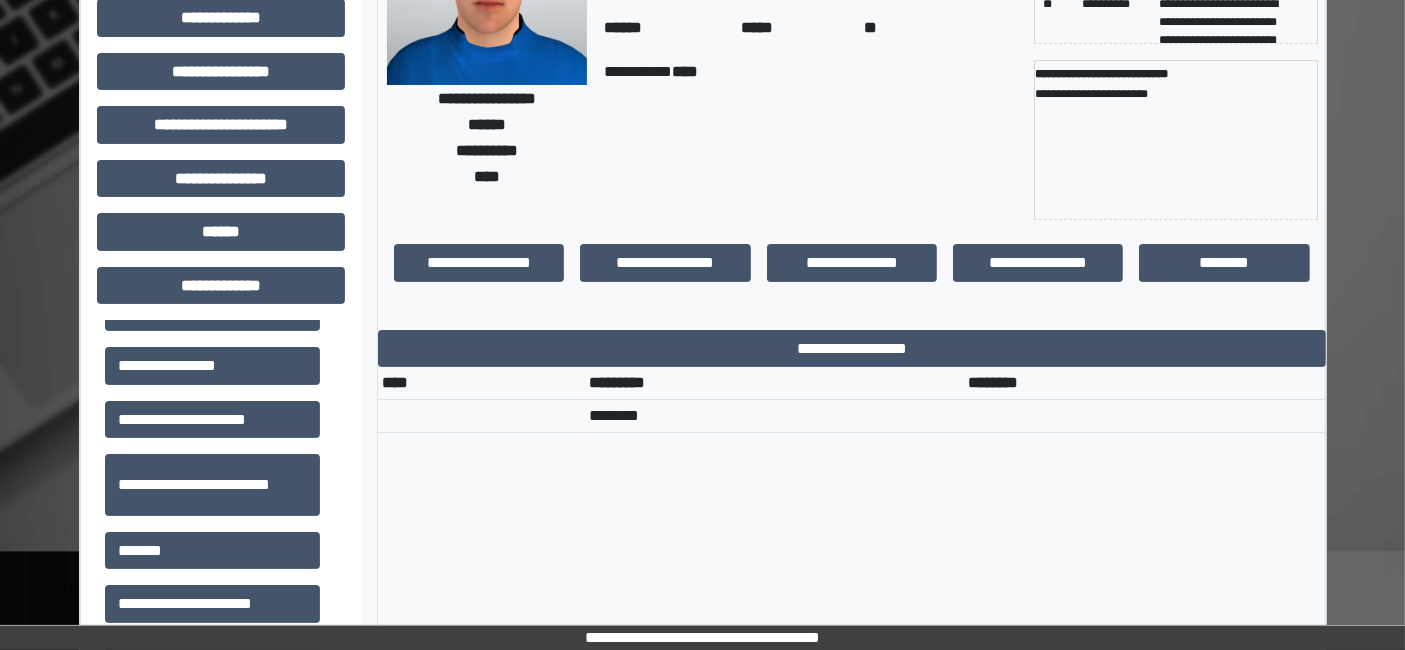 scroll, scrollTop: 701, scrollLeft: 0, axis: vertical 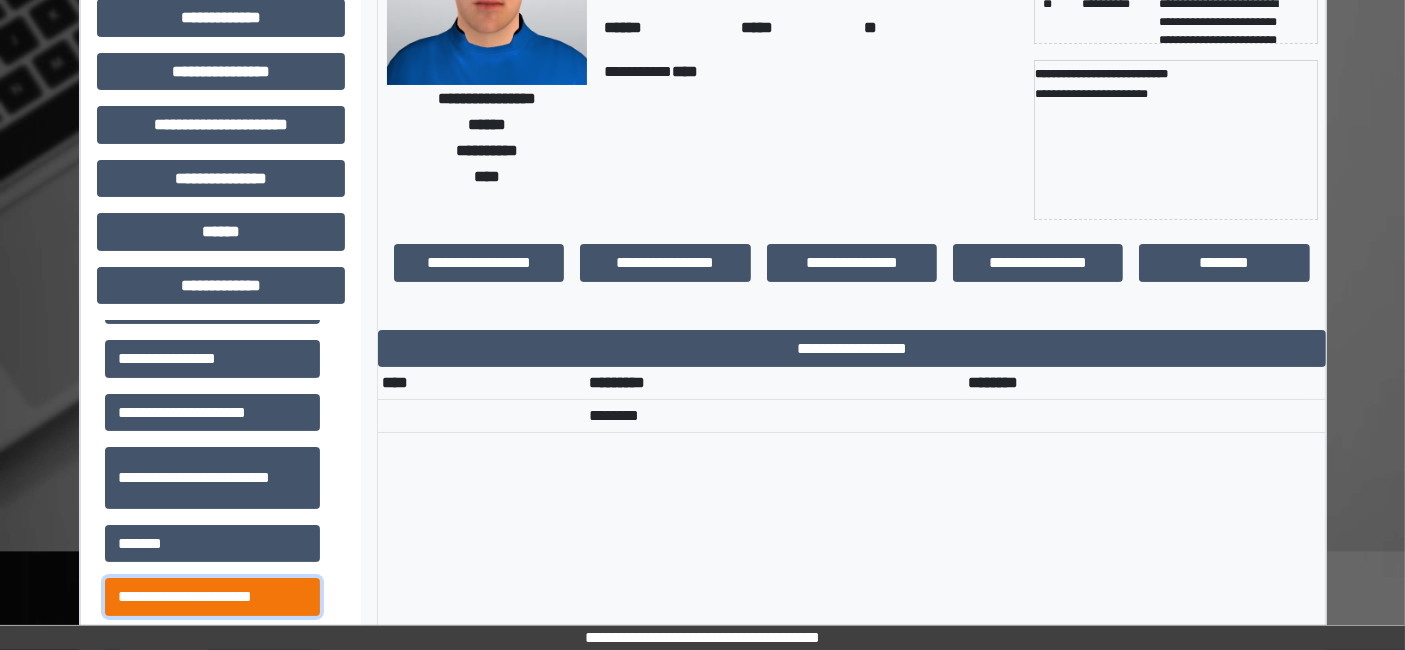 click on "**********" at bounding box center [212, 596] 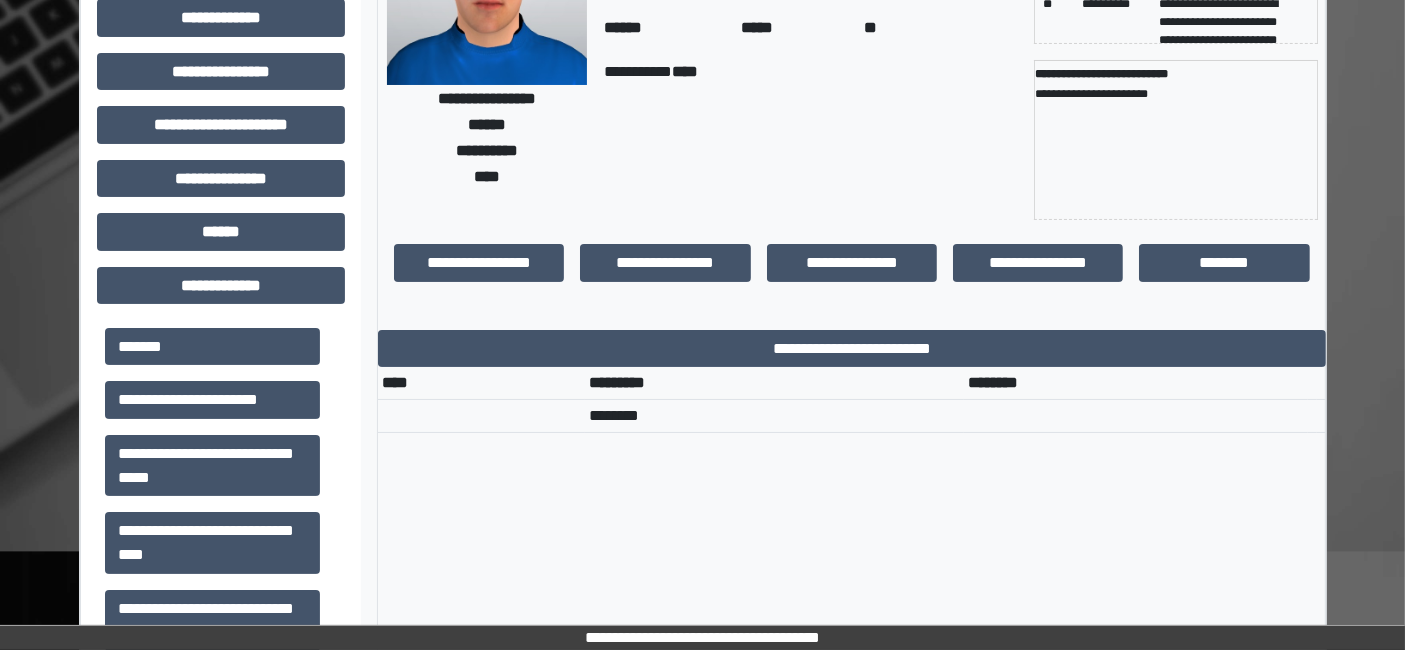 scroll, scrollTop: 0, scrollLeft: 0, axis: both 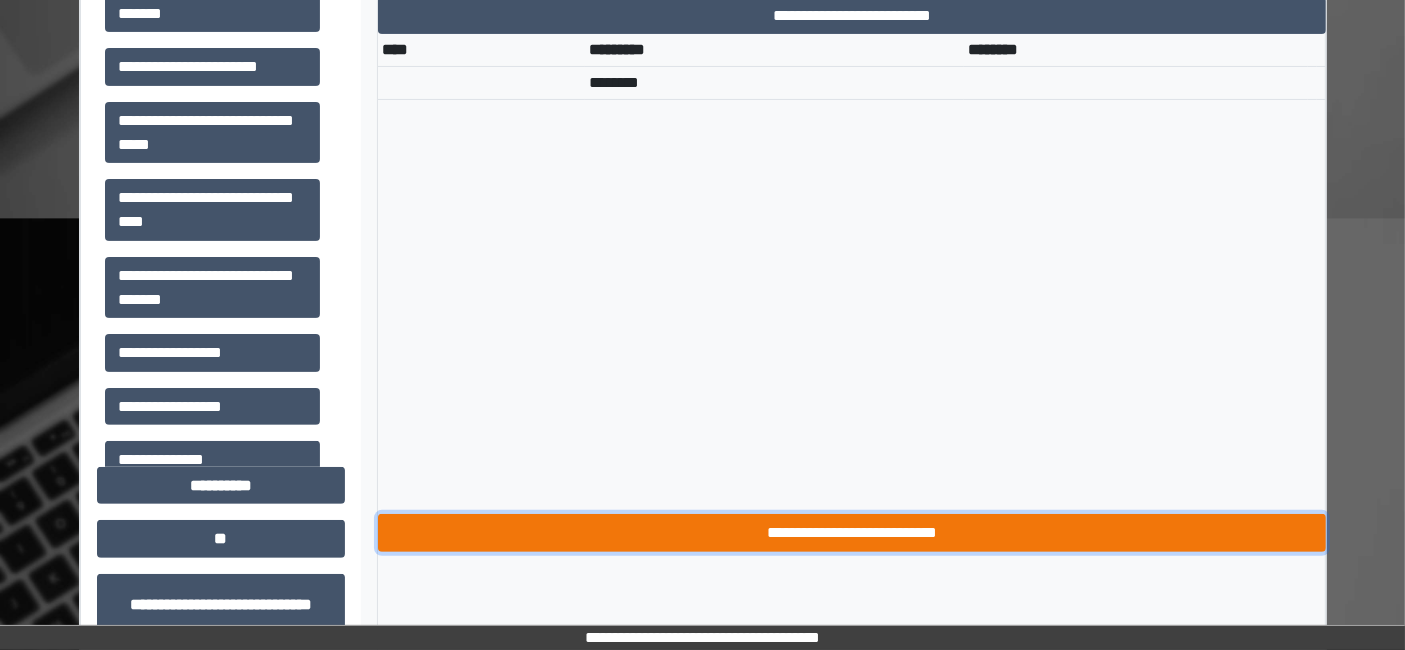 click on "**********" at bounding box center [852, 532] 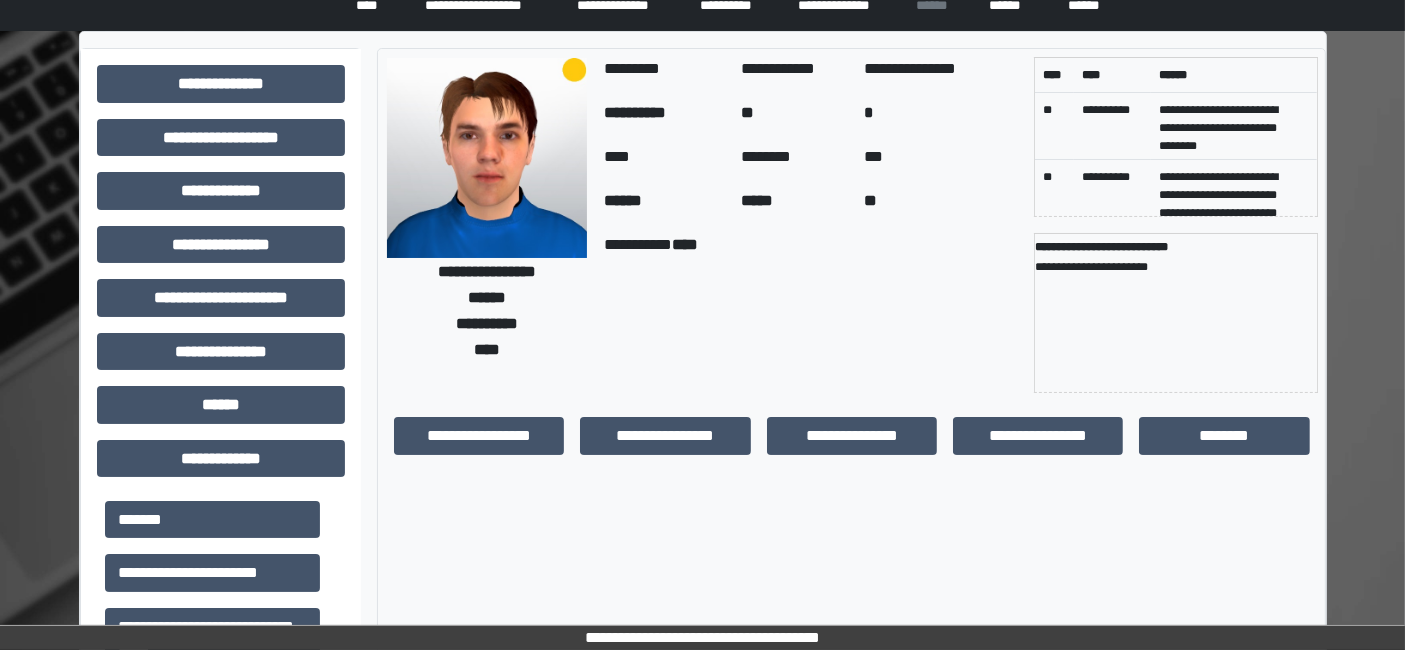 scroll, scrollTop: 0, scrollLeft: 0, axis: both 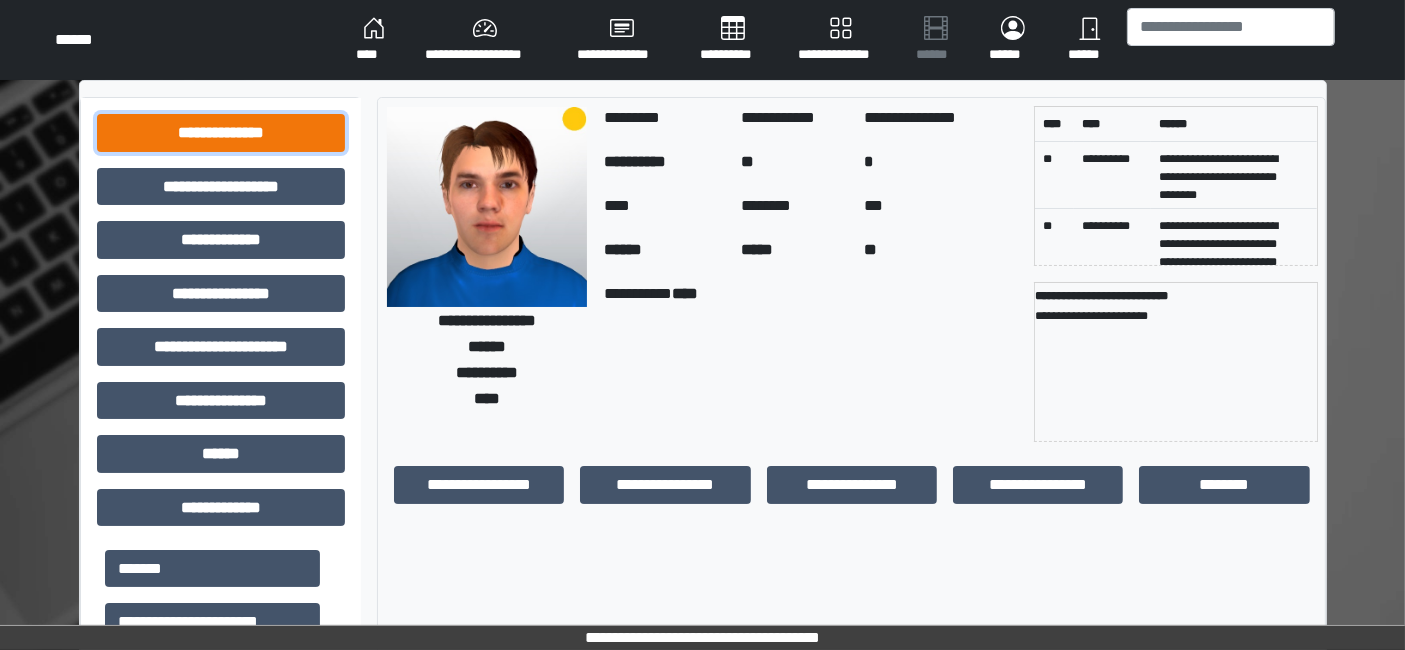 click on "**********" at bounding box center [221, 132] 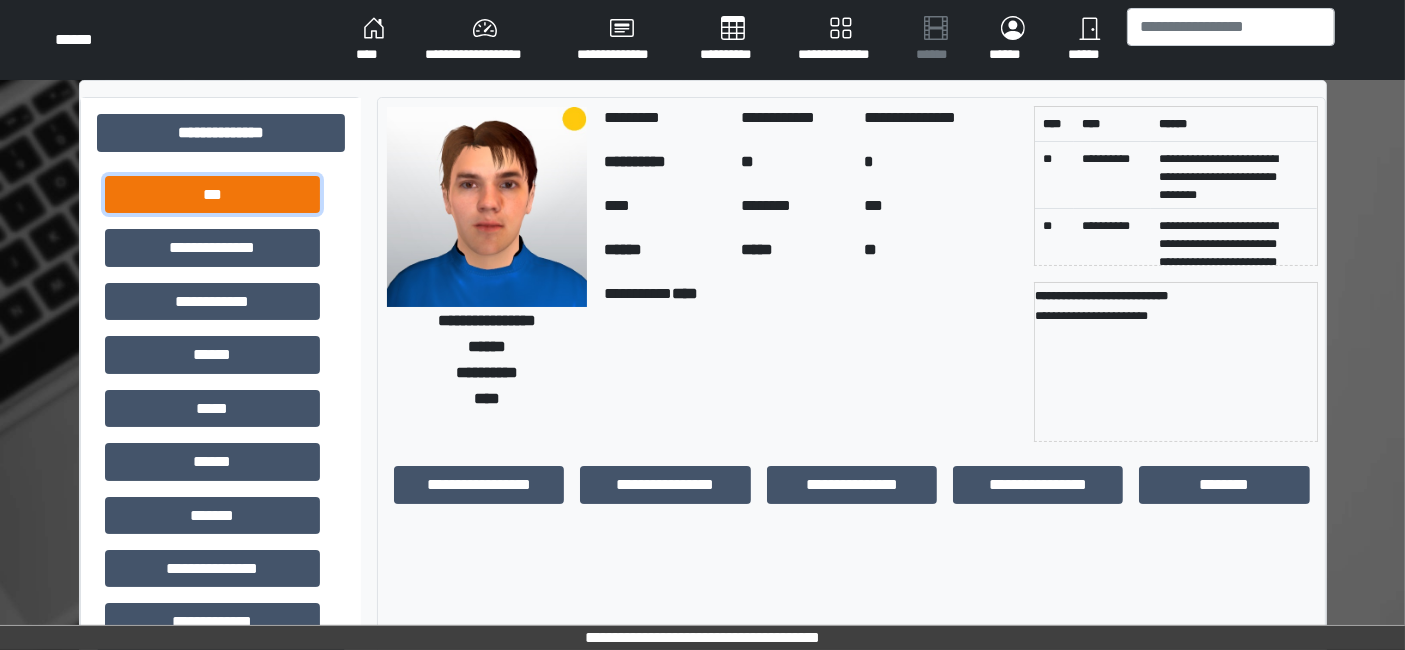 click on "***" at bounding box center (212, 194) 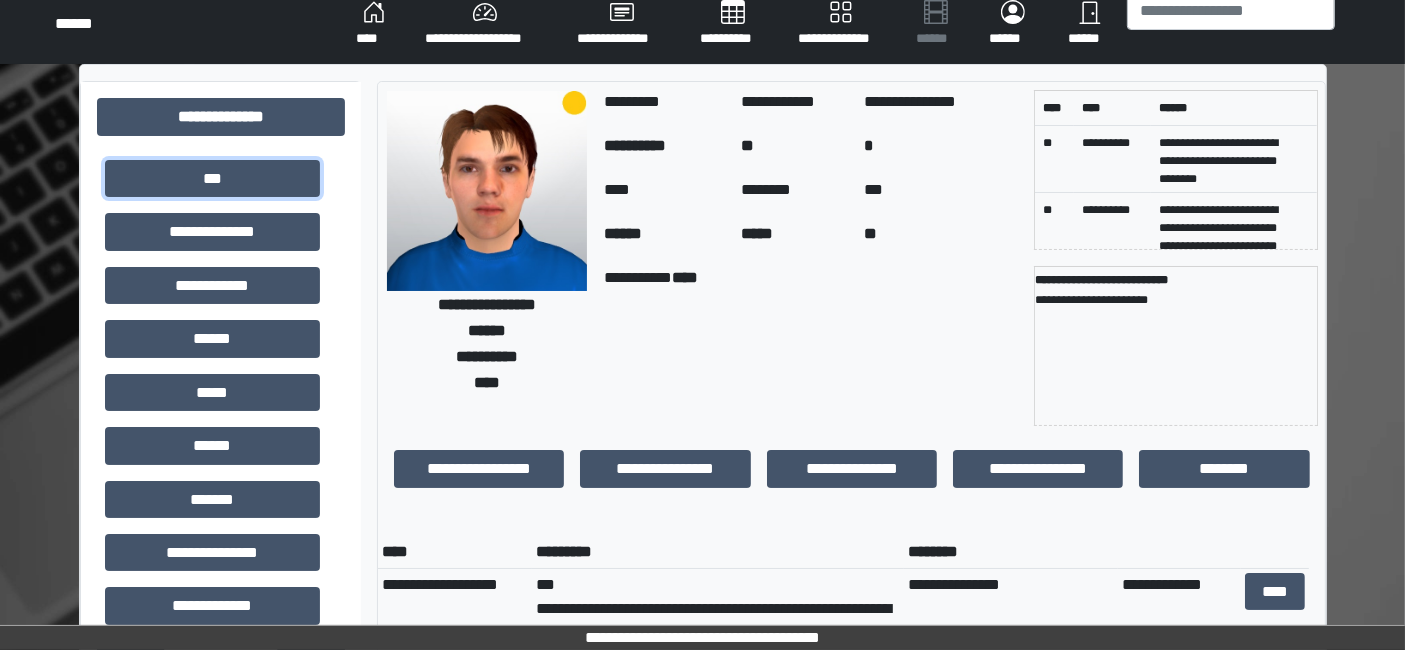 scroll, scrollTop: 222, scrollLeft: 0, axis: vertical 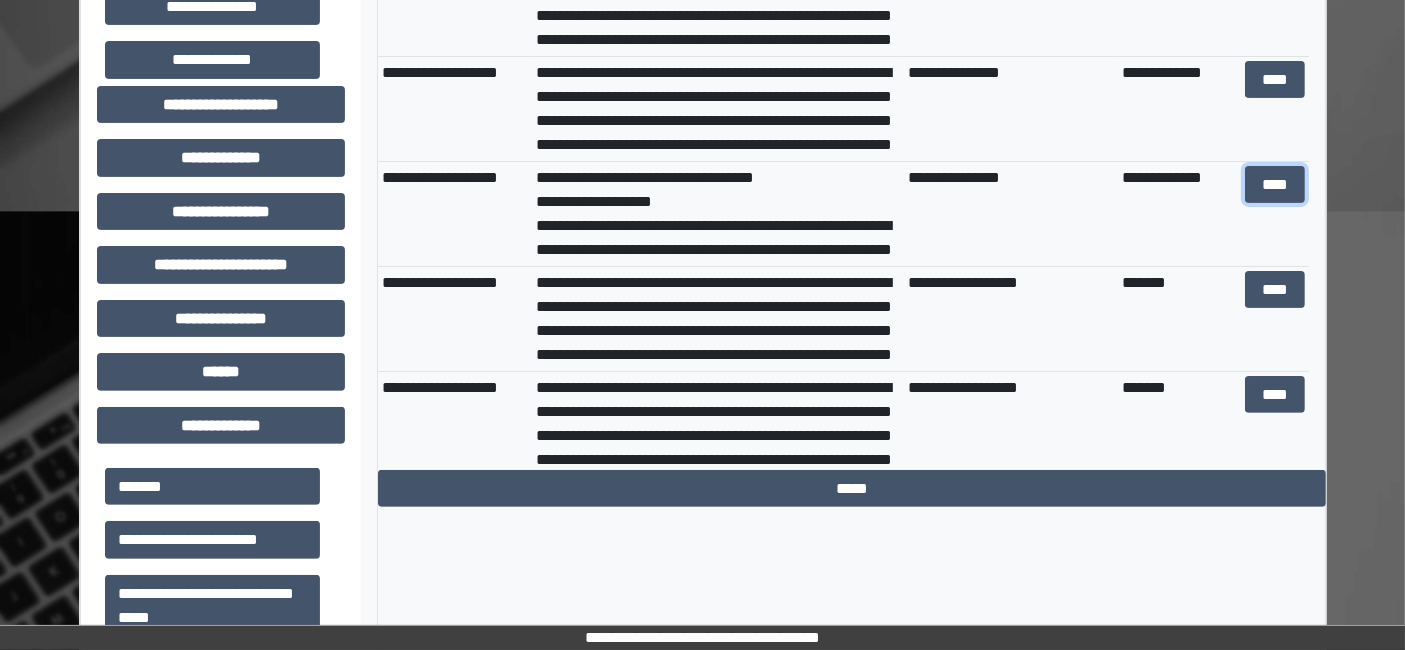 click on "****" at bounding box center (1275, 184) 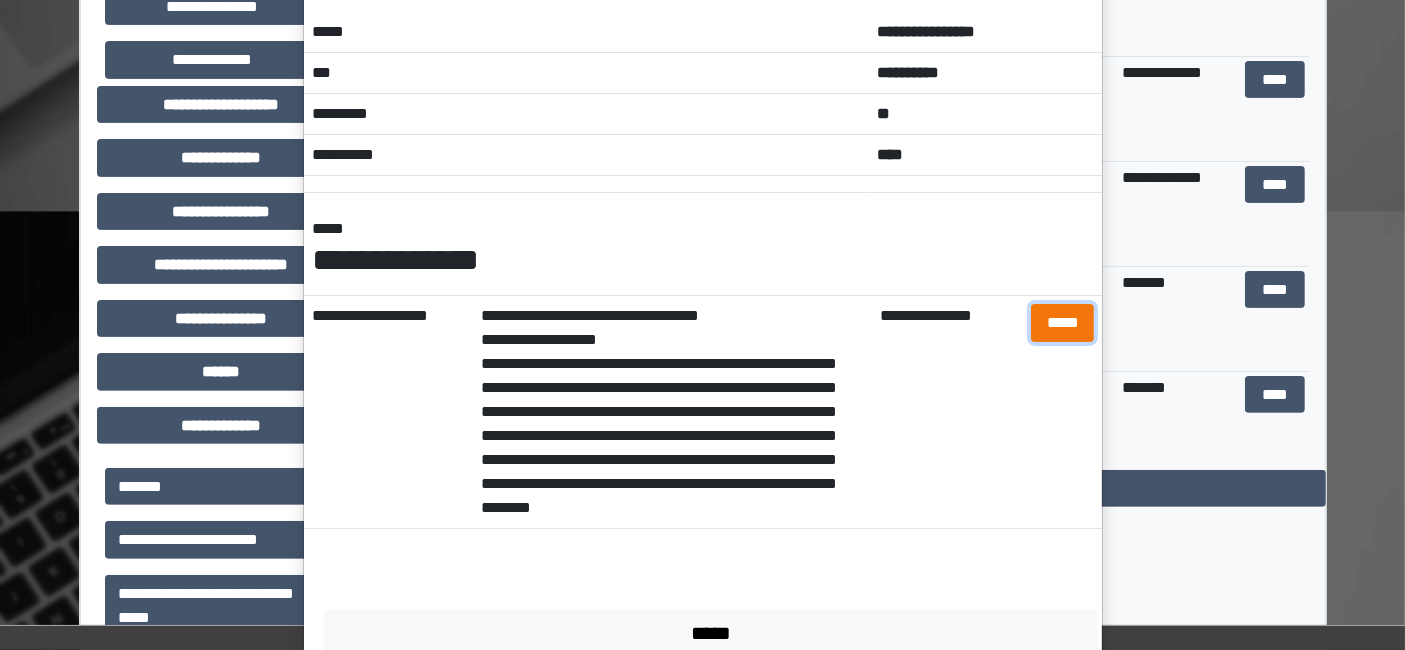 click on "*****" at bounding box center [1062, 322] 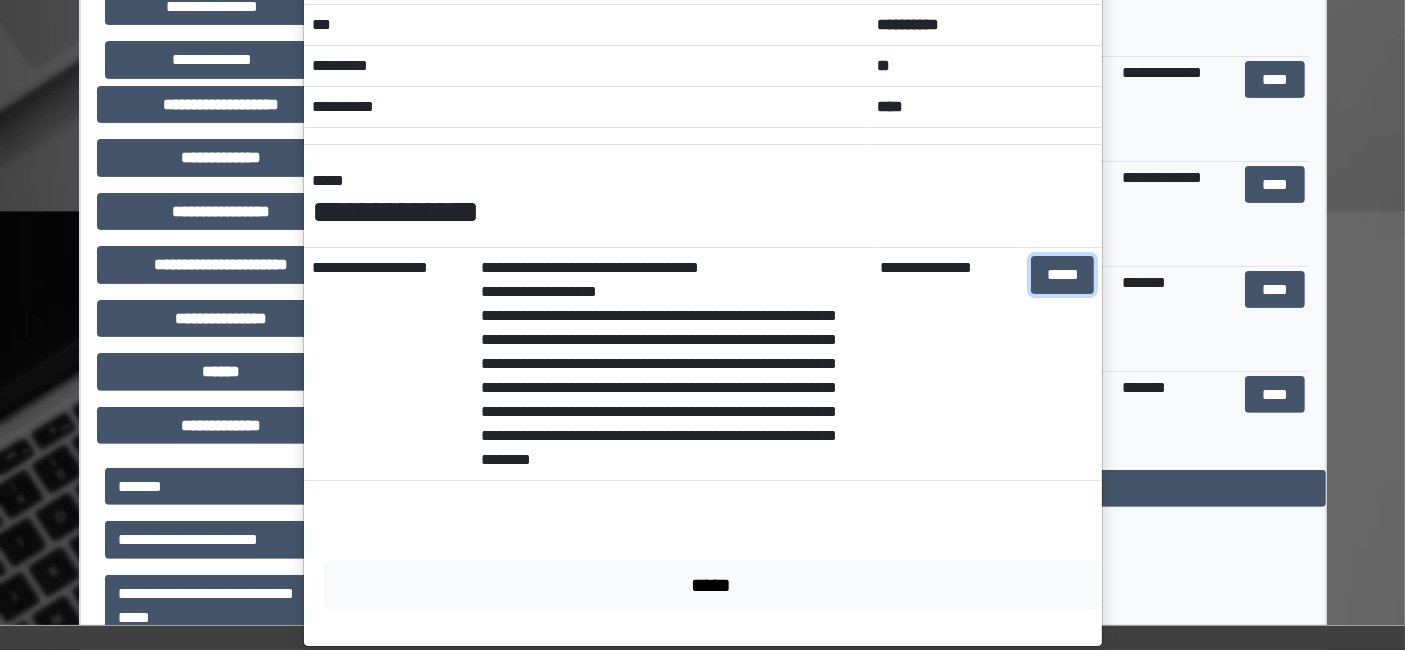 scroll, scrollTop: 157, scrollLeft: 0, axis: vertical 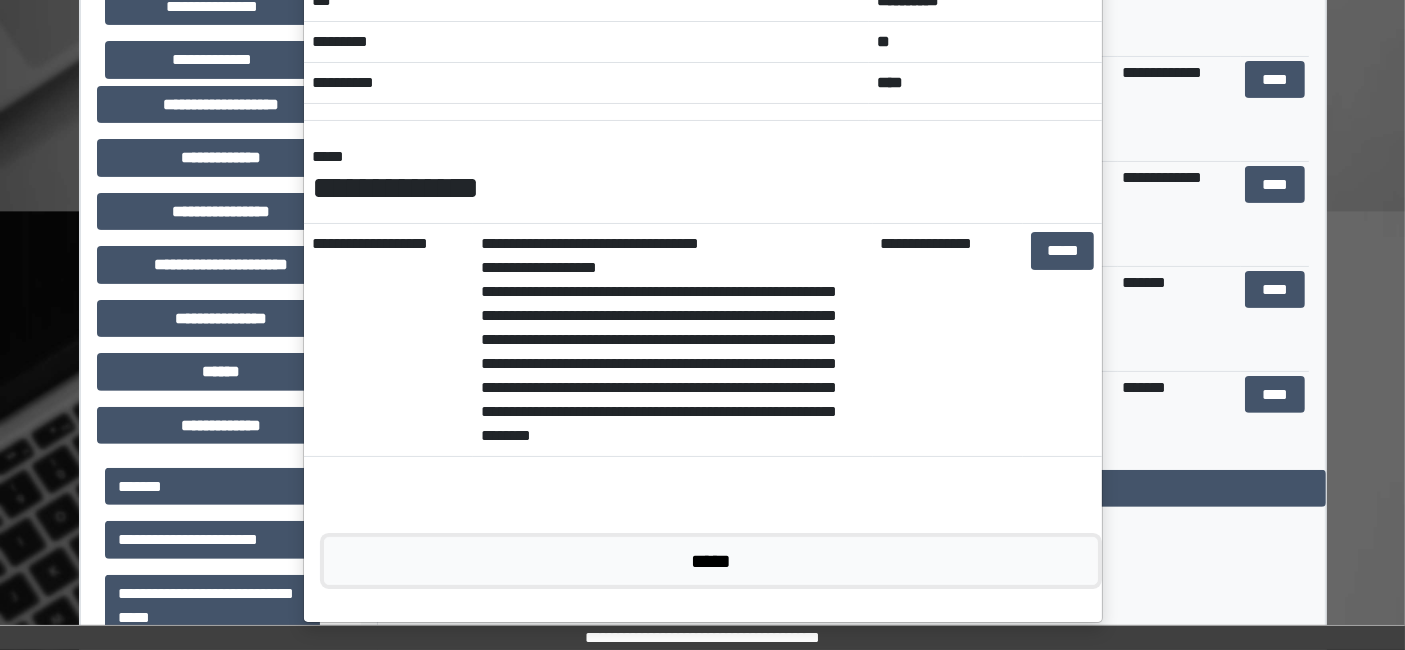 click on "*****" at bounding box center (711, 560) 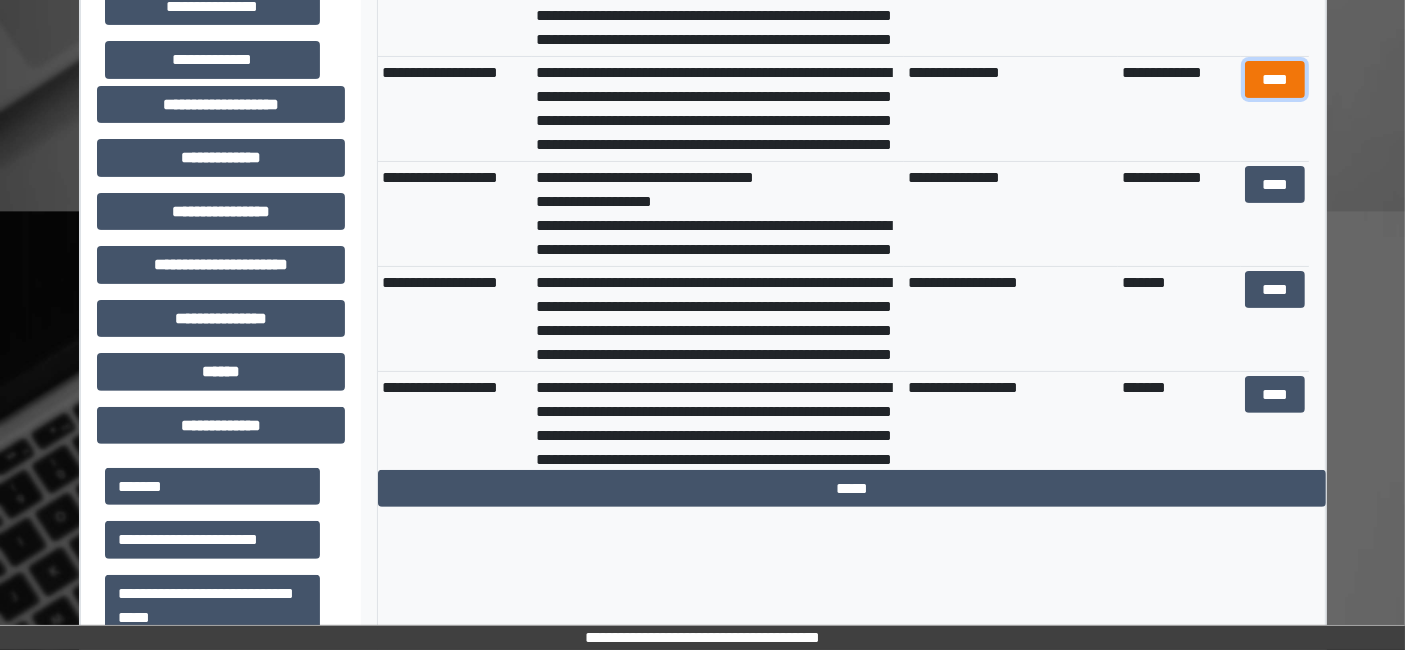 click on "****" at bounding box center (1275, 79) 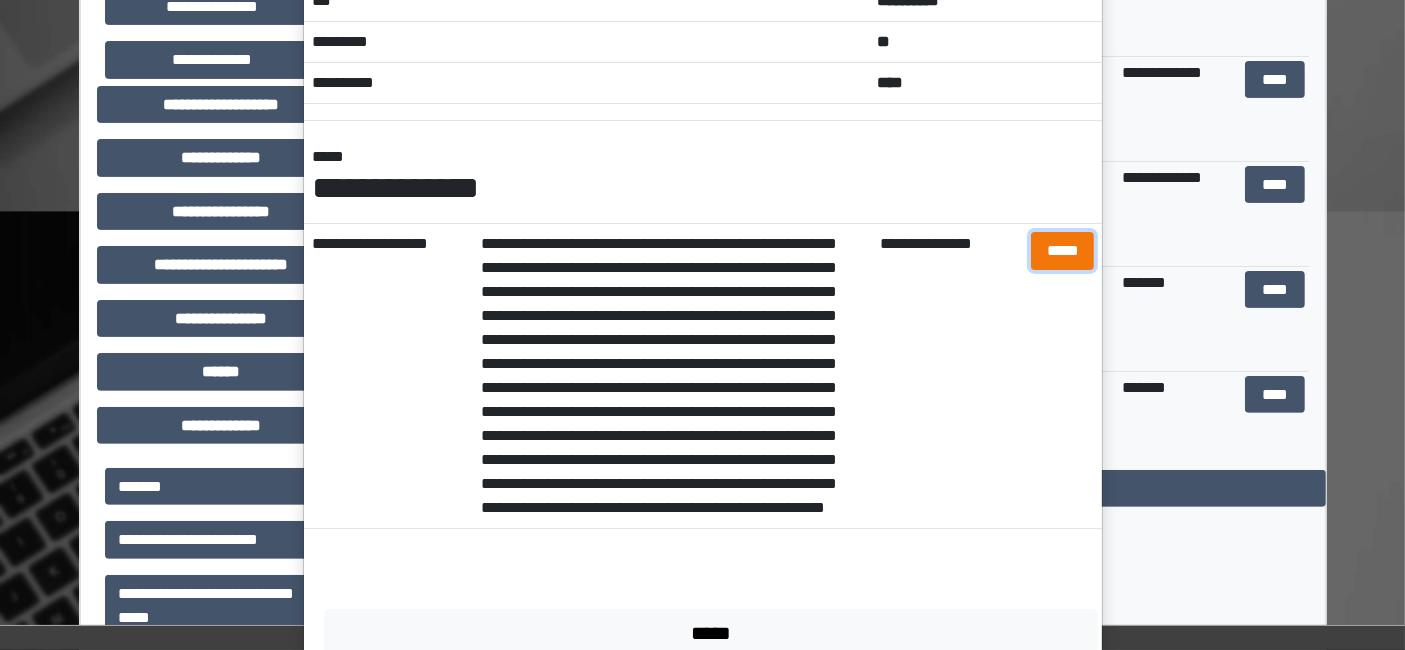 click on "*****" at bounding box center [1062, 250] 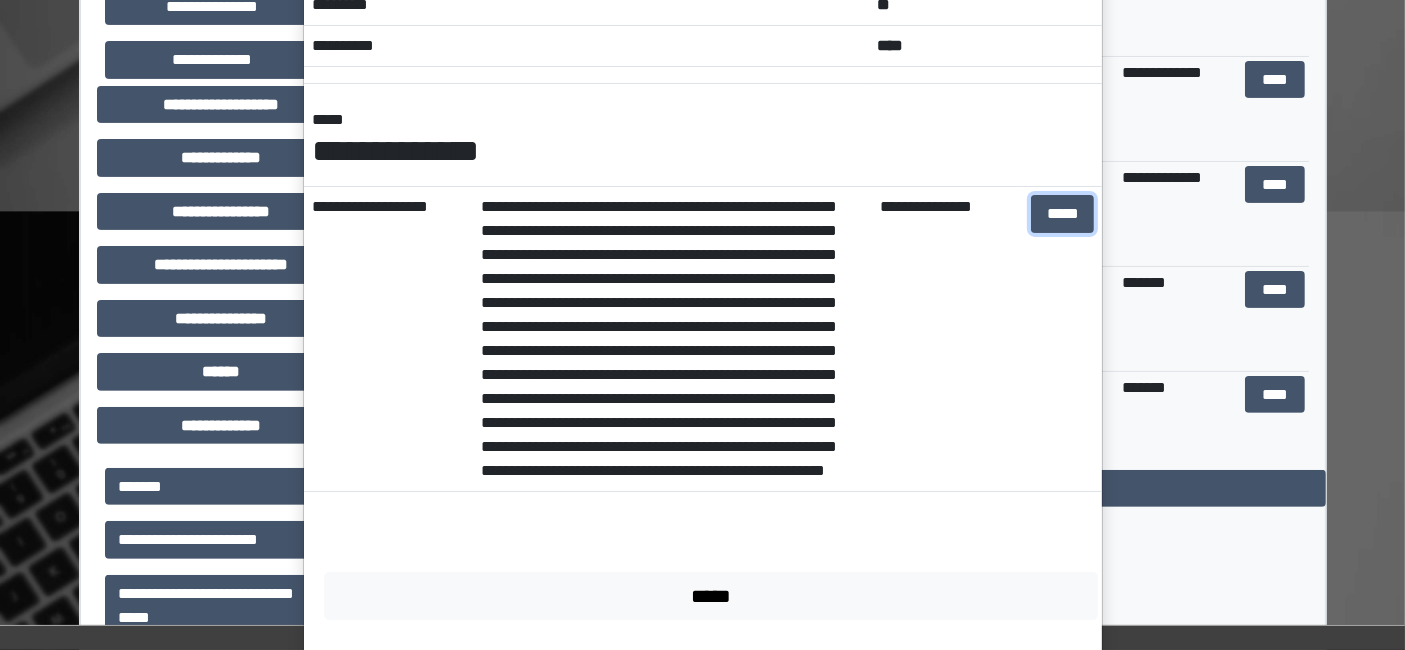 scroll, scrollTop: 254, scrollLeft: 0, axis: vertical 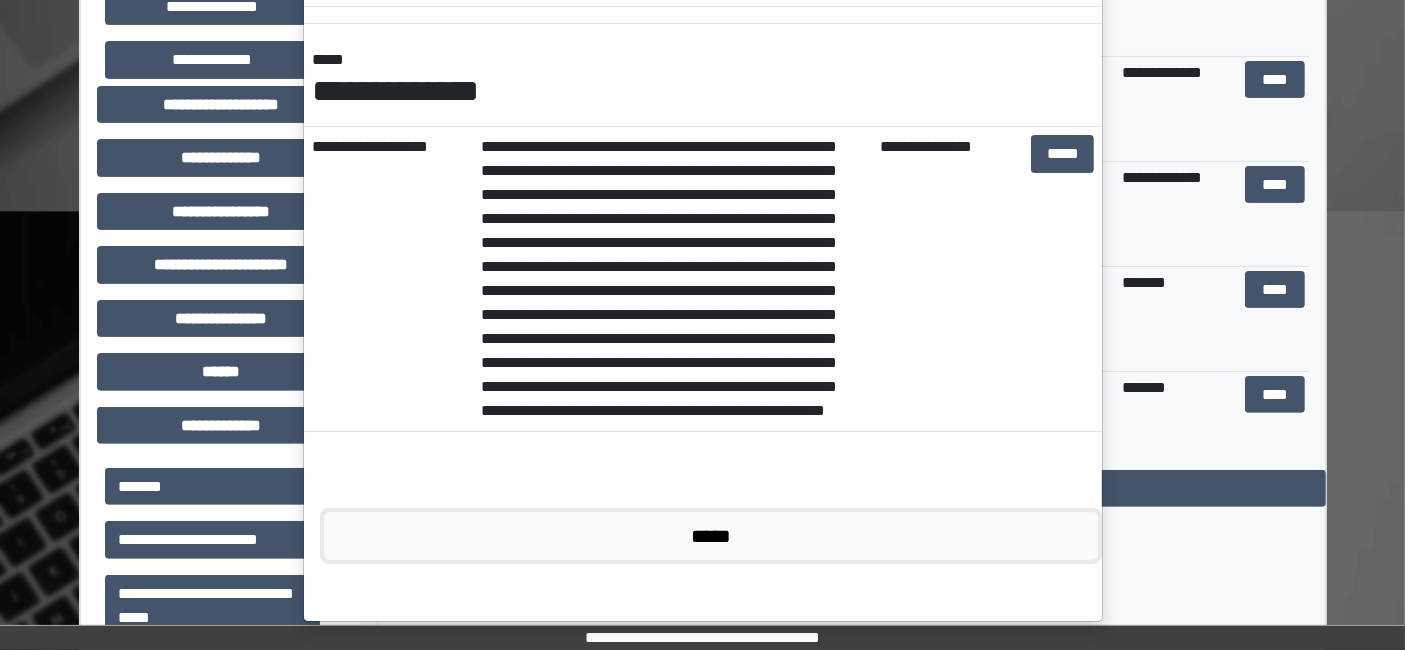 click on "*****" at bounding box center [711, 535] 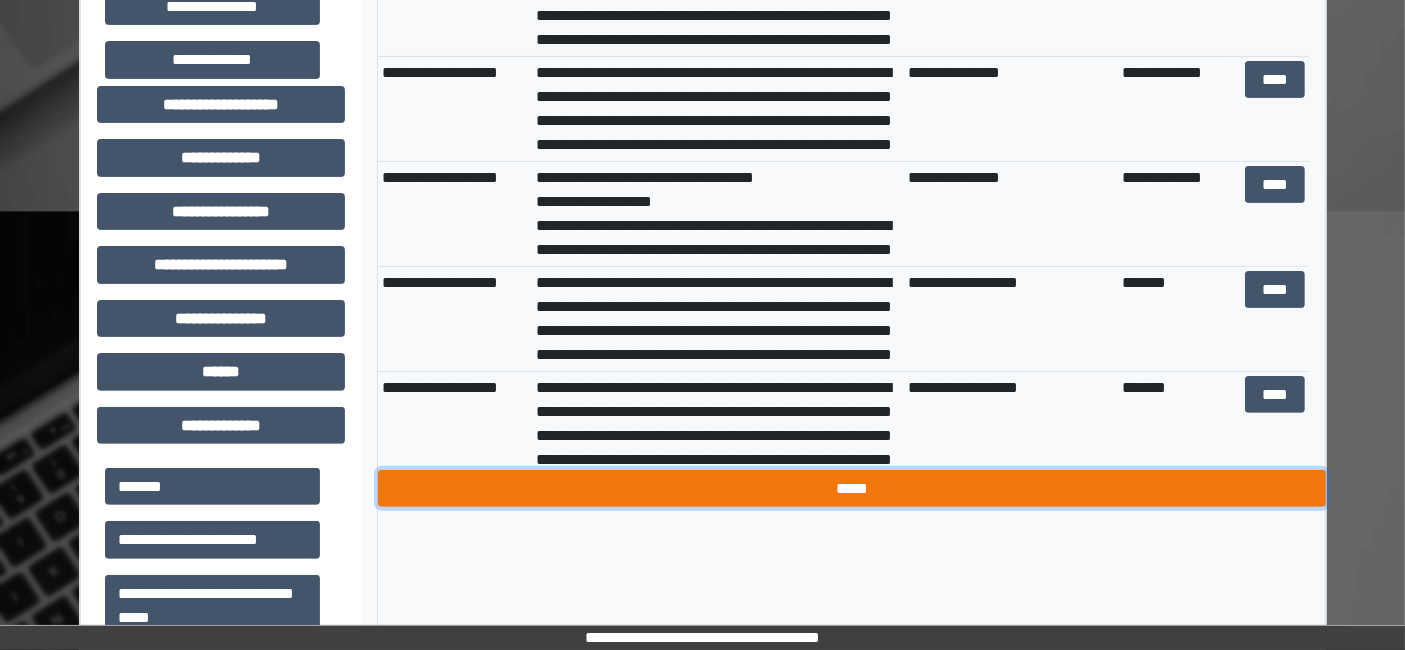 click on "*****" at bounding box center (852, 488) 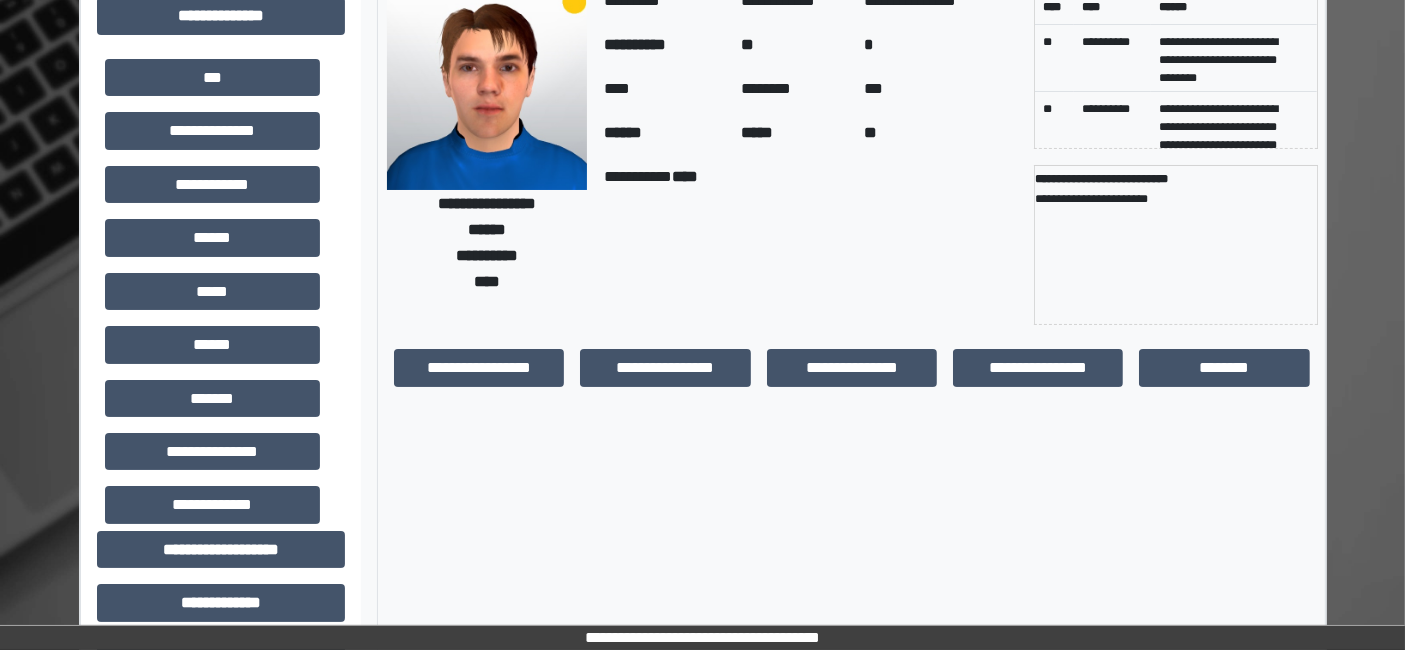 scroll, scrollTop: 0, scrollLeft: 0, axis: both 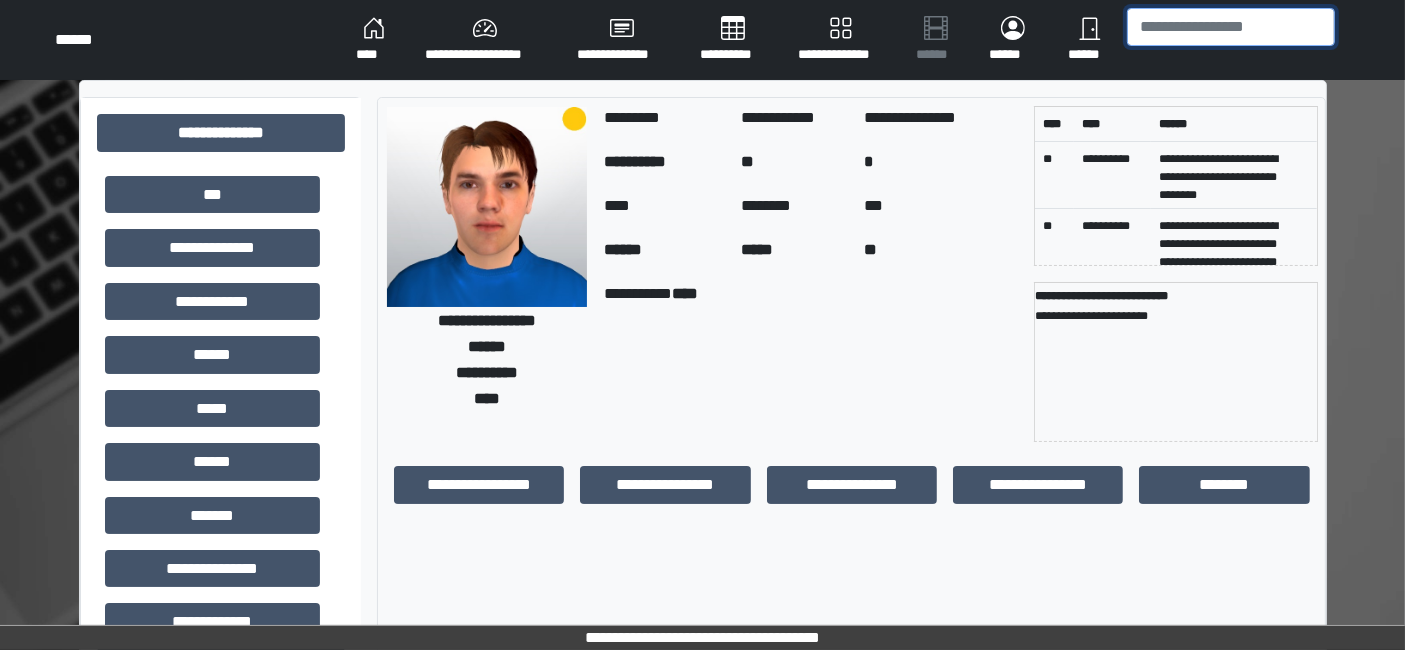 click at bounding box center [1231, 27] 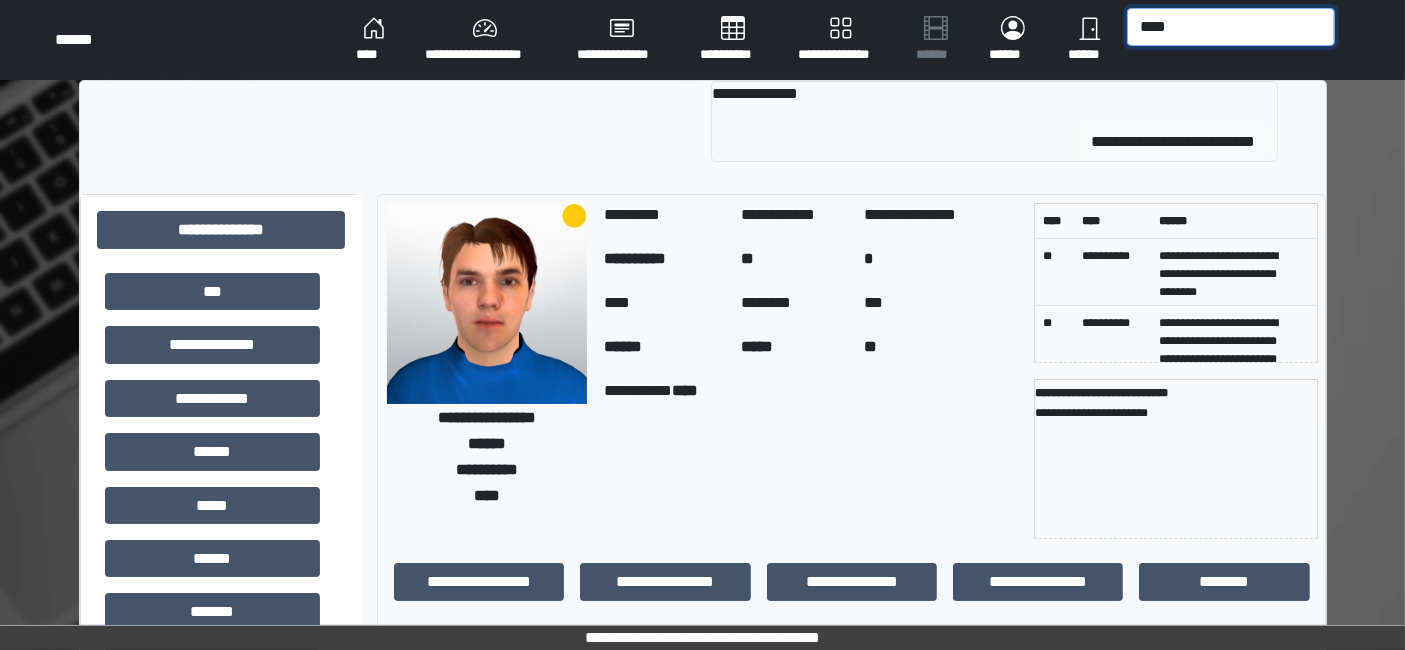 type on "****" 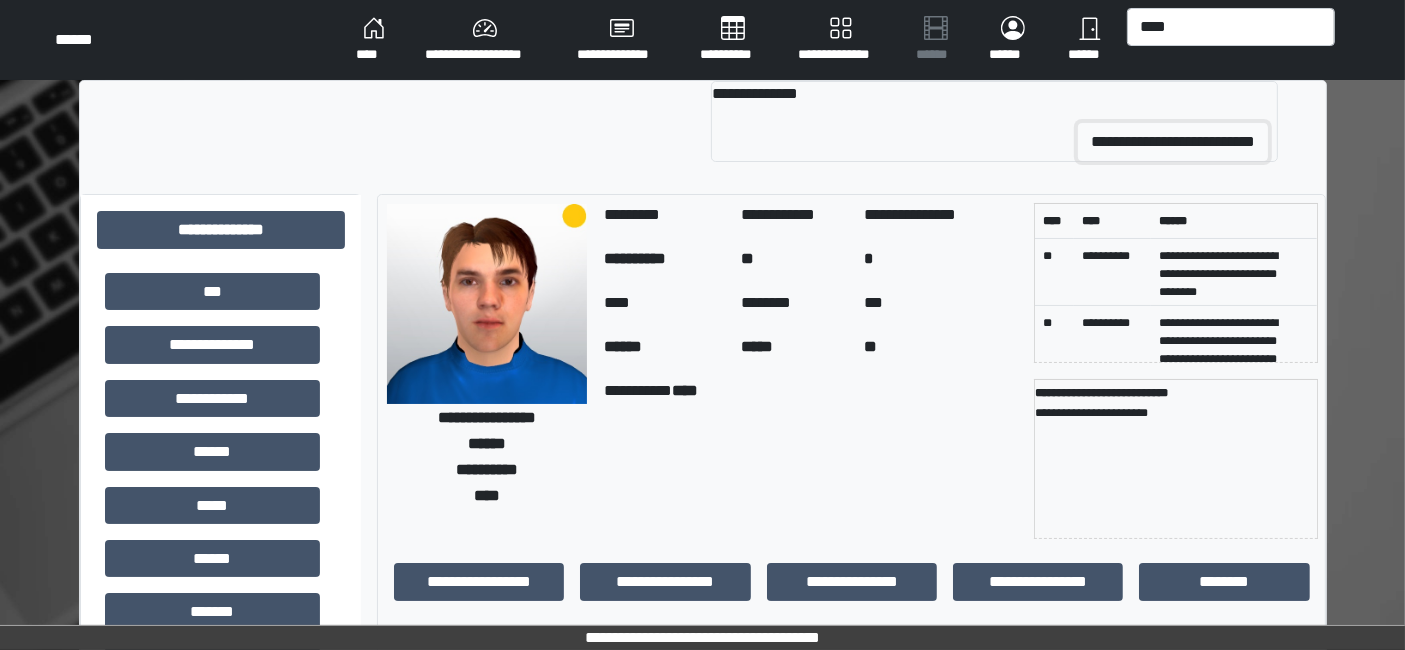 click on "**********" at bounding box center [1173, 142] 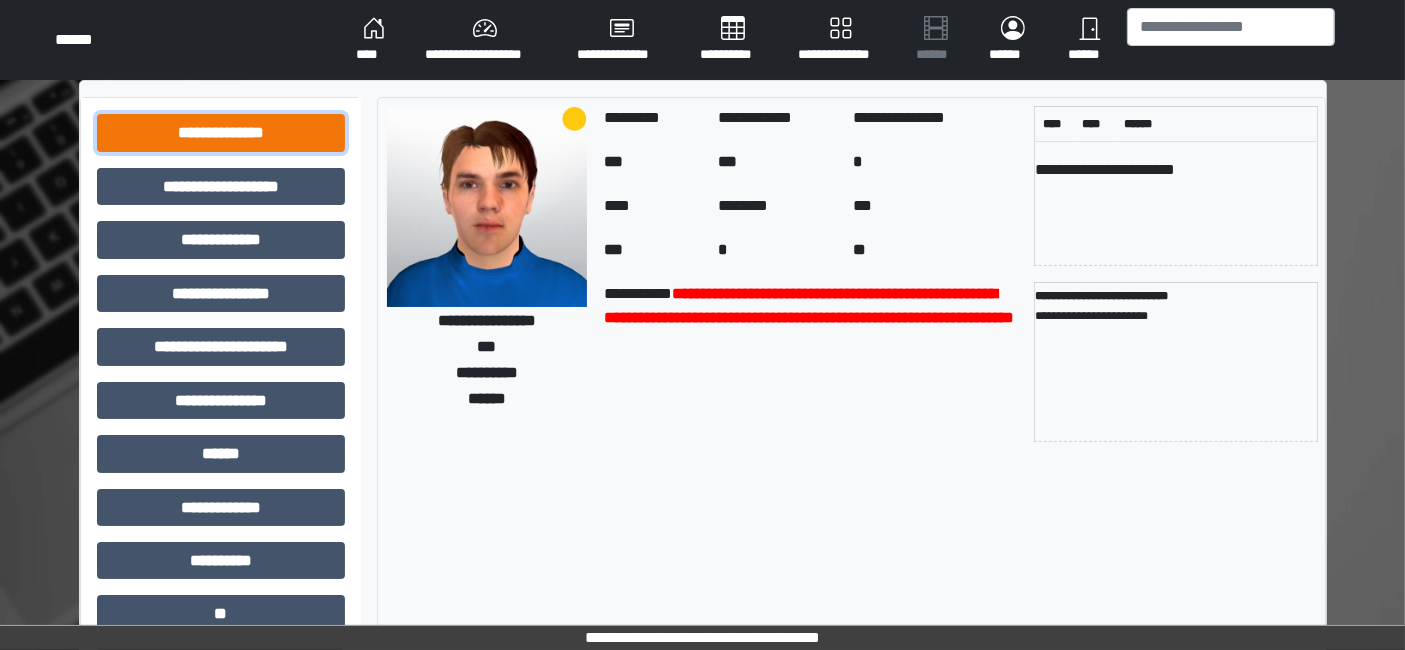 click on "**********" at bounding box center [221, 132] 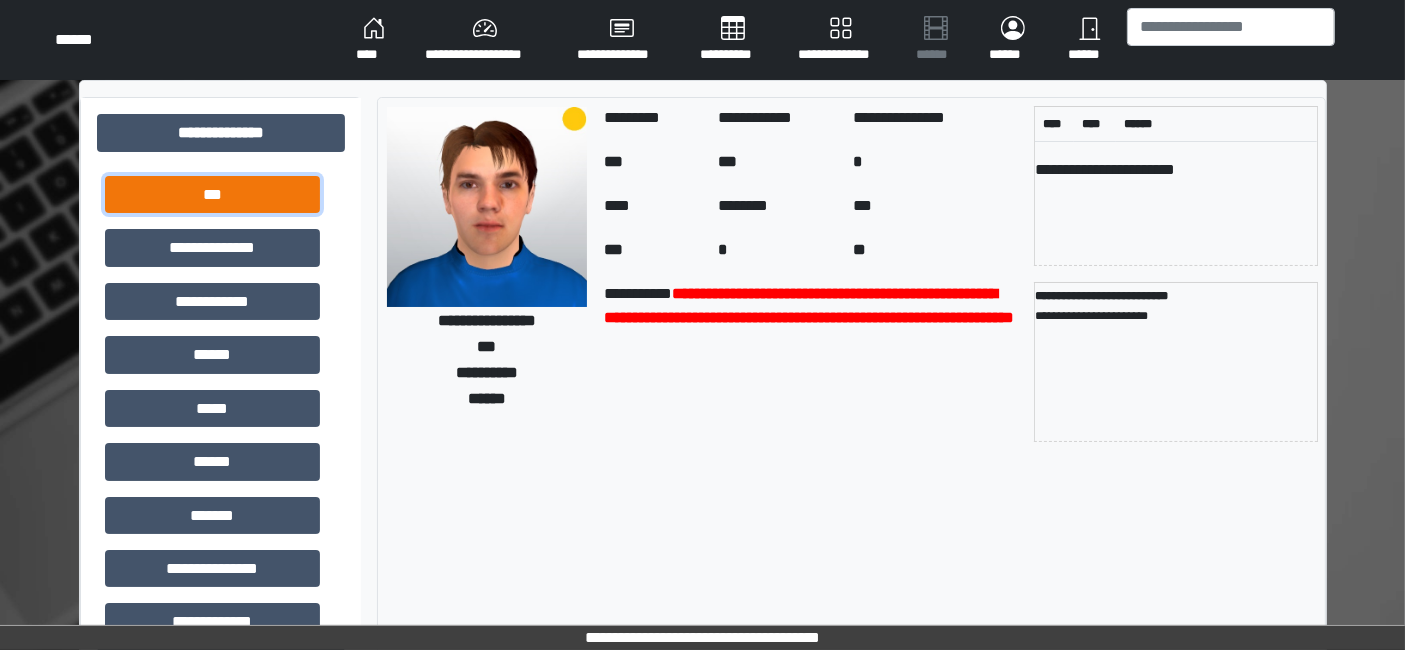 click on "***" at bounding box center (212, 194) 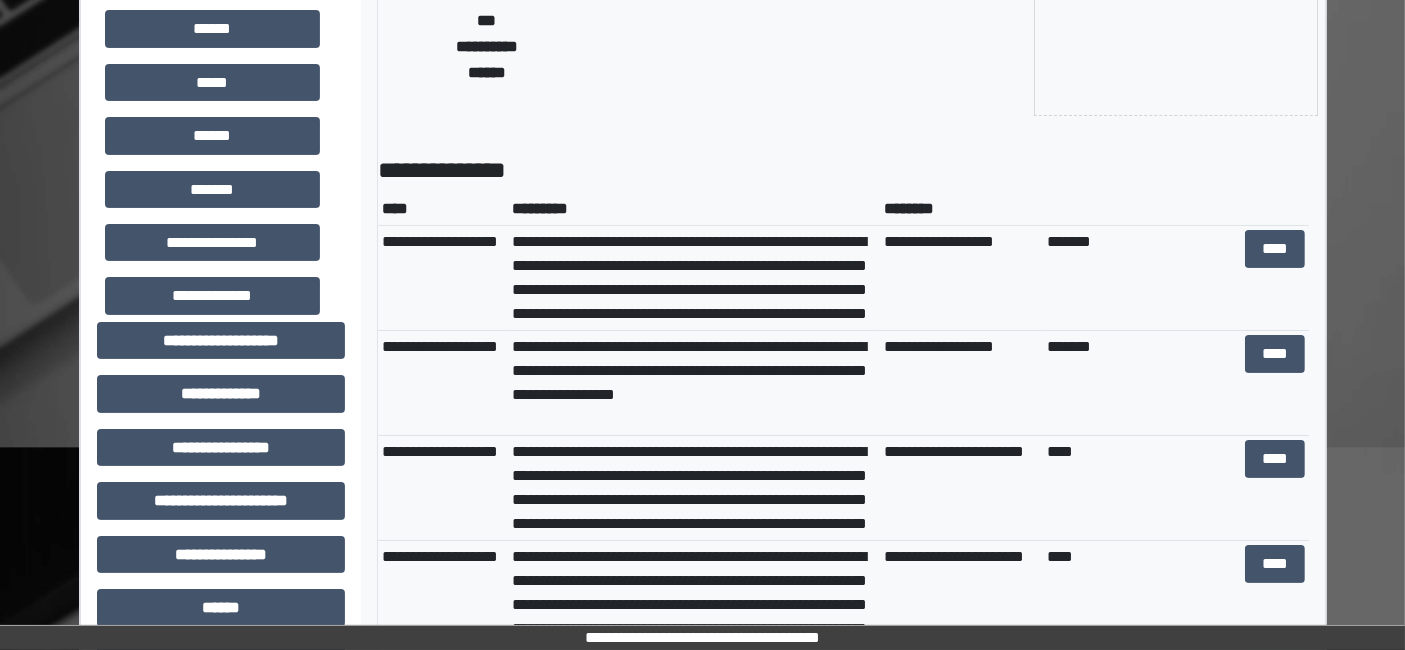 scroll, scrollTop: 333, scrollLeft: 0, axis: vertical 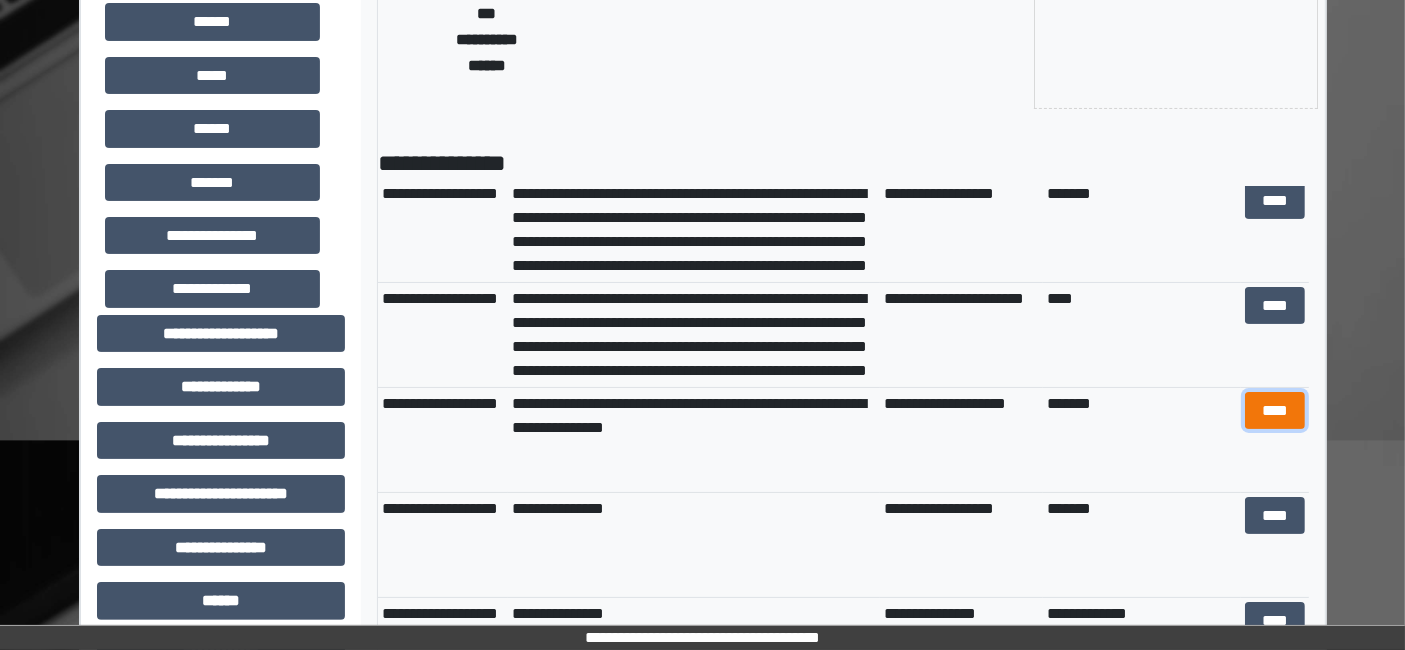 click on "****" at bounding box center [1274, 410] 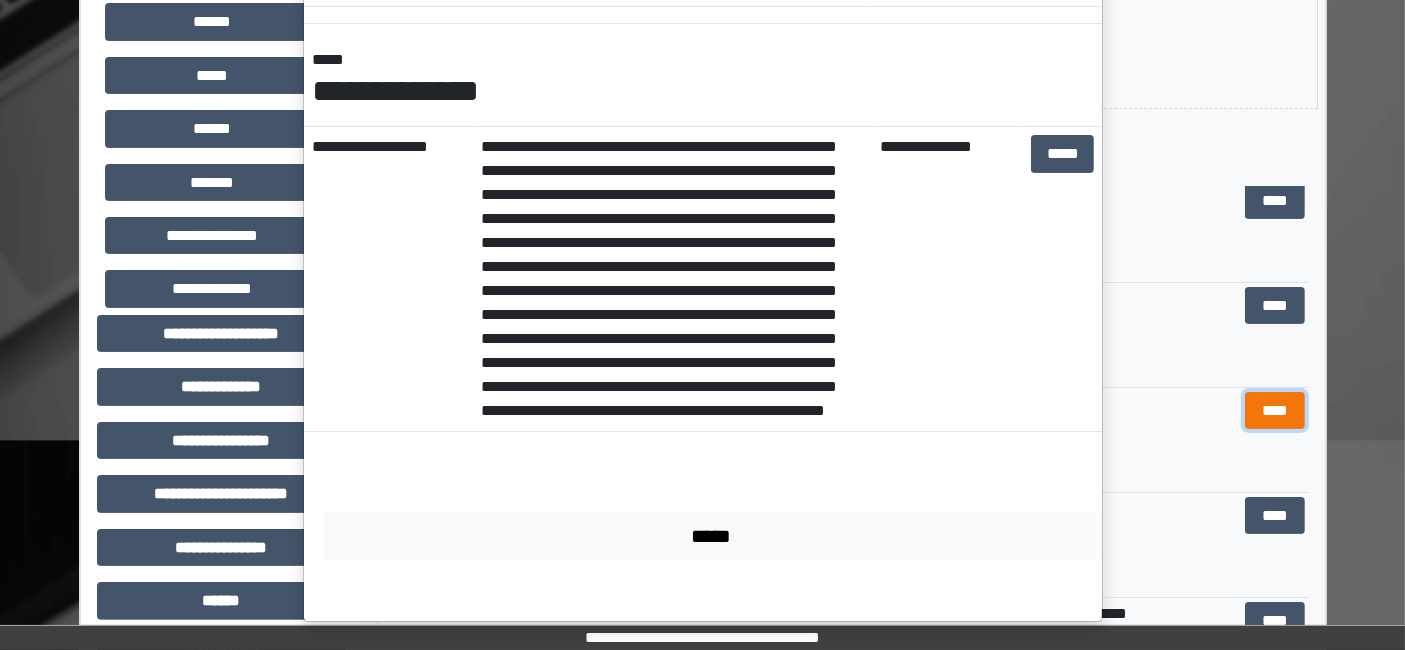 scroll, scrollTop: 0, scrollLeft: 0, axis: both 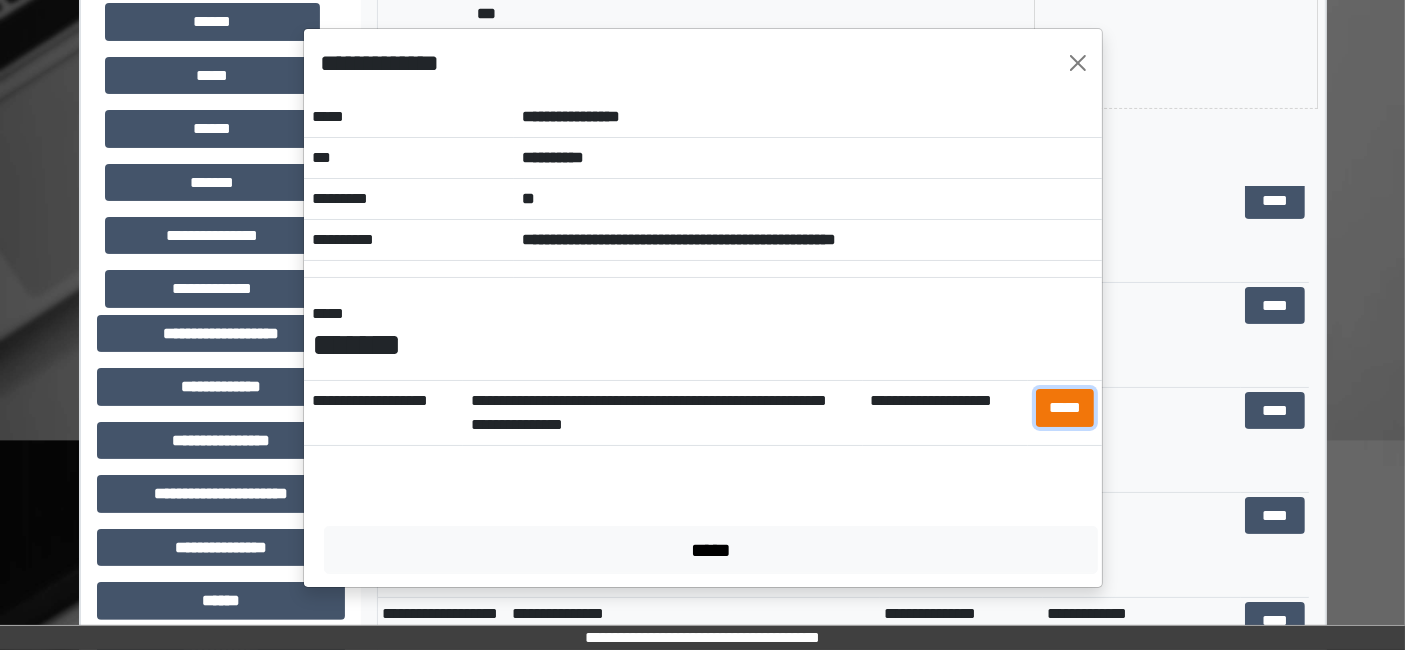 click on "*****" at bounding box center [1065, 407] 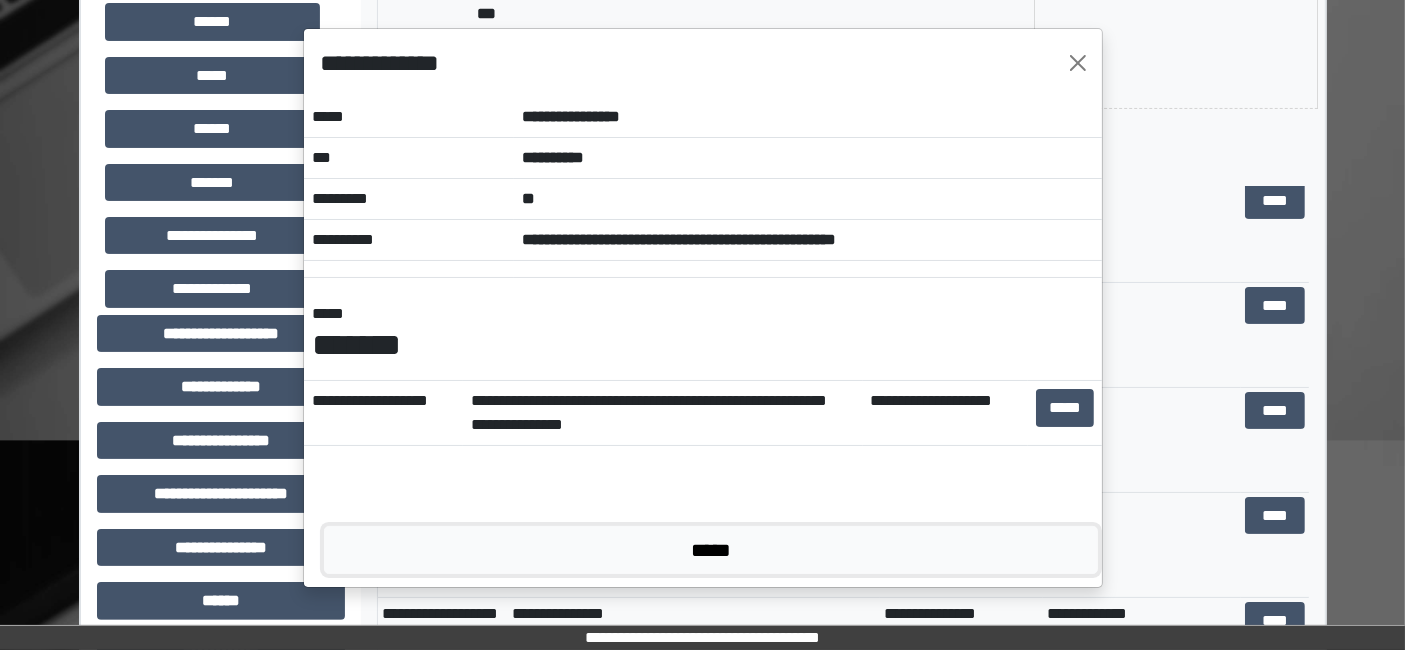 click on "*****" at bounding box center (711, 549) 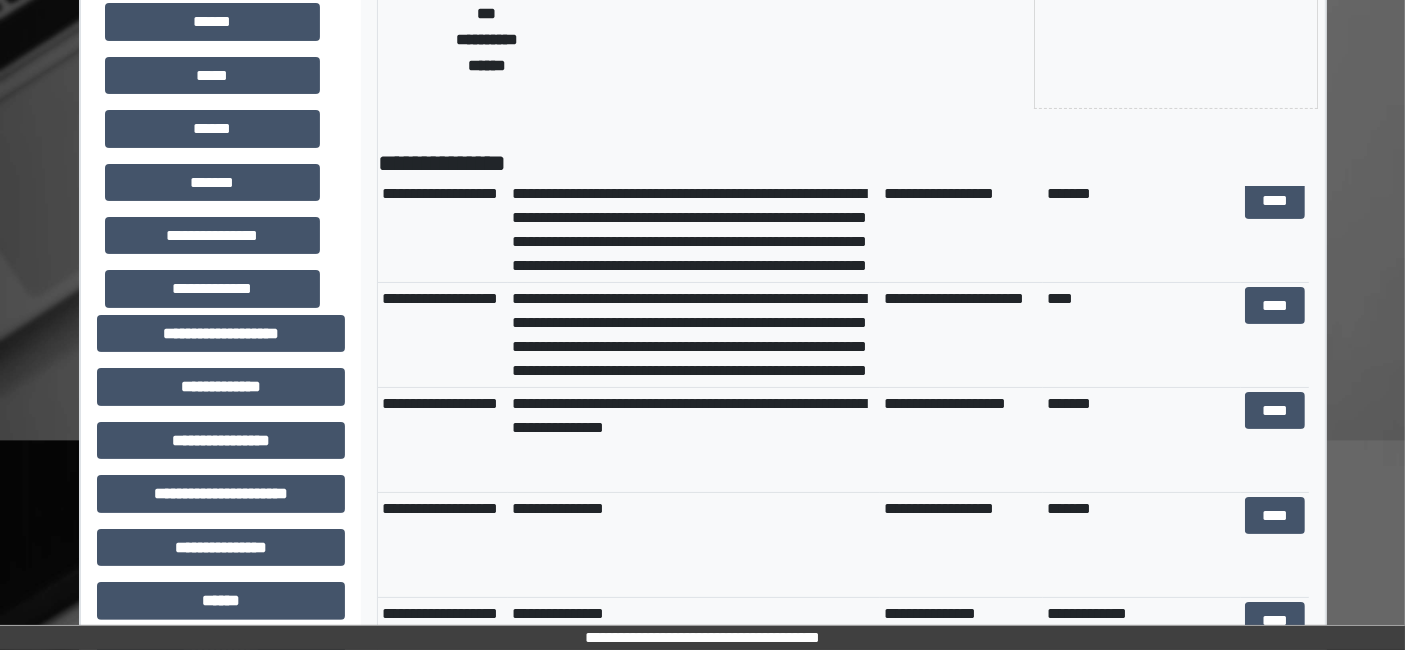scroll, scrollTop: 2555, scrollLeft: 0, axis: vertical 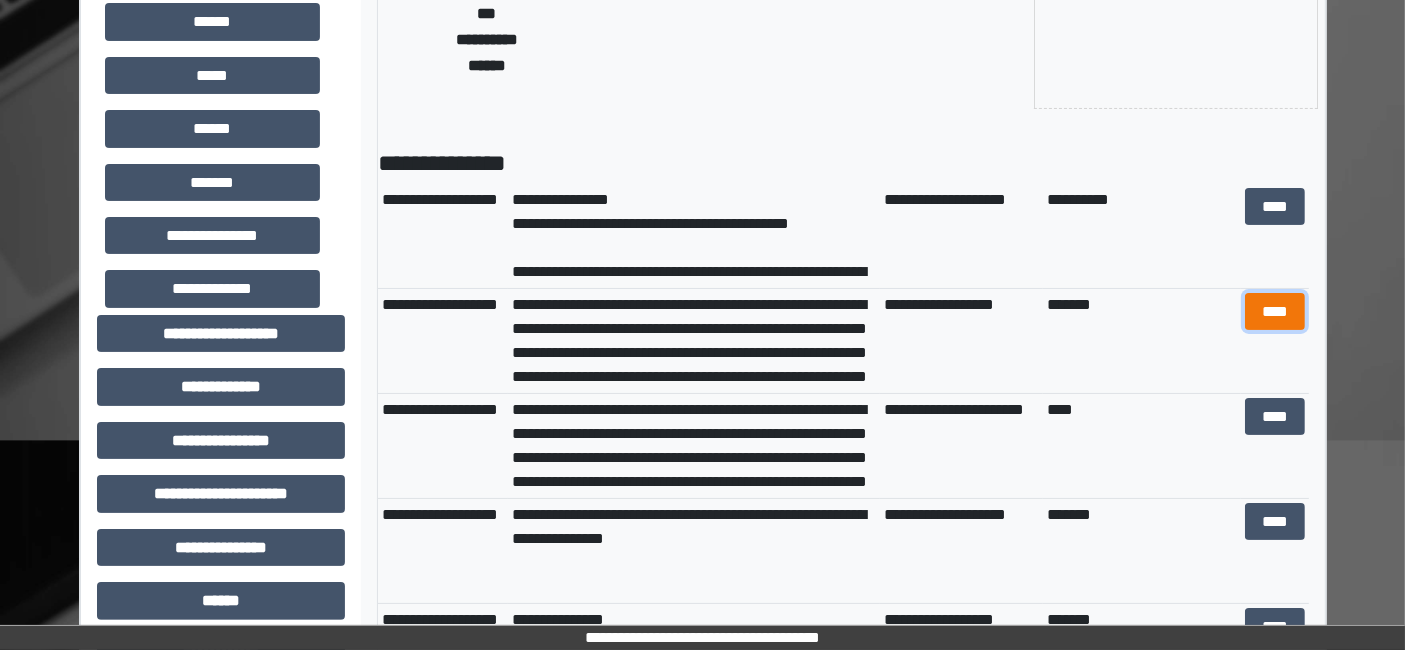 click on "****" at bounding box center (1274, 311) 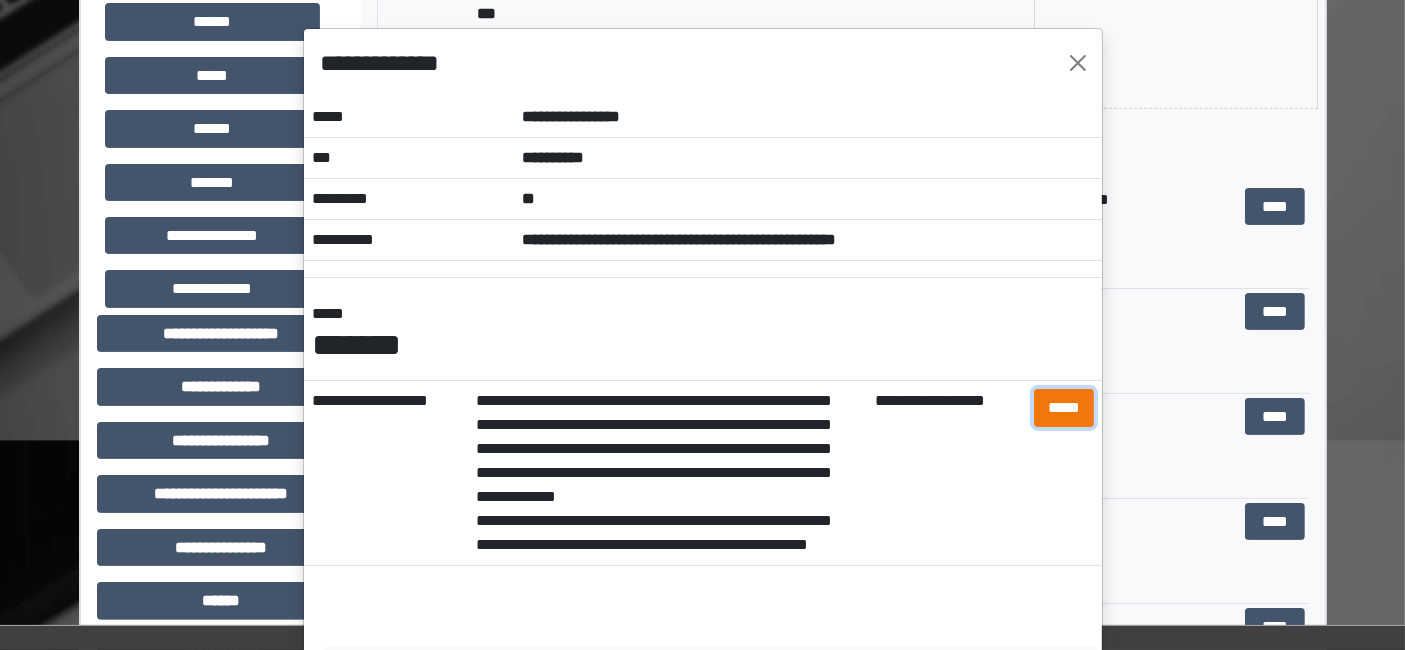 click on "*****" at bounding box center [1064, 407] 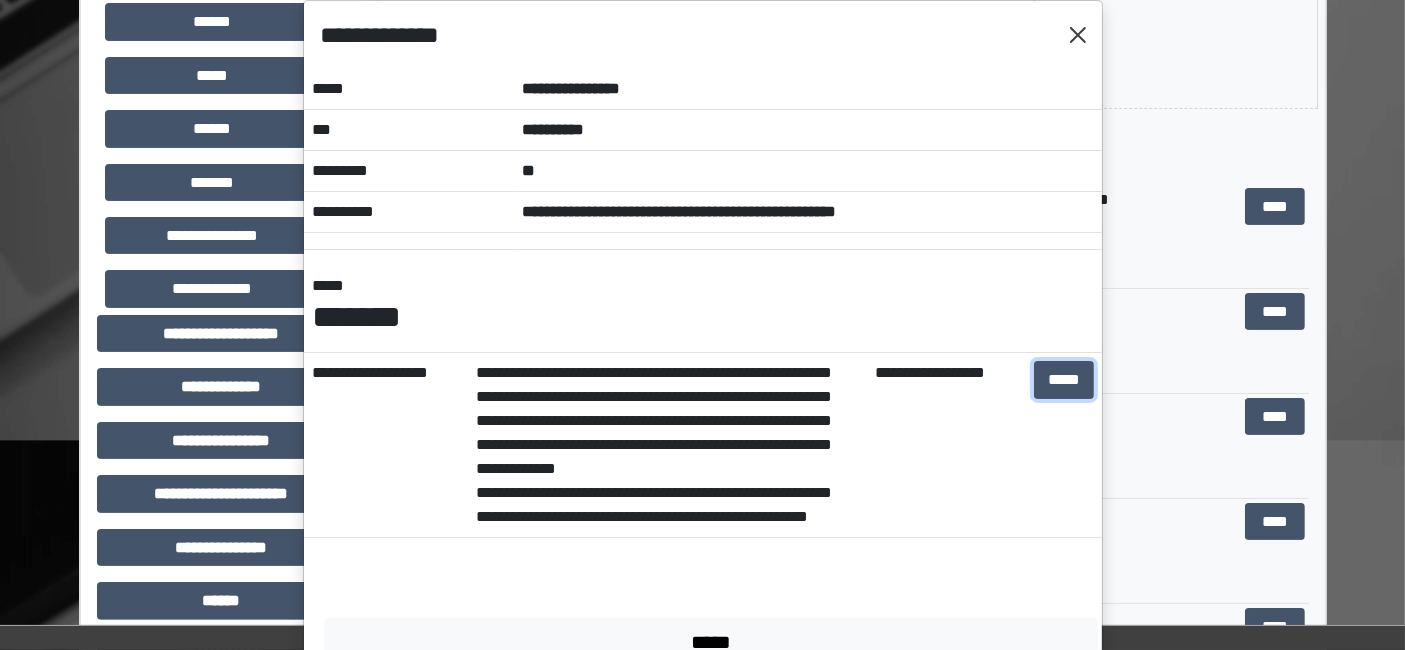 scroll, scrollTop: 0, scrollLeft: 0, axis: both 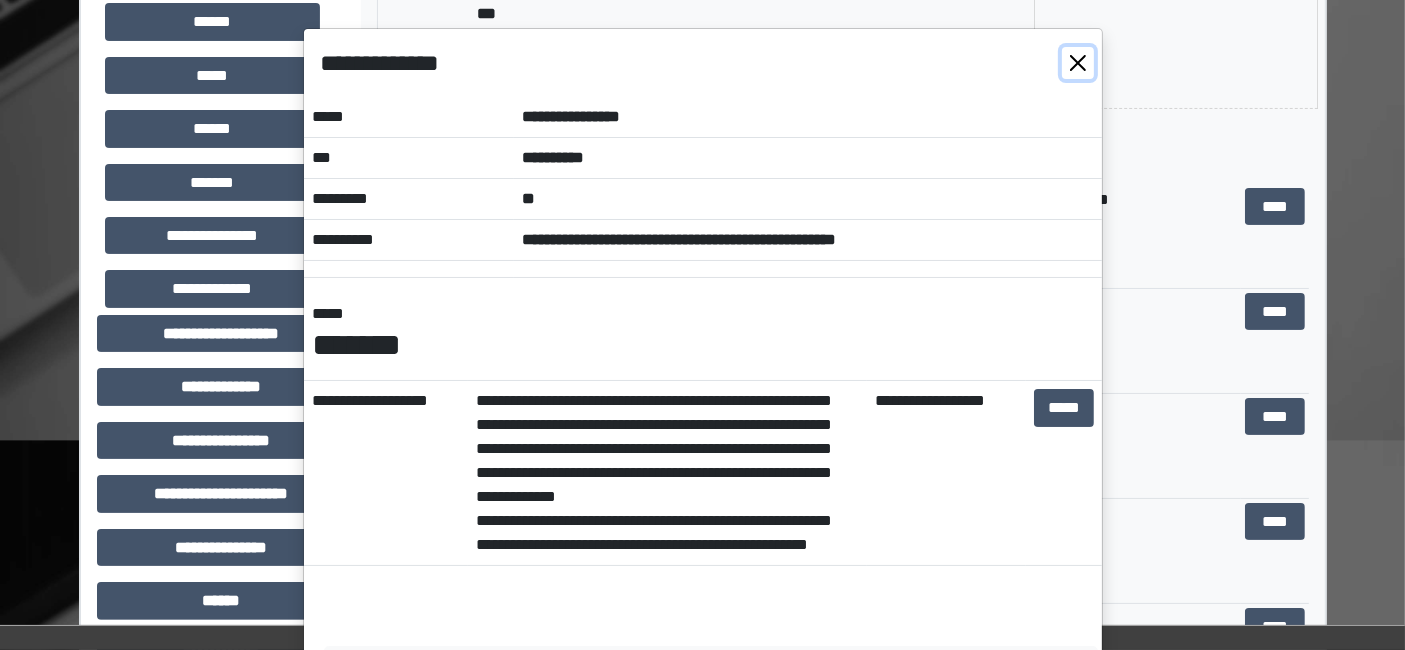 click at bounding box center (1078, 63) 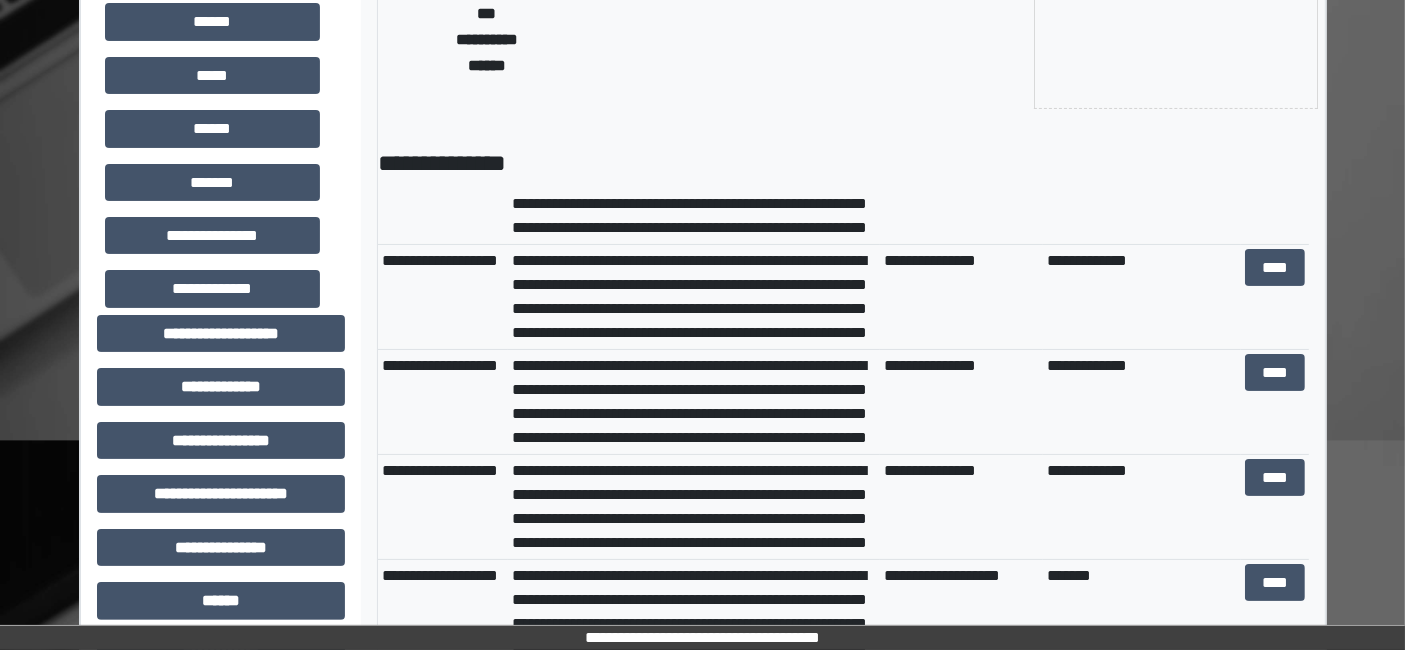 scroll, scrollTop: 1000, scrollLeft: 0, axis: vertical 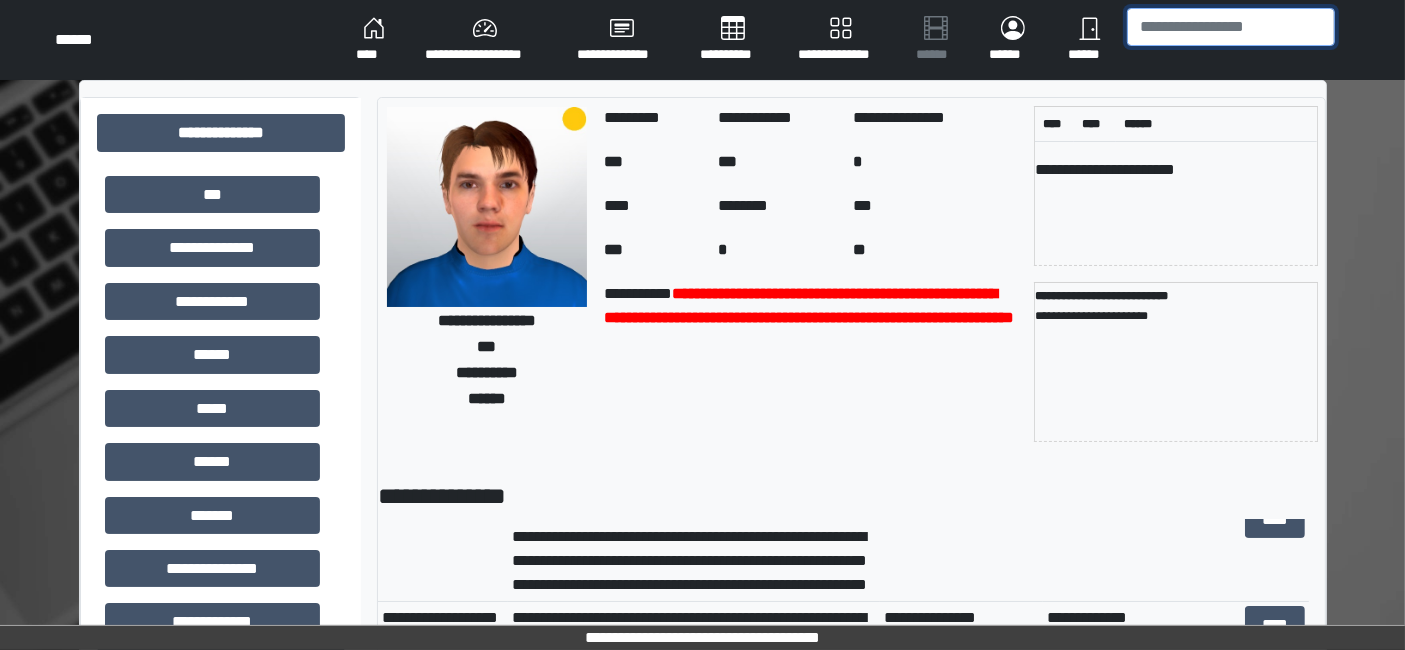 click at bounding box center [1231, 27] 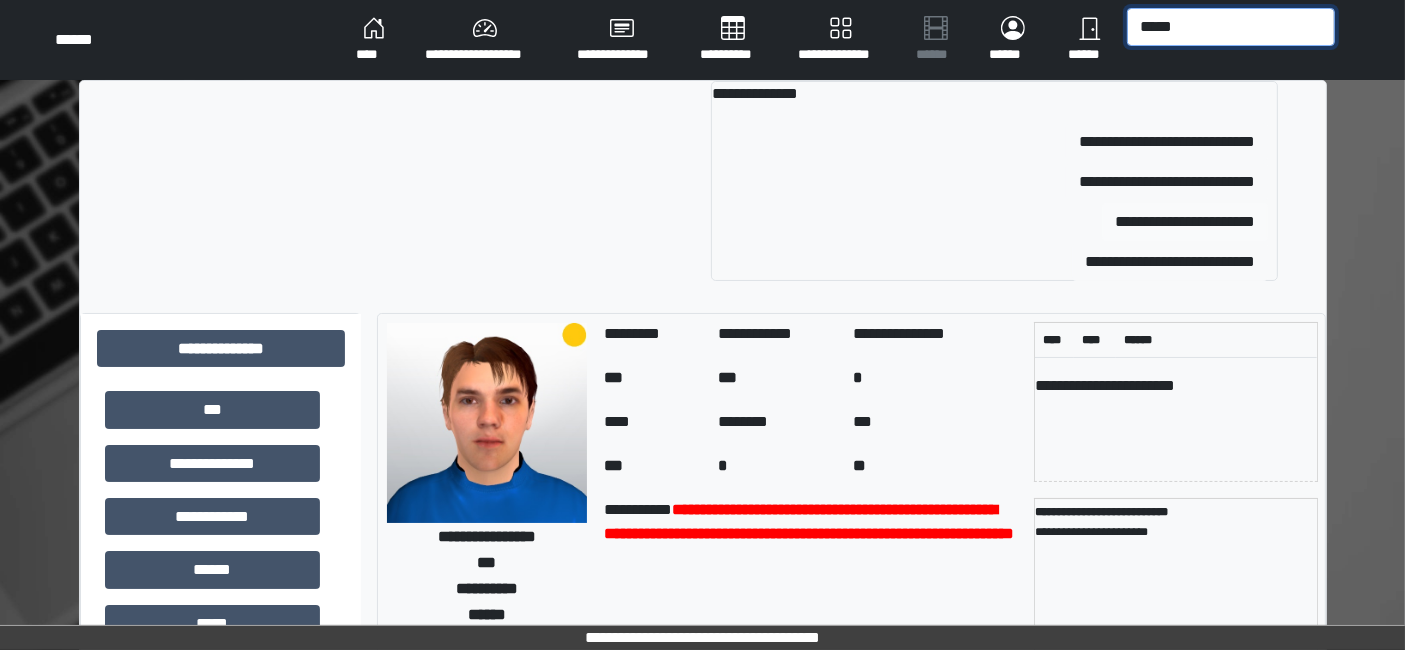 type on "*****" 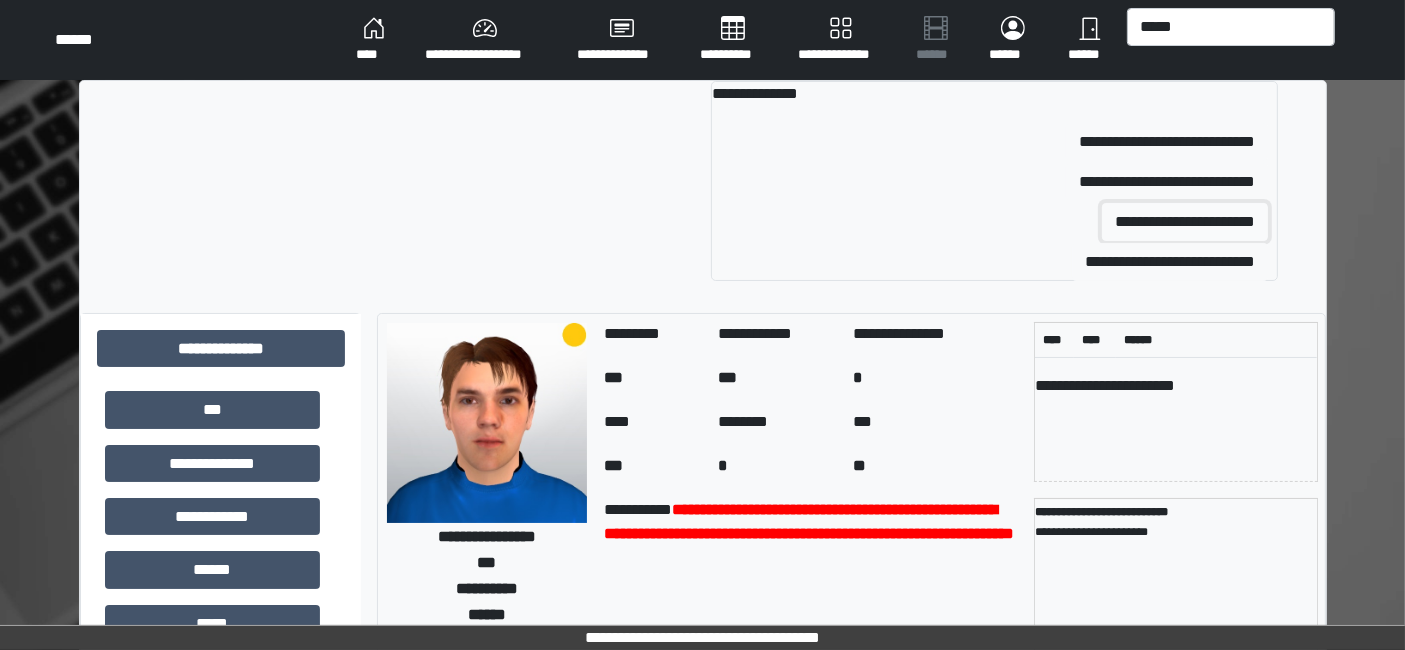 click on "**********" at bounding box center (1185, 222) 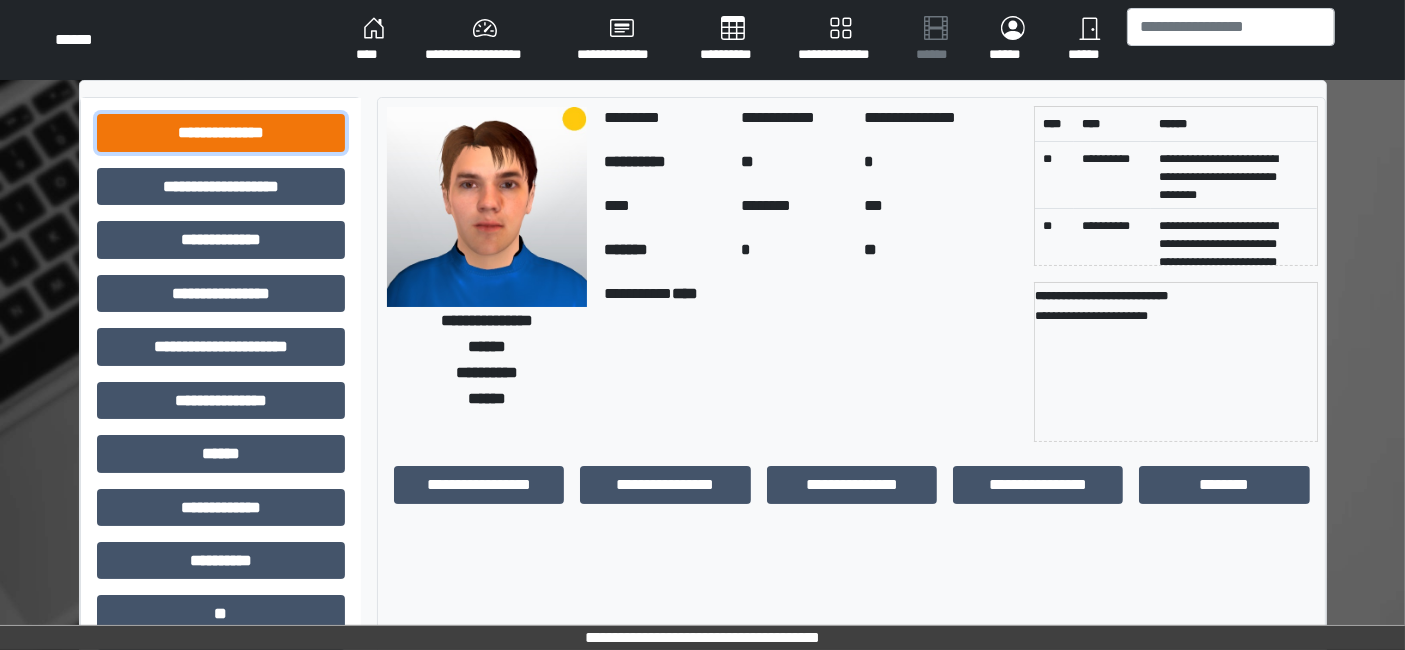click on "**********" at bounding box center [221, 132] 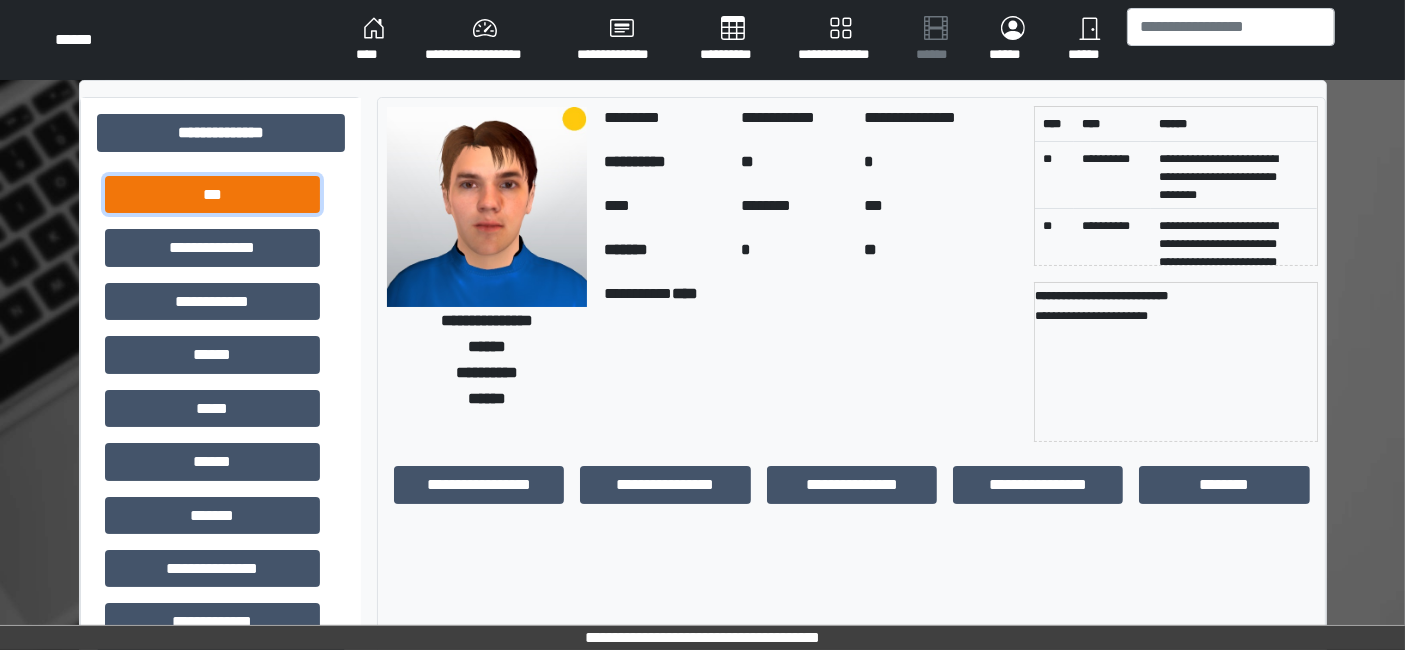click on "***" at bounding box center [212, 194] 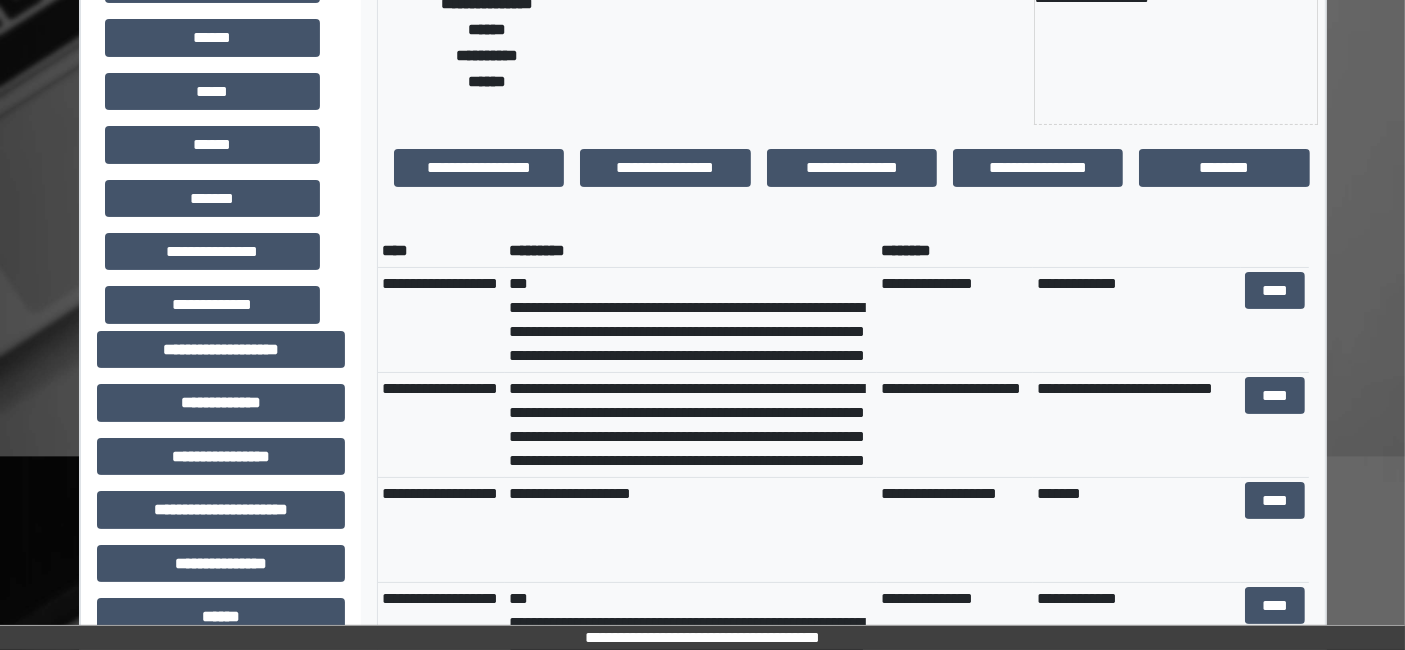 scroll, scrollTop: 333, scrollLeft: 0, axis: vertical 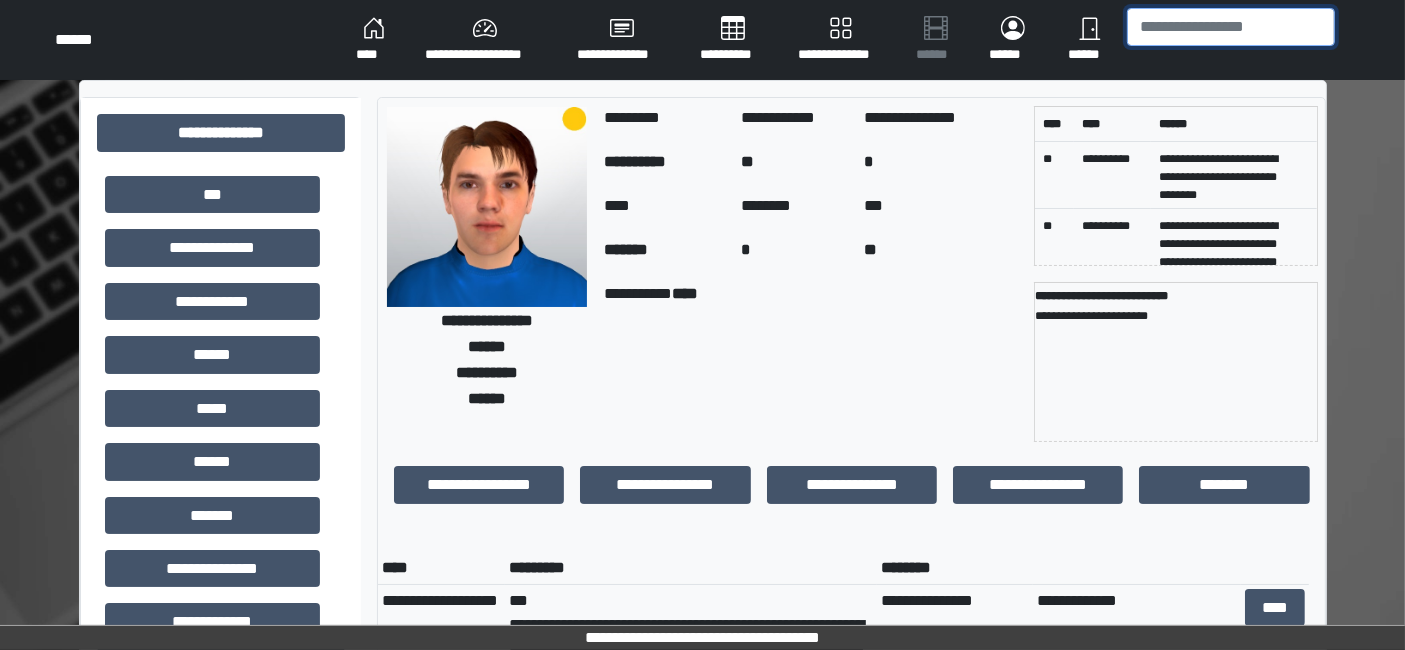drag, startPoint x: 1236, startPoint y: 40, endPoint x: 1233, endPoint y: 30, distance: 10.440307 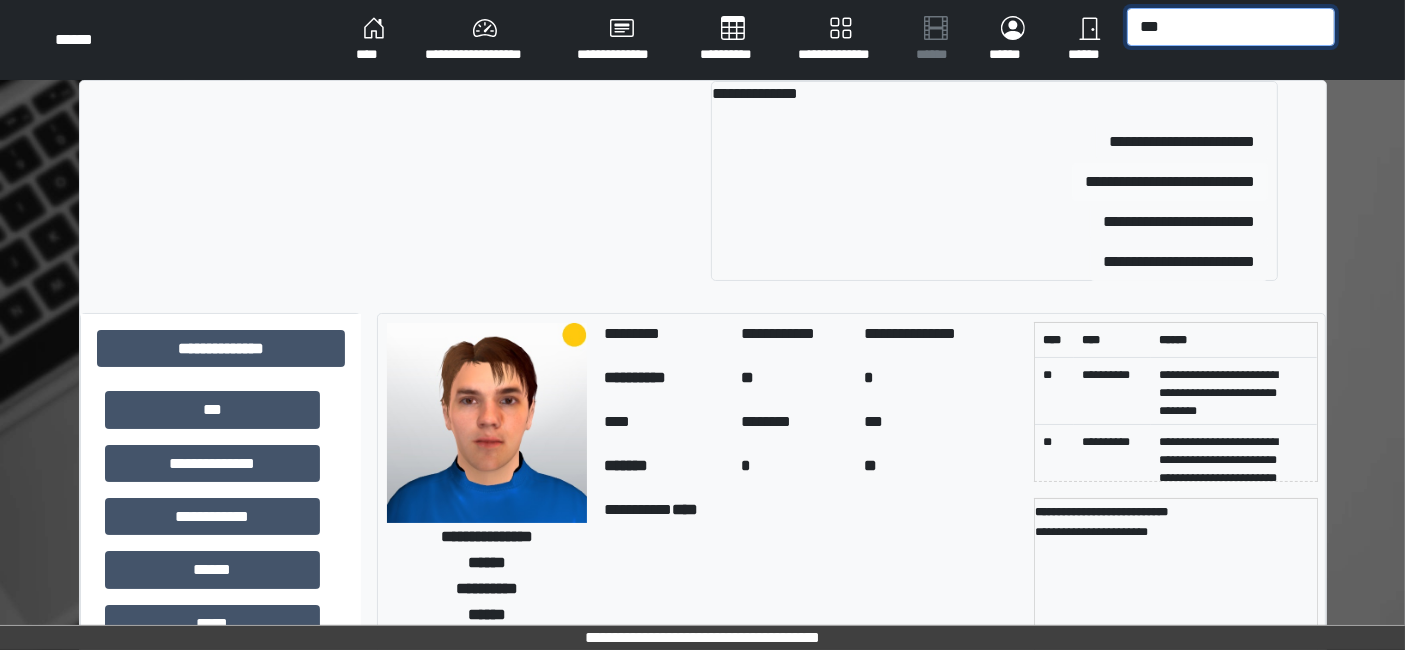 type on "***" 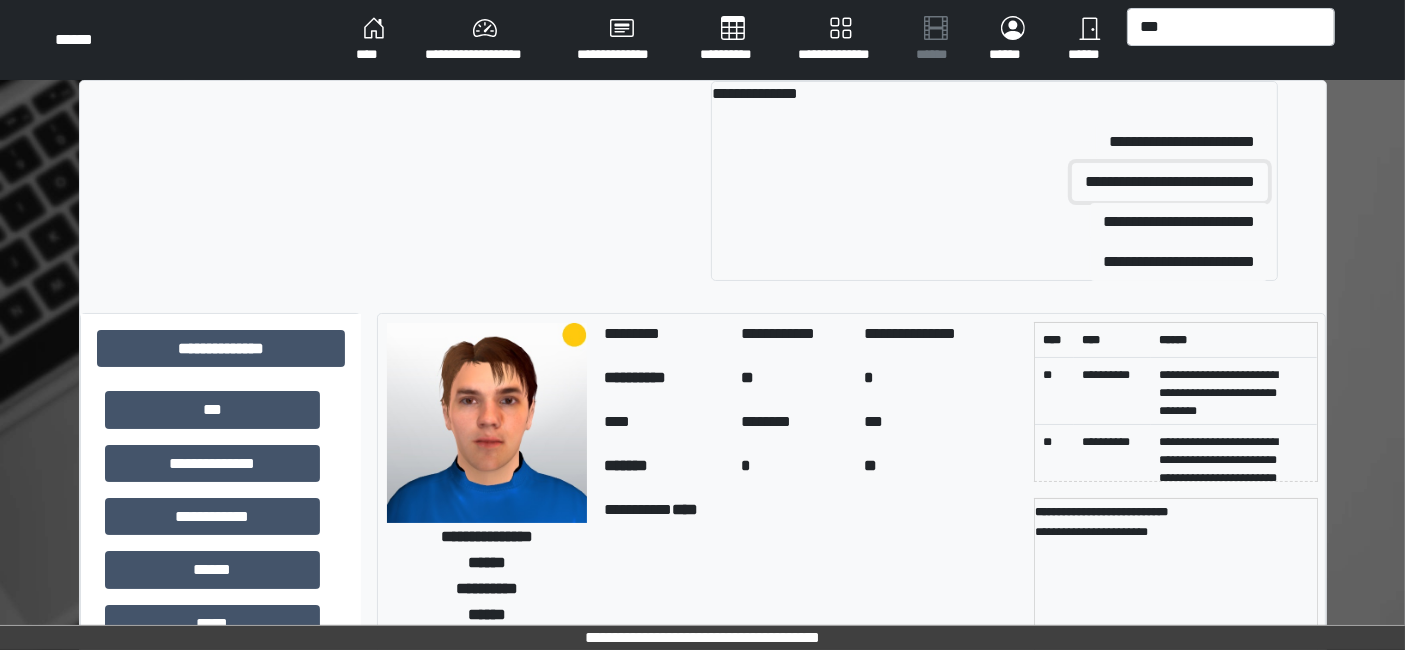 click on "**********" at bounding box center [1170, 182] 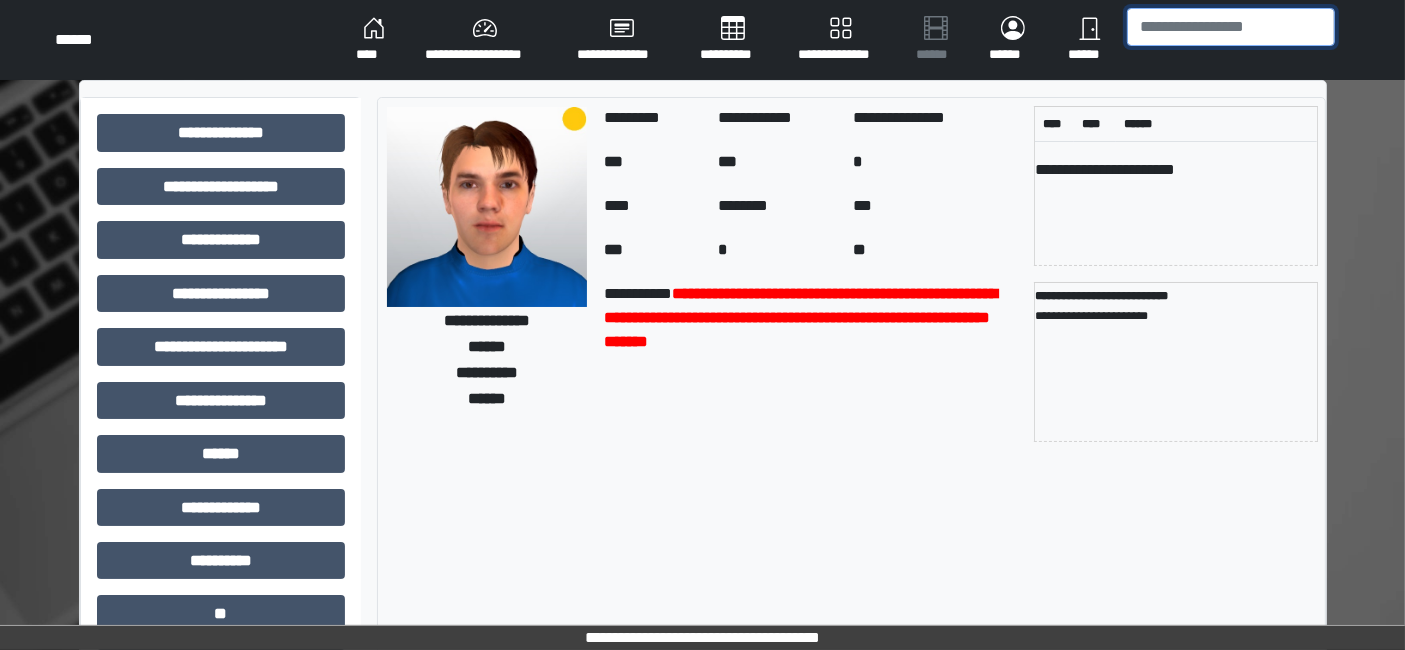 click at bounding box center (1231, 27) 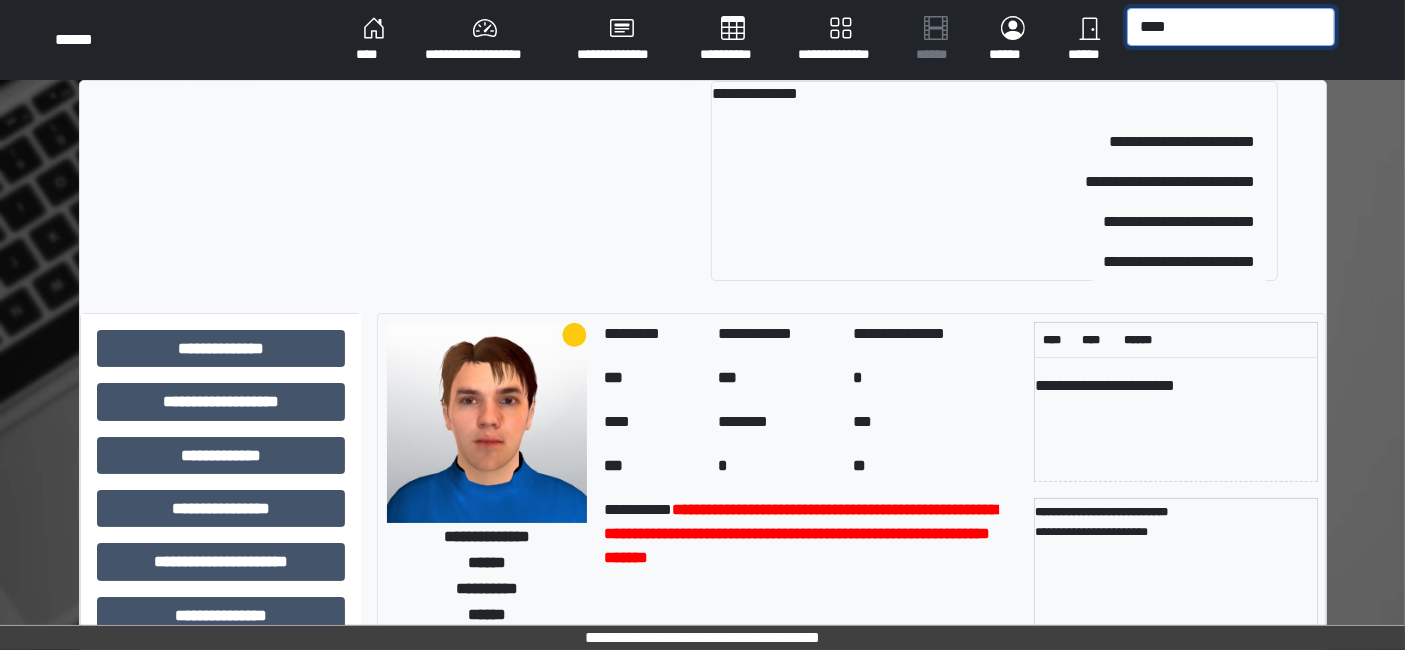 type on "****" 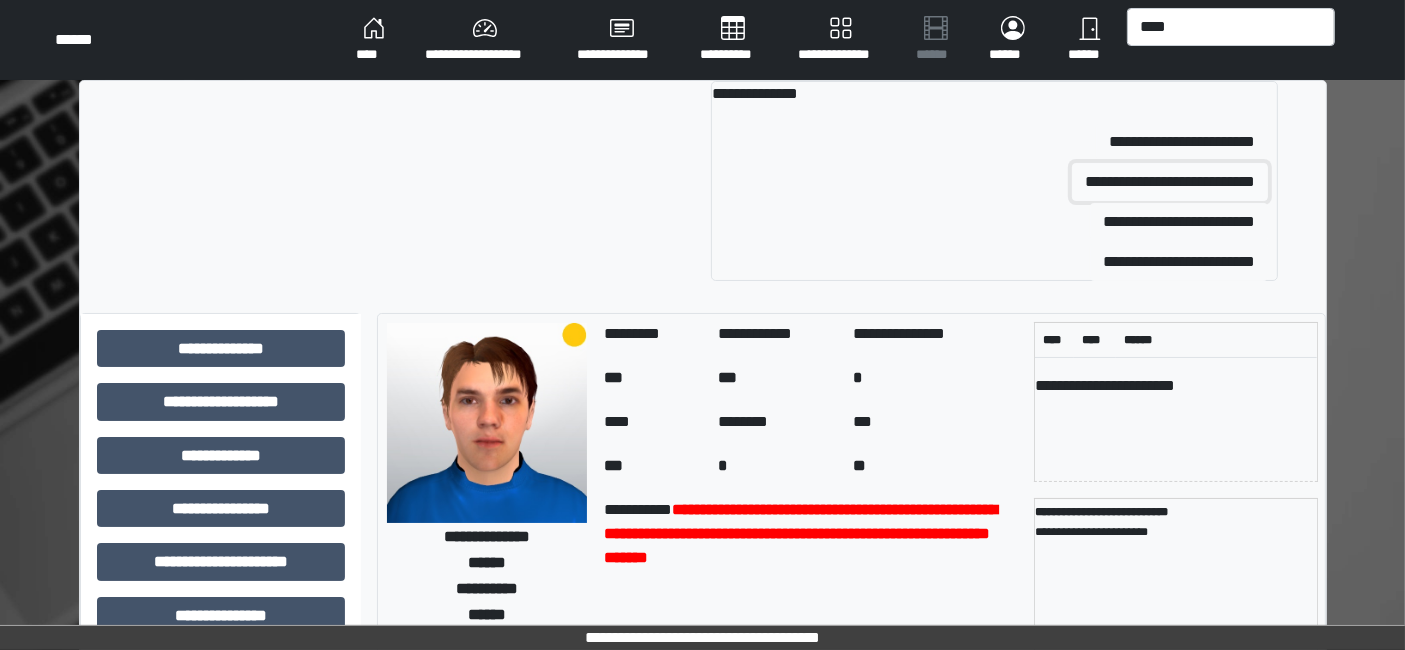 click on "**********" at bounding box center (1170, 182) 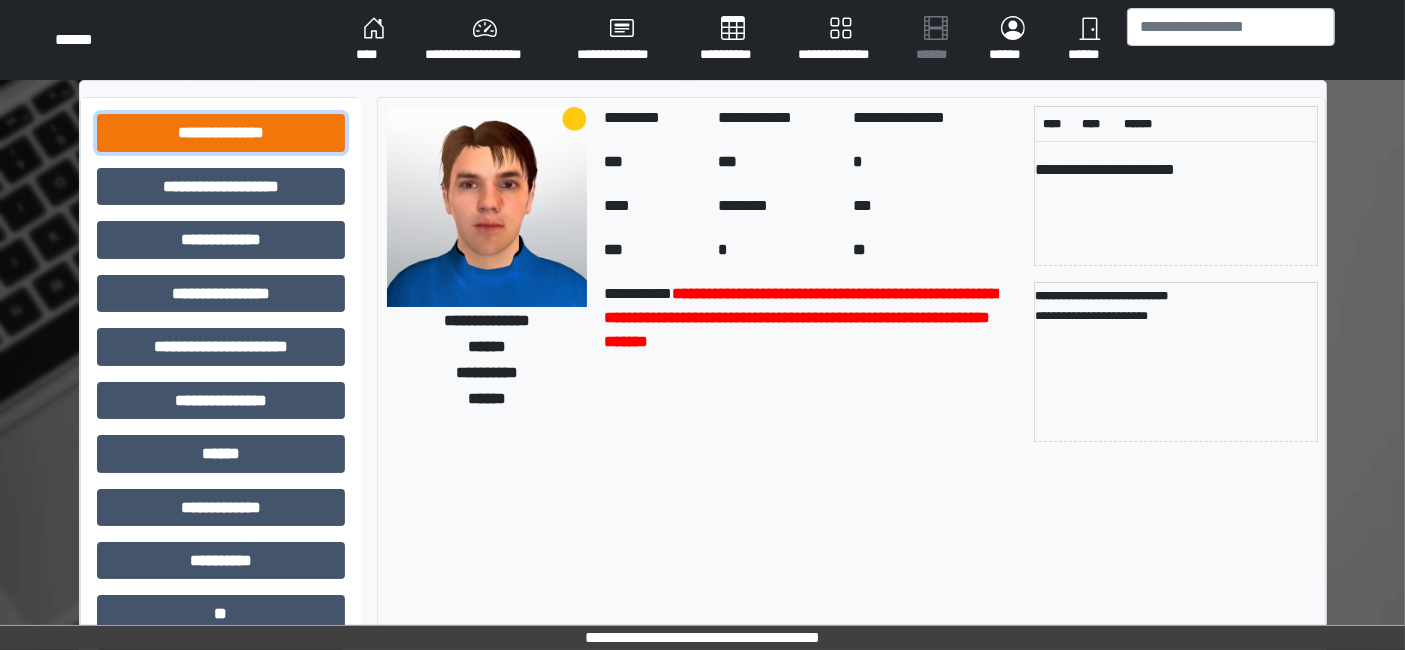 click on "**********" at bounding box center (221, 132) 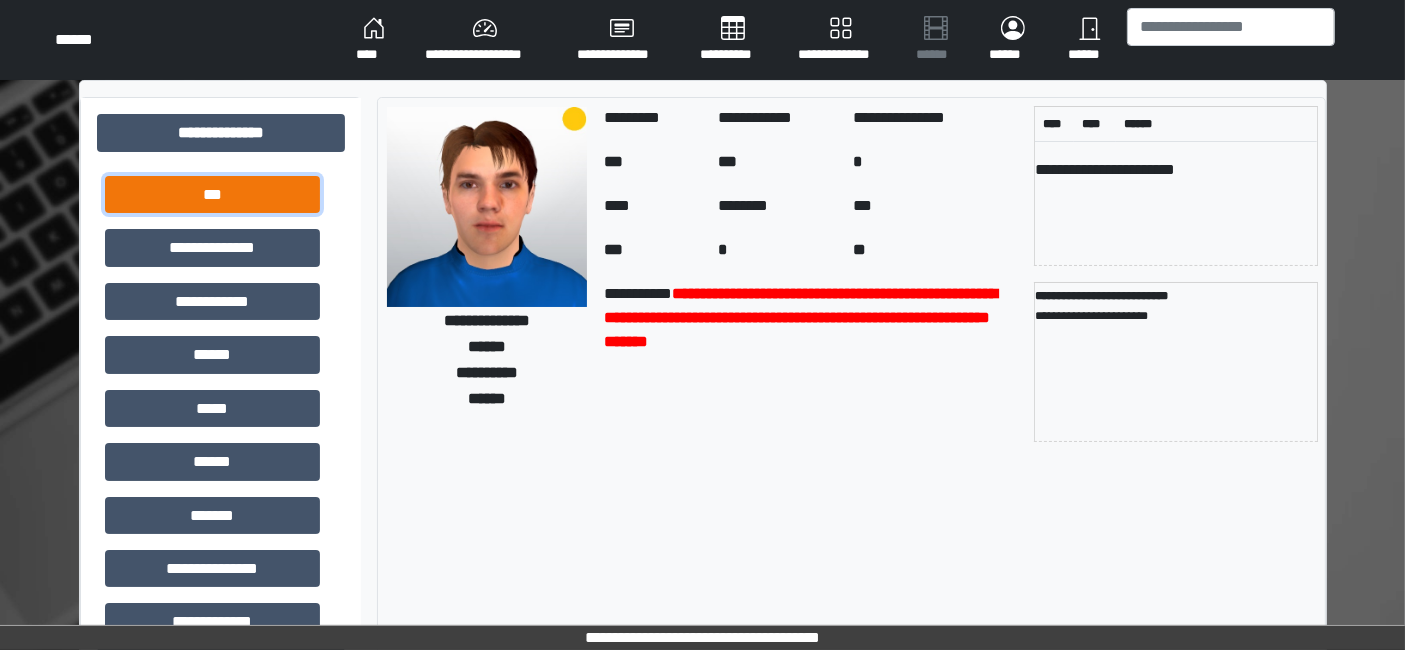 click on "***" at bounding box center (212, 194) 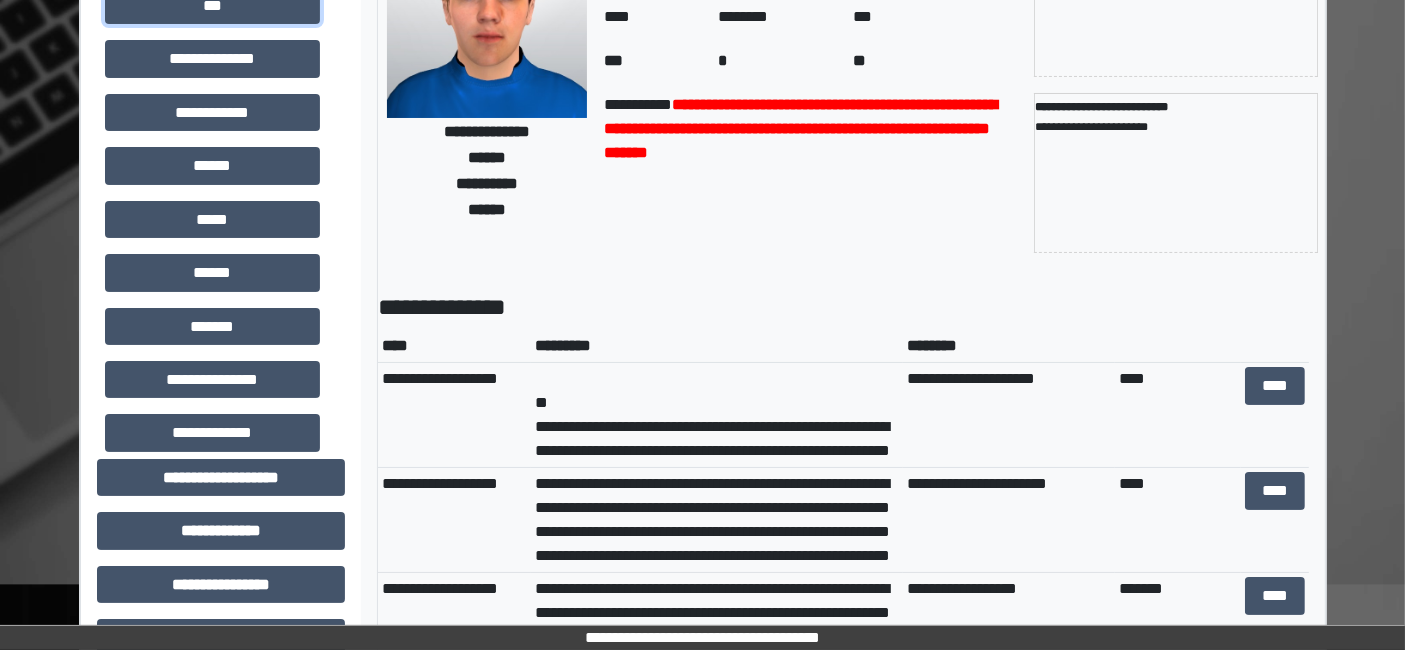 scroll, scrollTop: 444, scrollLeft: 0, axis: vertical 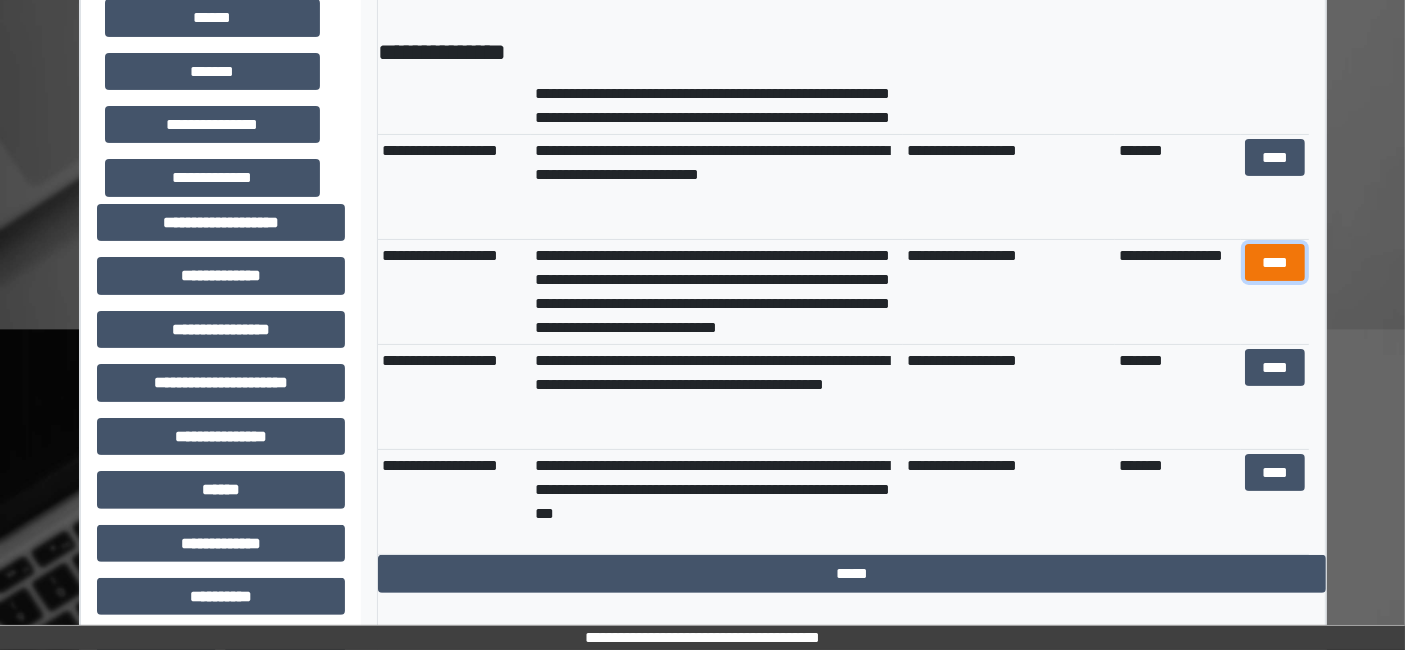 click on "****" at bounding box center (1274, 262) 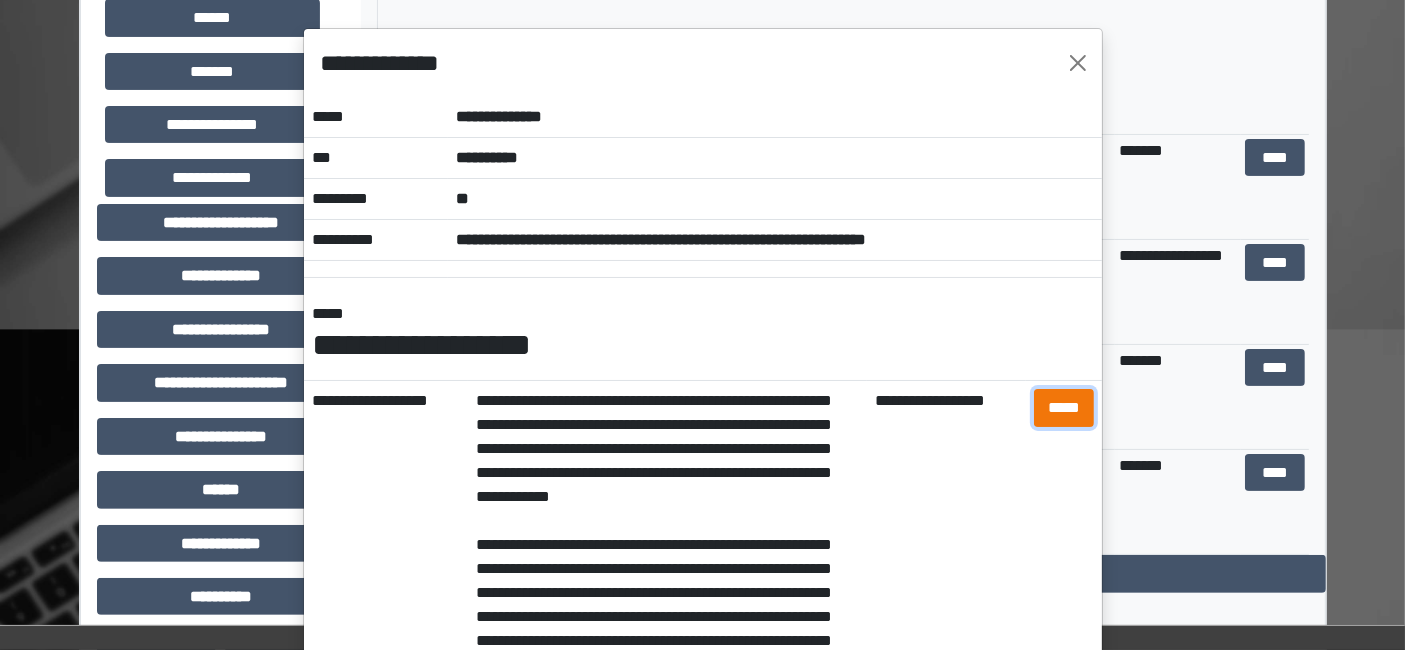 click on "*****" at bounding box center (1064, 407) 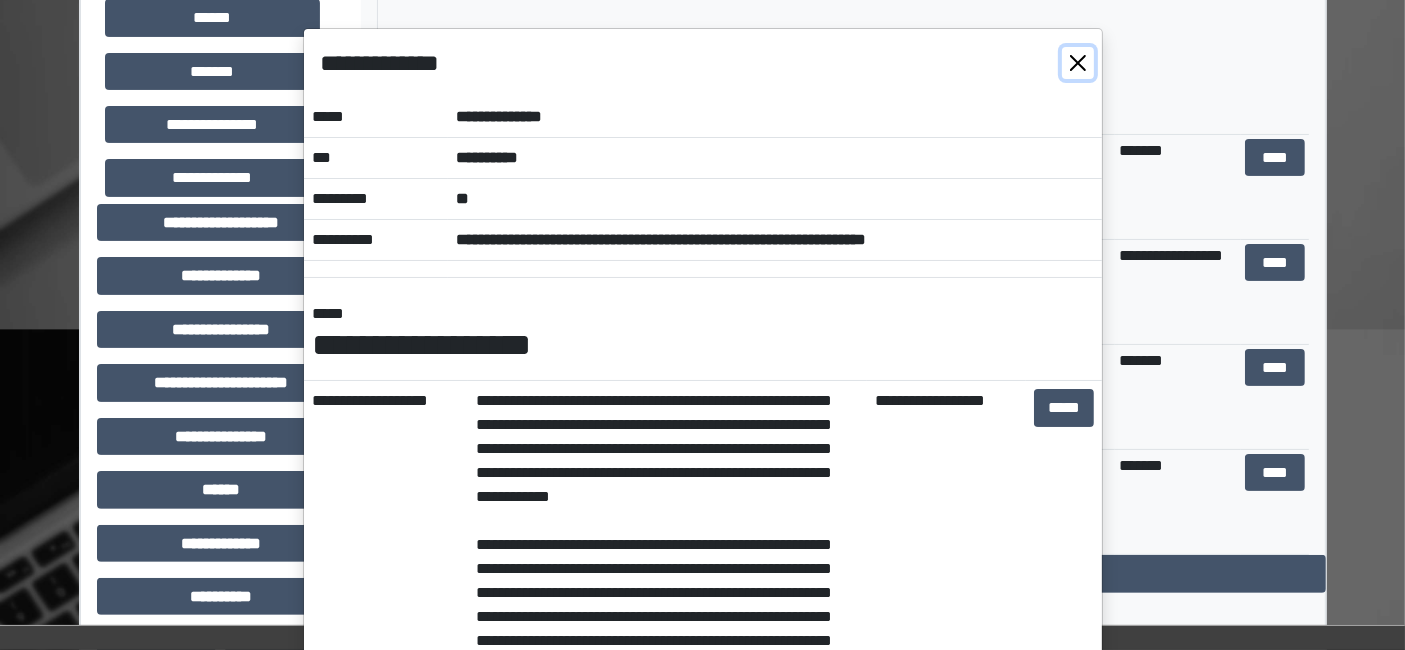 click at bounding box center [1078, 63] 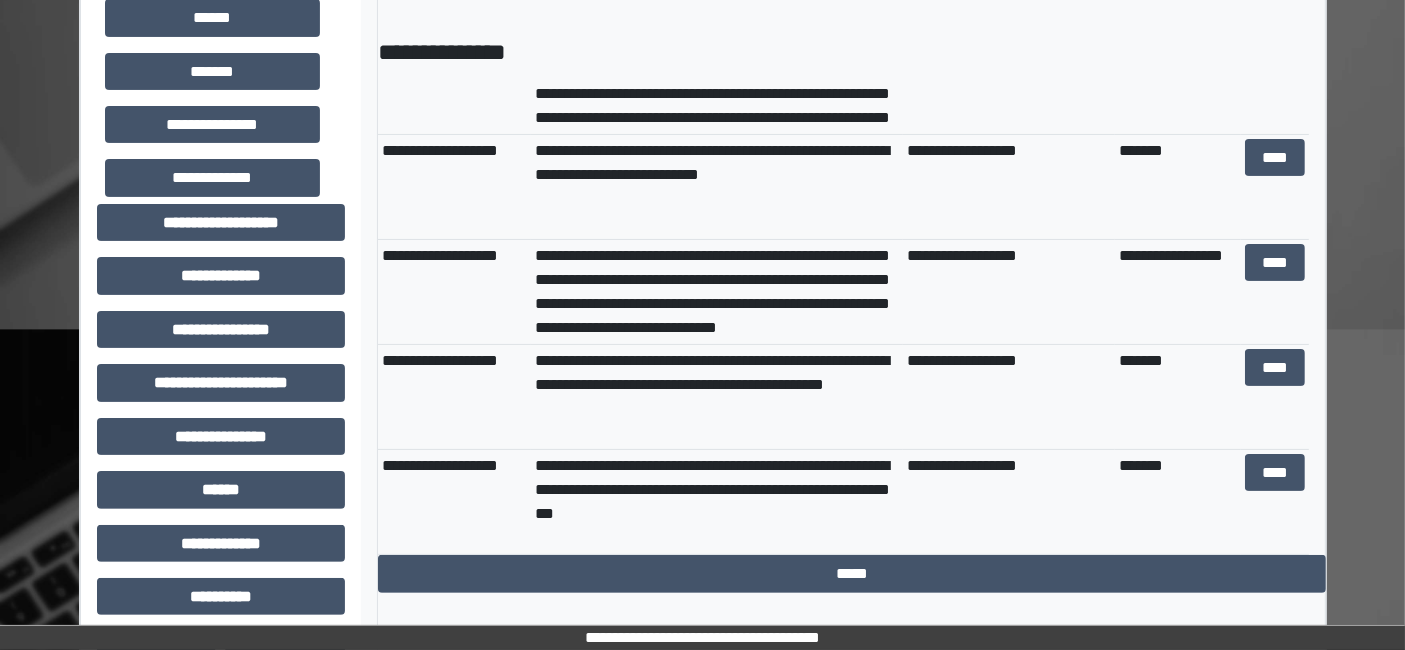 click on "****" at bounding box center [1274, 186] 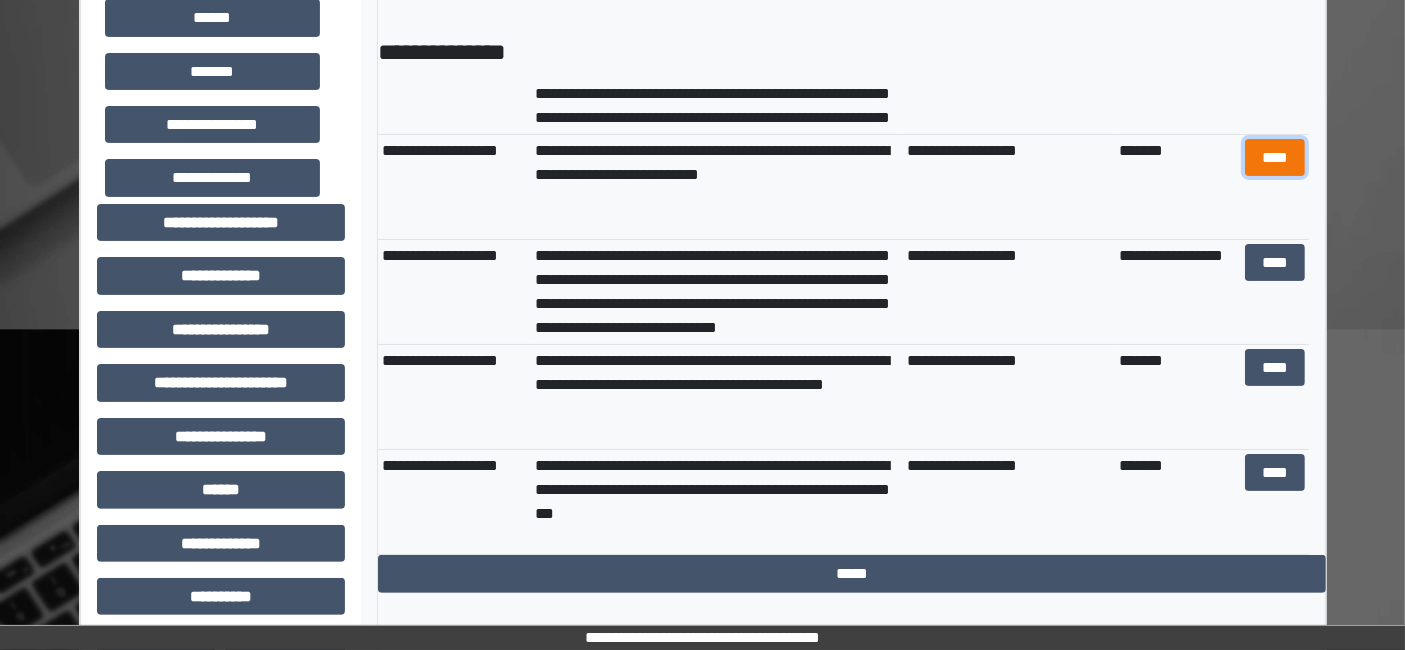 click on "****" at bounding box center [1274, 157] 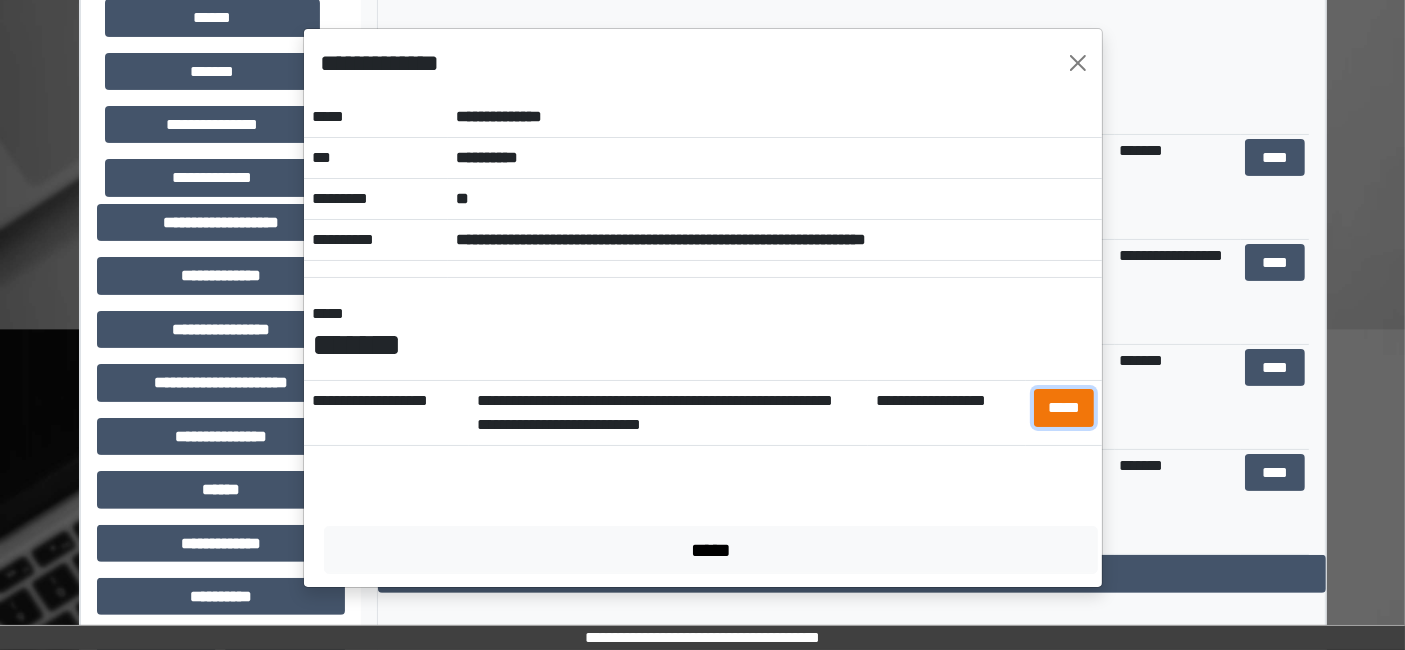 click on "*****" at bounding box center [1064, 407] 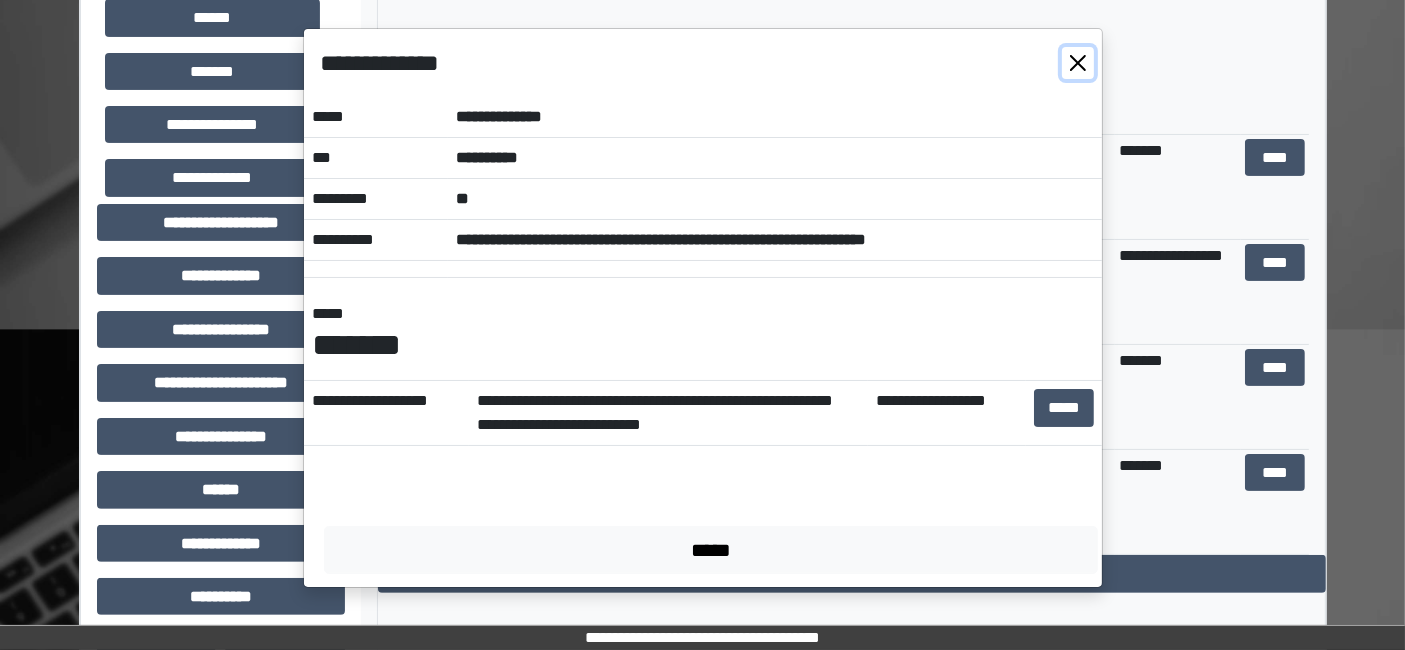 click at bounding box center [1078, 63] 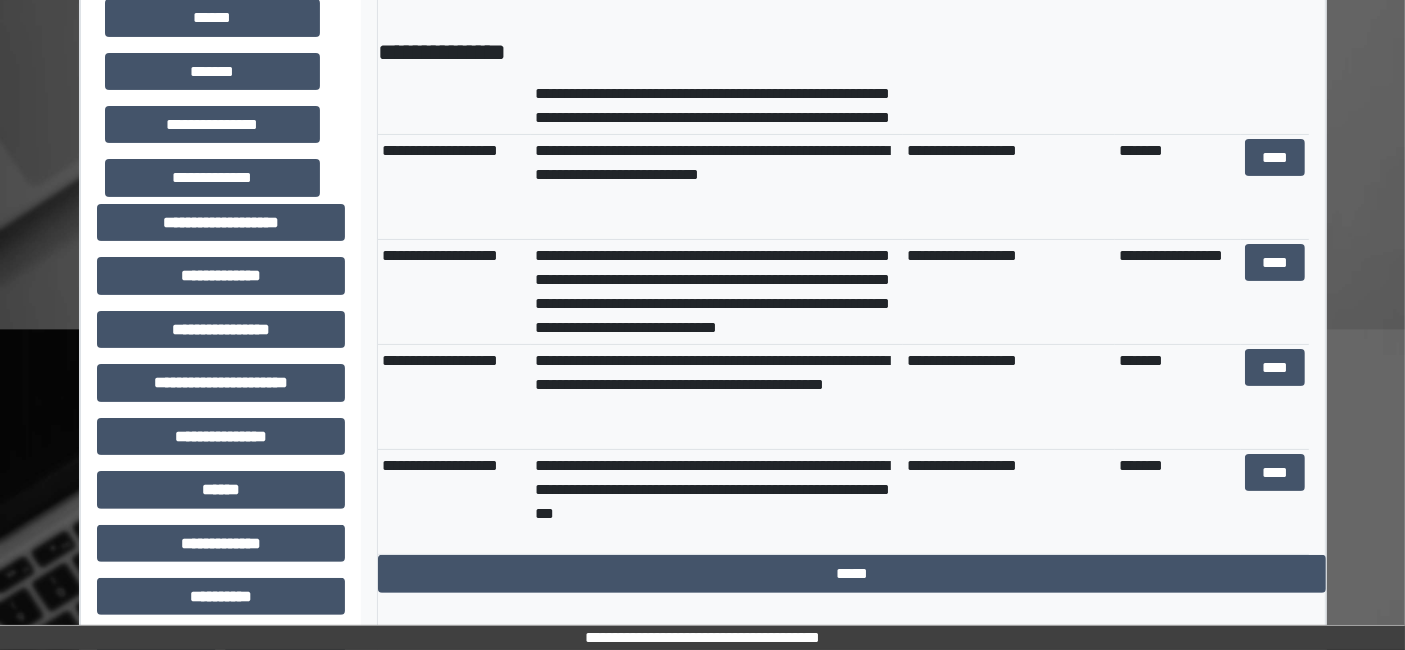 click on "**********" at bounding box center [851, 296] 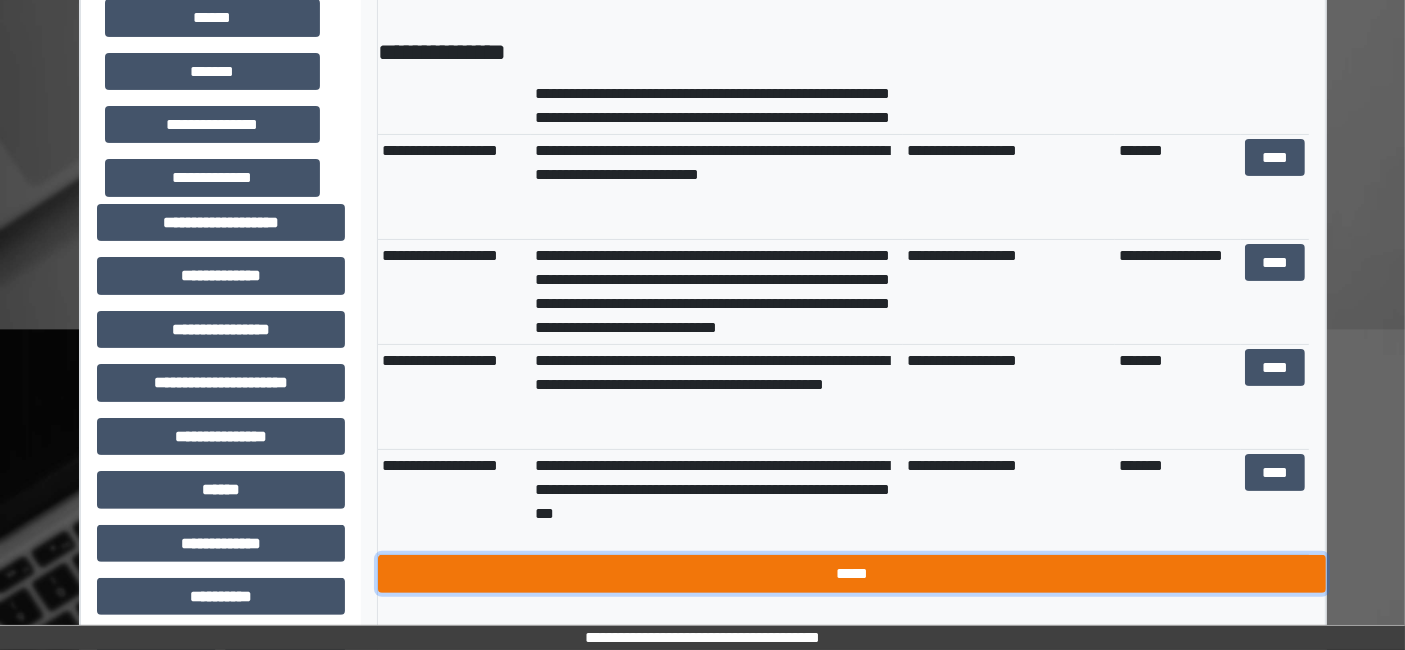 click on "*****" at bounding box center (852, 573) 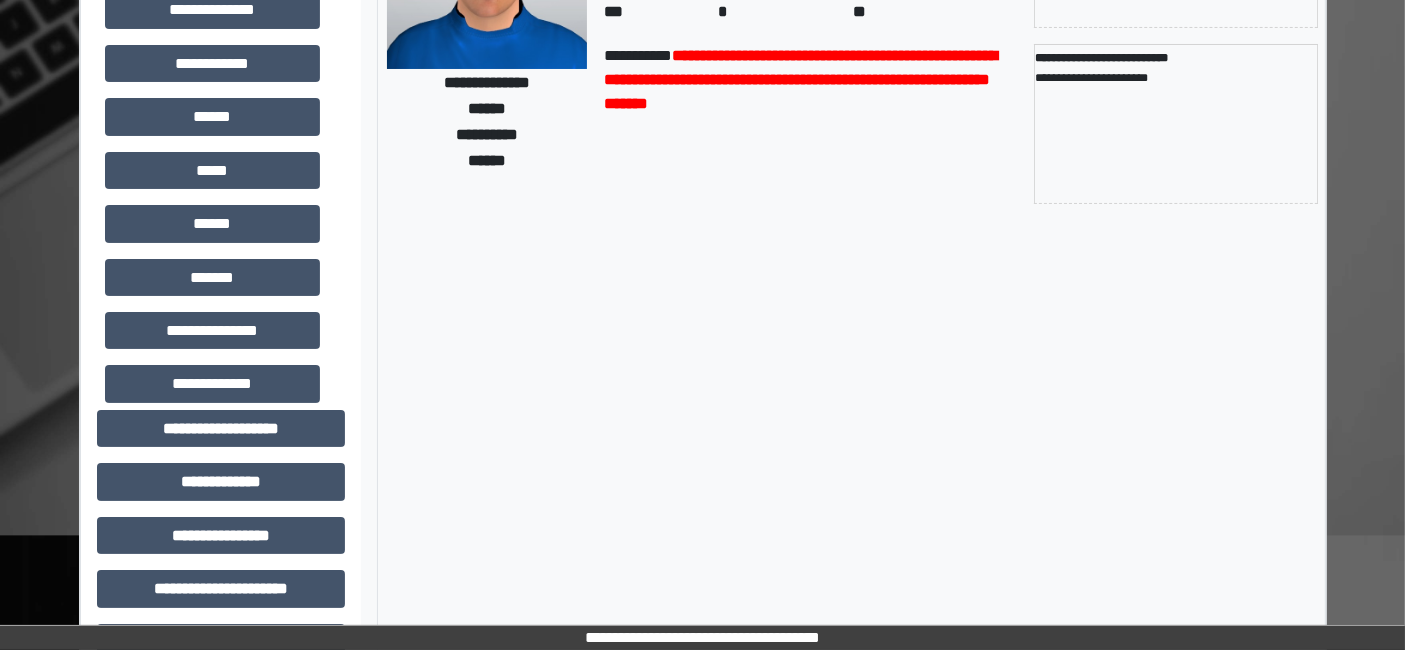 scroll, scrollTop: 0, scrollLeft: 0, axis: both 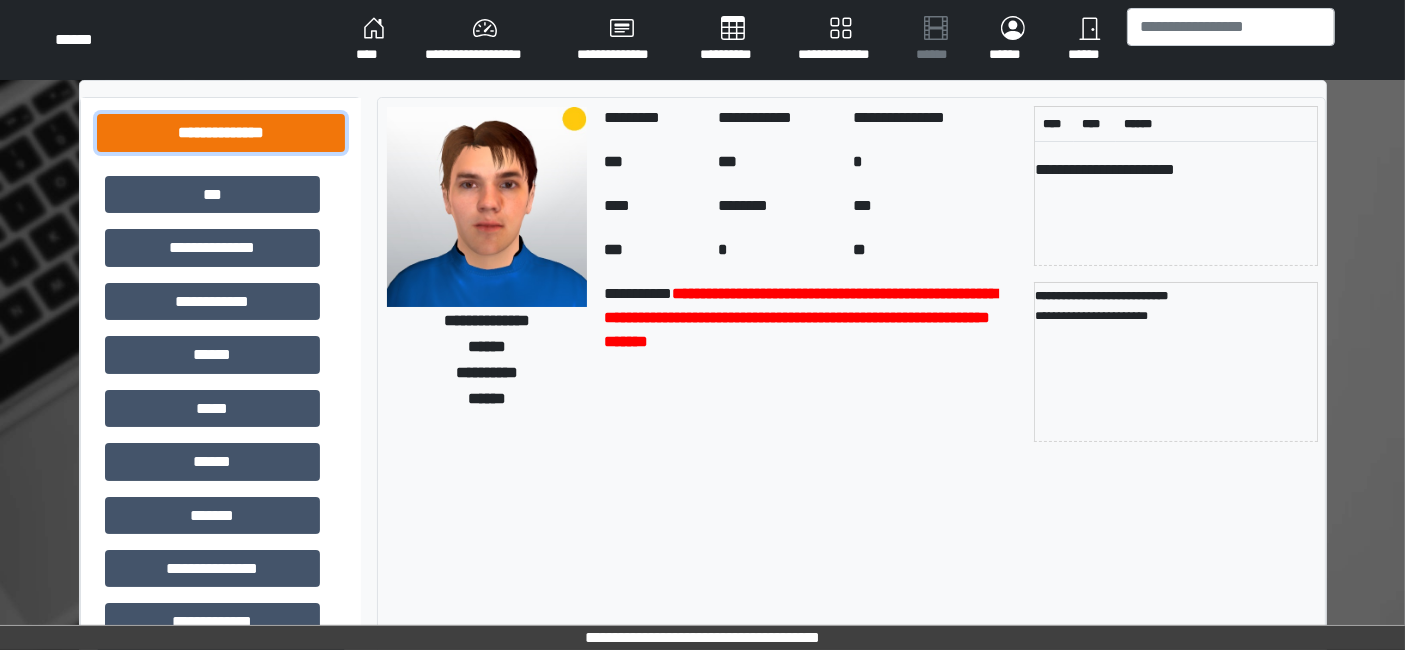 click on "**********" at bounding box center [221, 132] 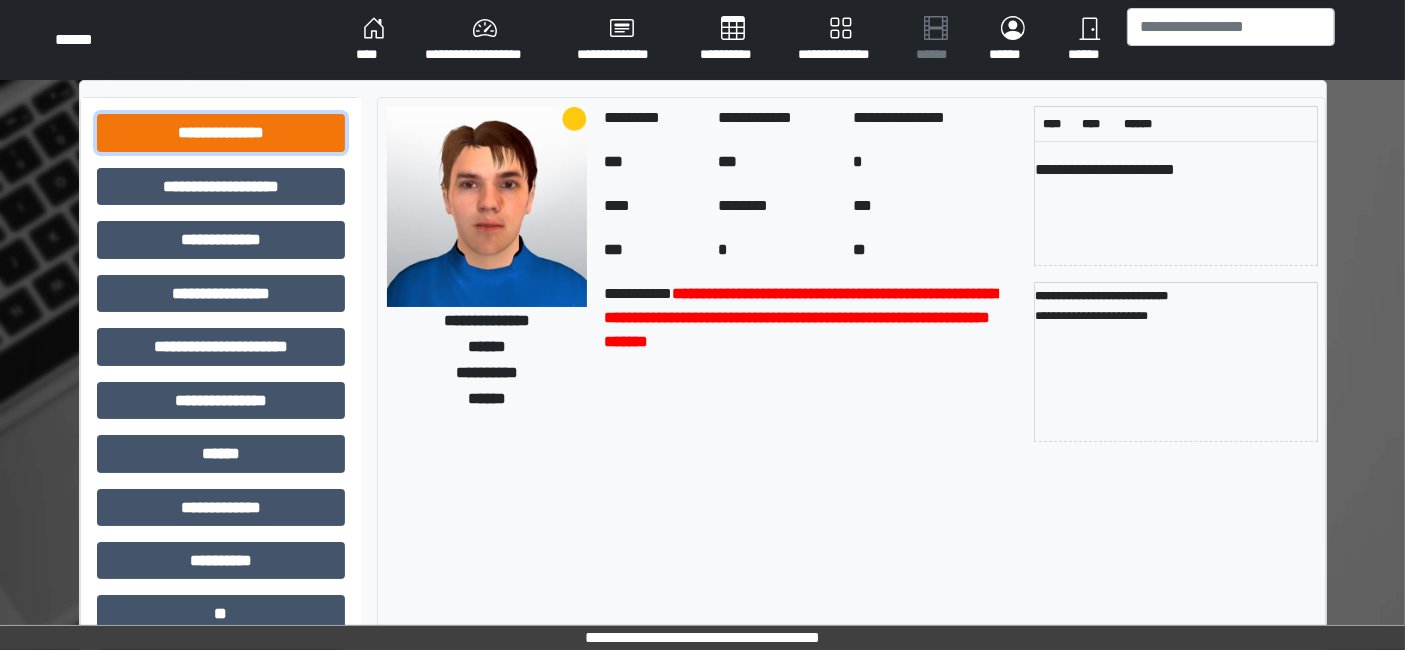 click on "**********" at bounding box center (221, 132) 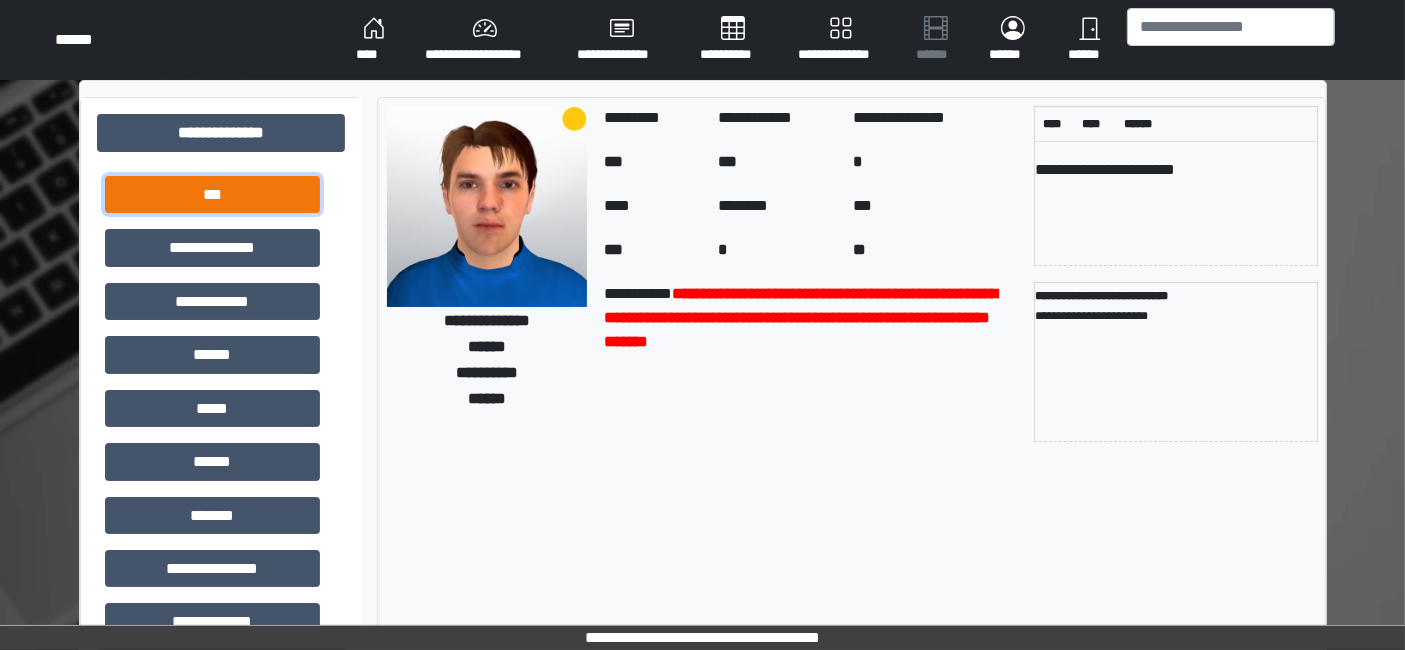 click on "***" at bounding box center (212, 194) 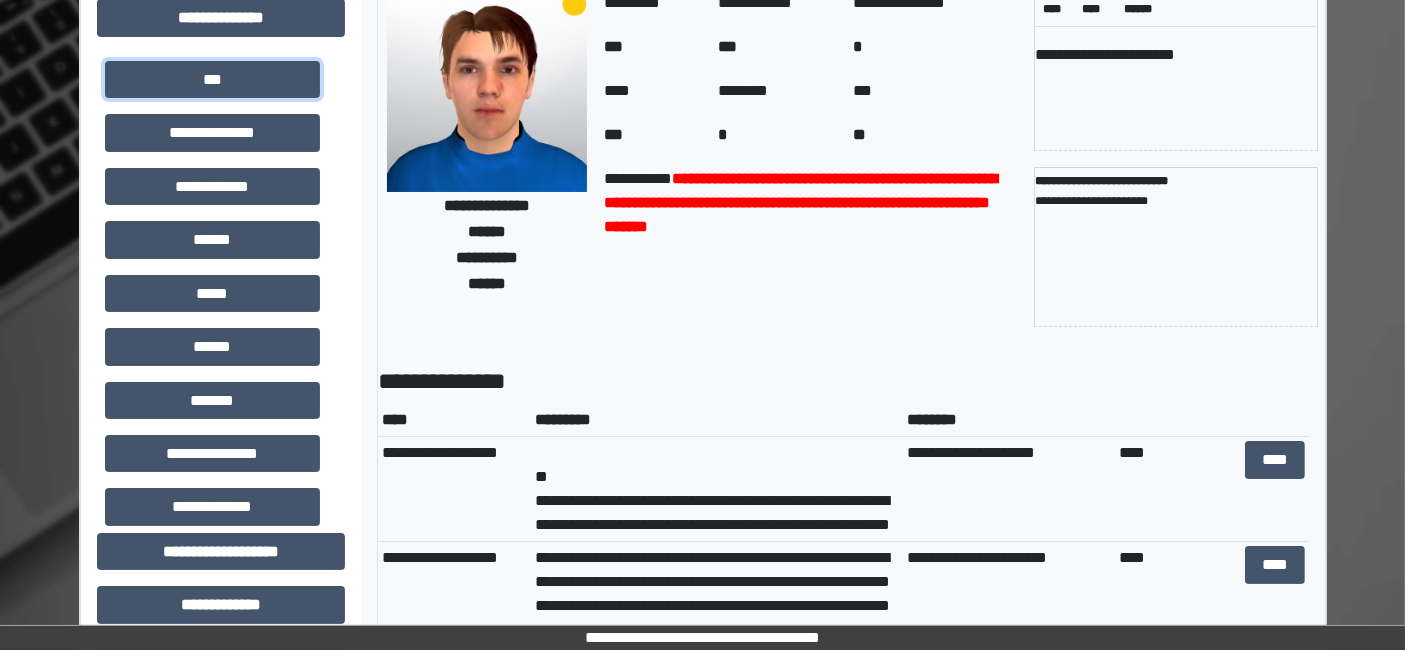 scroll, scrollTop: 222, scrollLeft: 0, axis: vertical 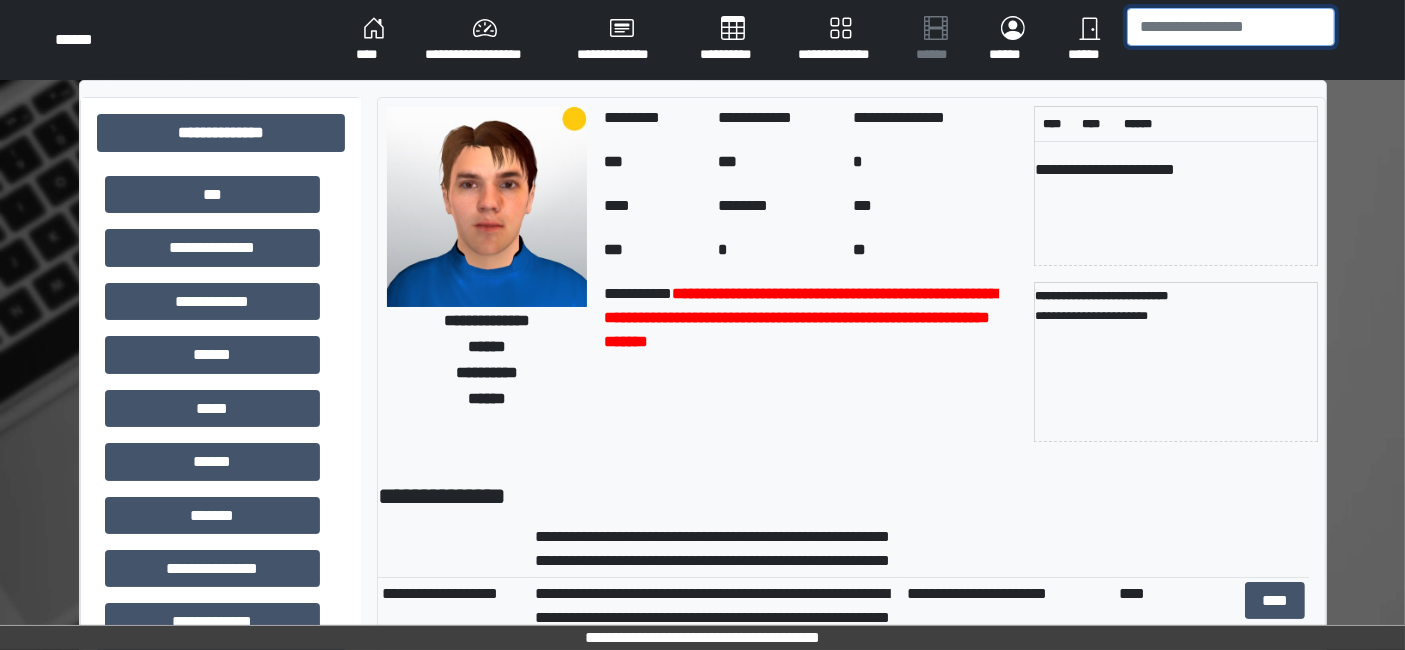 click at bounding box center (1231, 27) 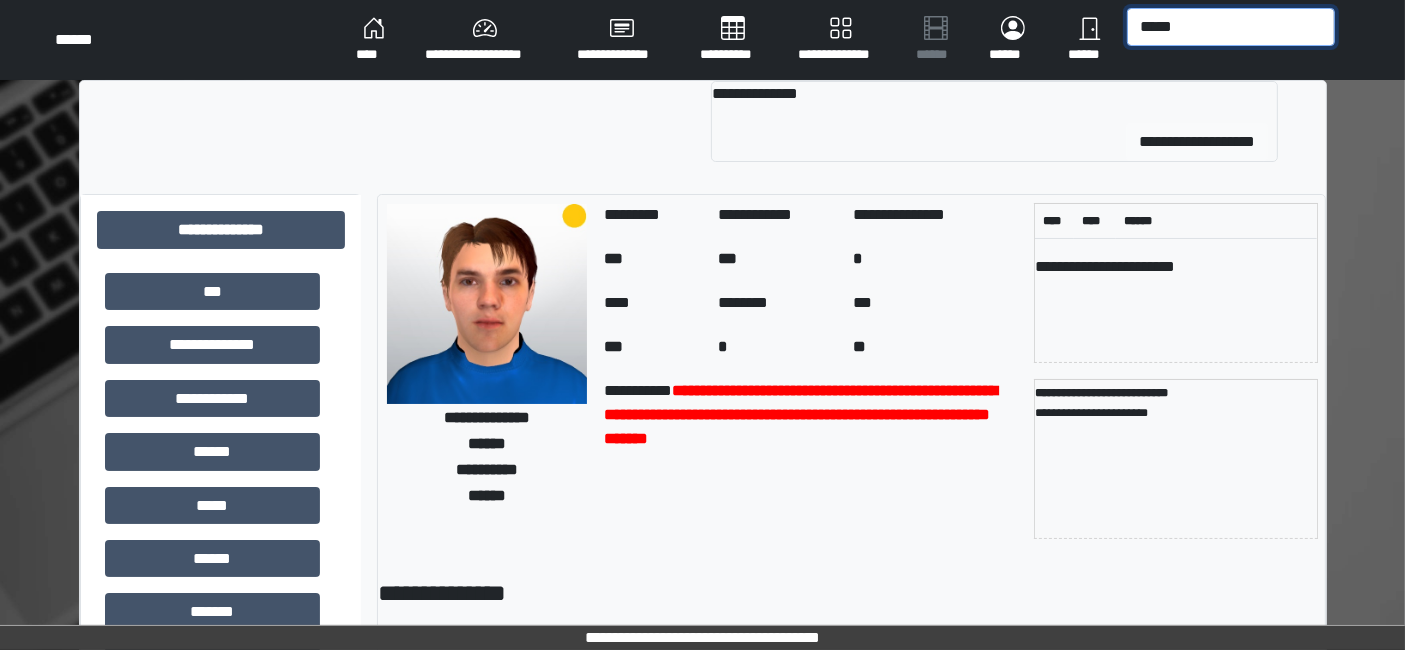 type on "*****" 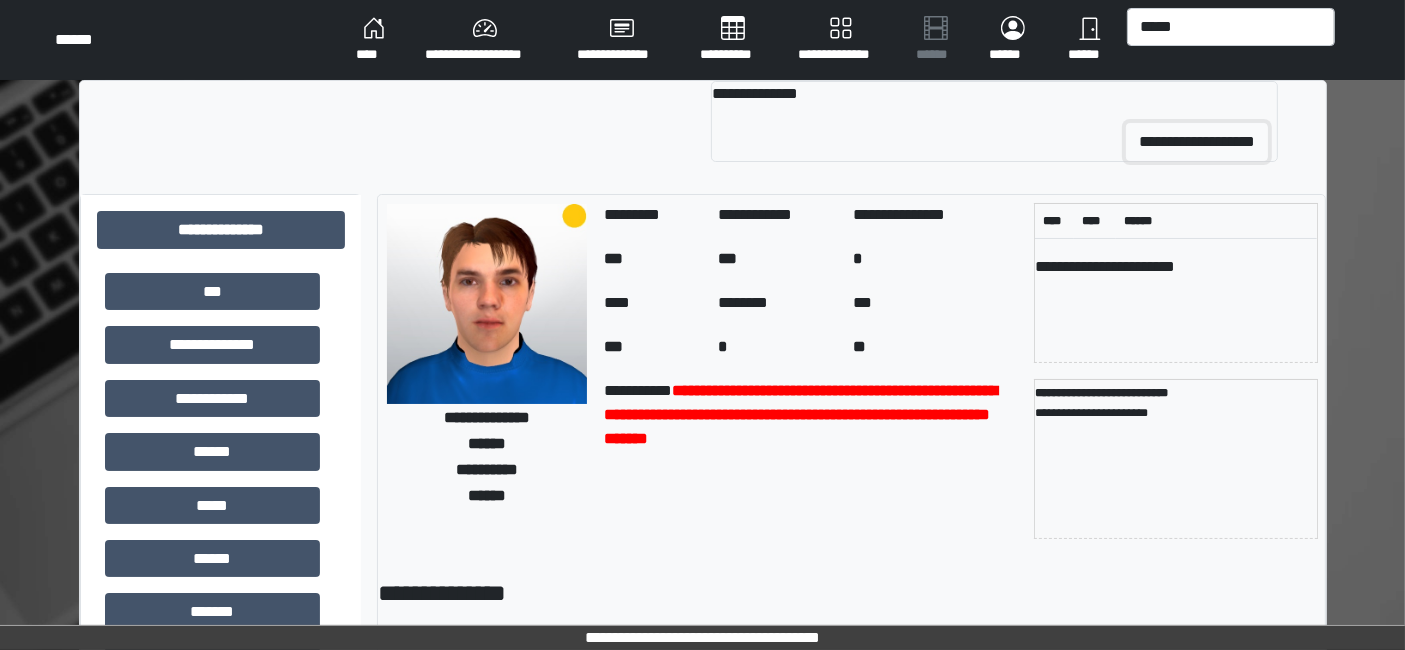 click on "**********" at bounding box center [1197, 142] 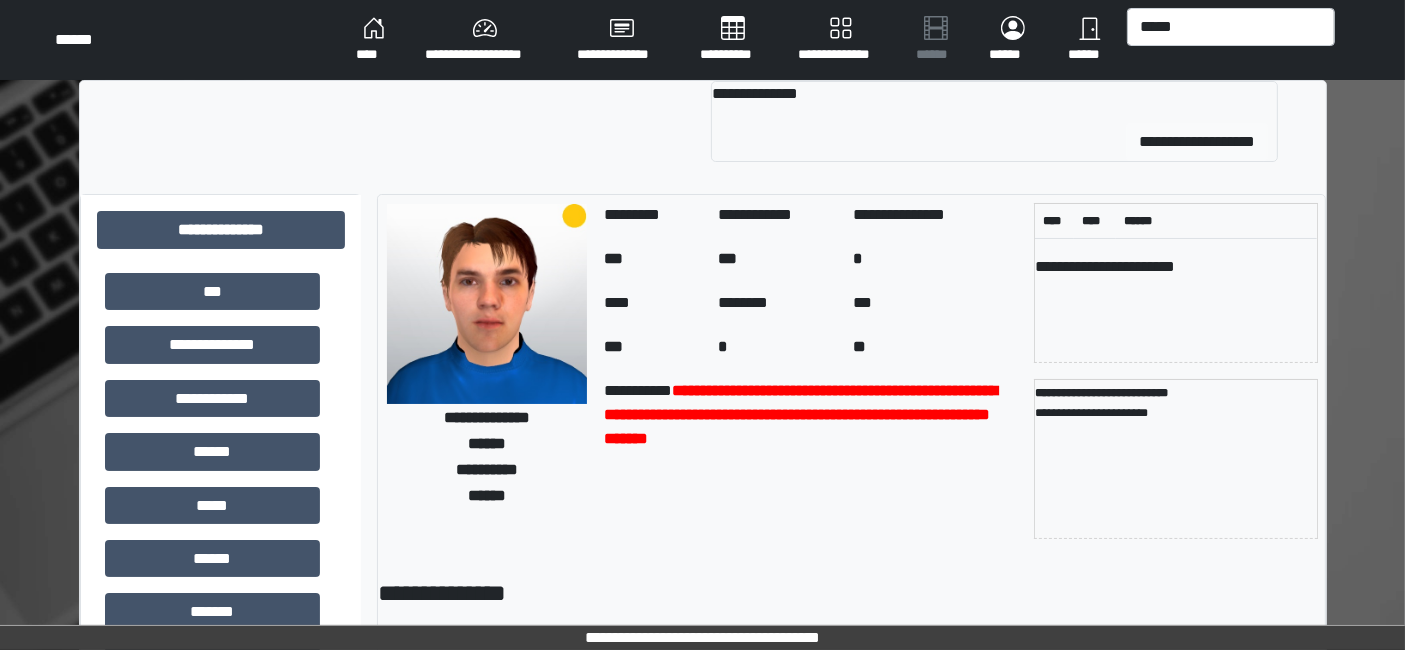 type 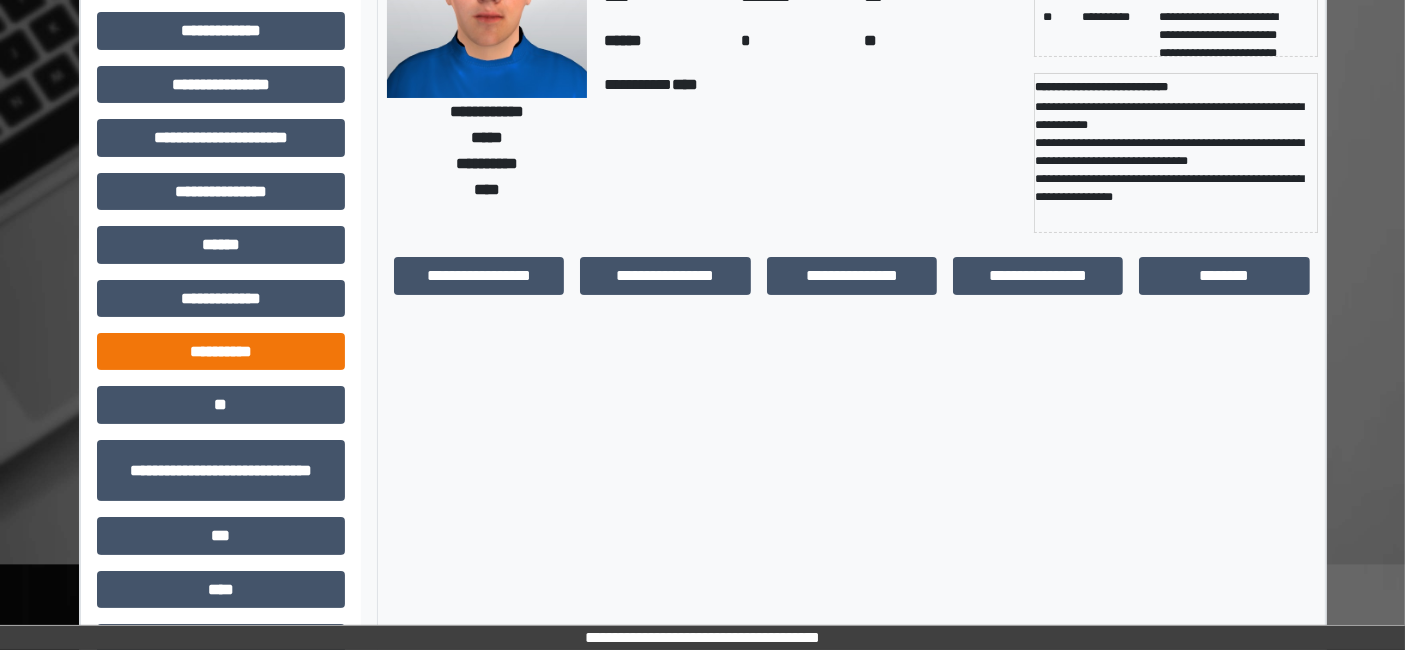 scroll, scrollTop: 222, scrollLeft: 0, axis: vertical 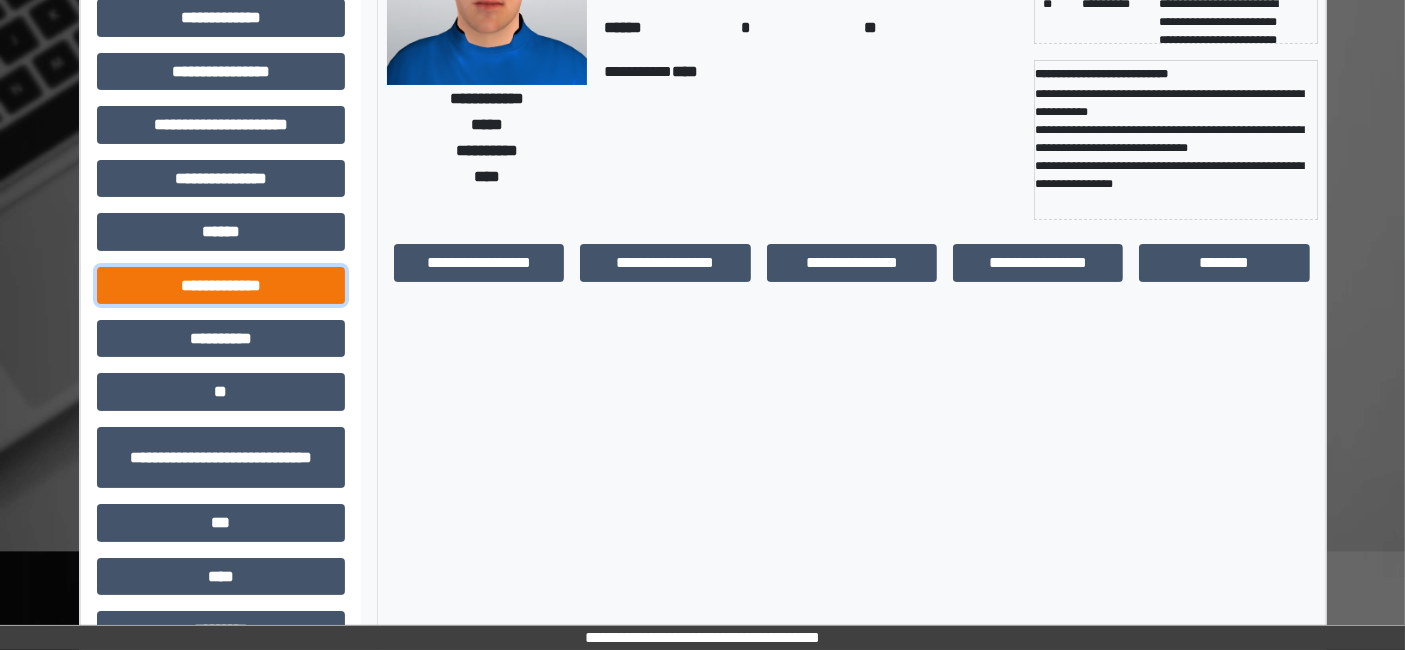 click on "**********" at bounding box center (221, 285) 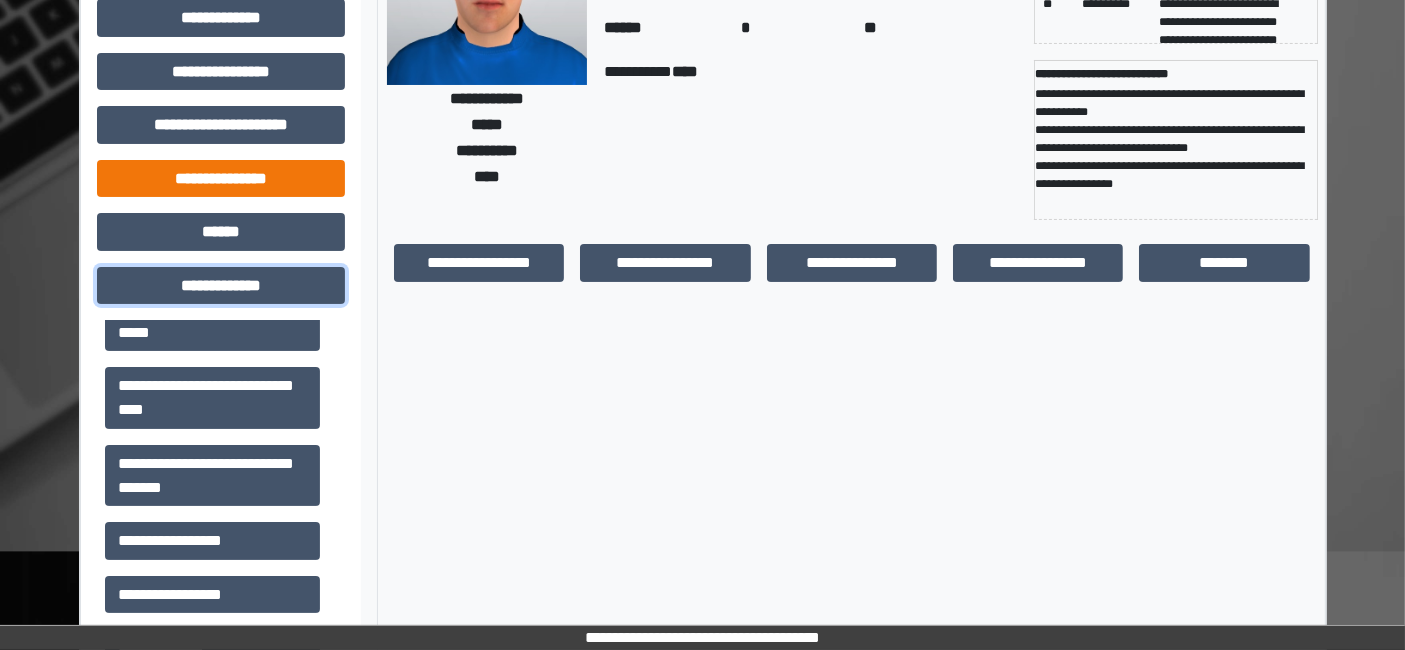 scroll, scrollTop: 111, scrollLeft: 0, axis: vertical 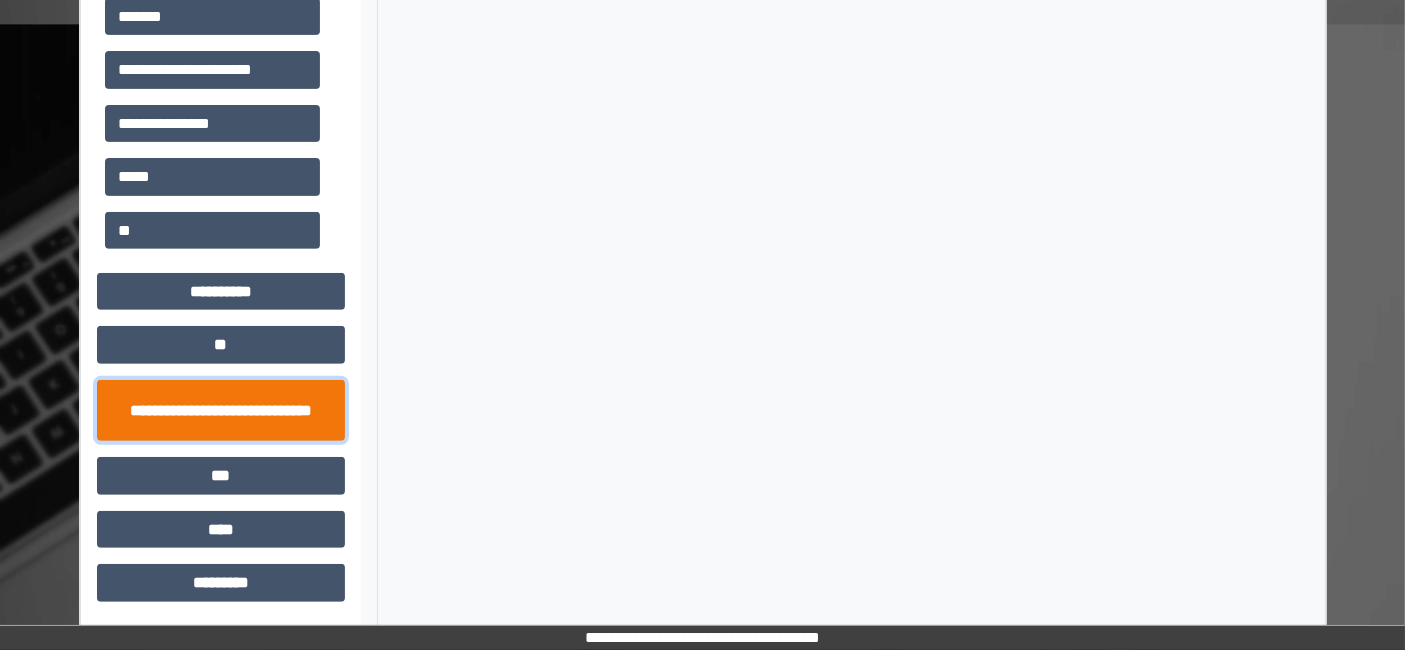 click on "**********" at bounding box center (221, 410) 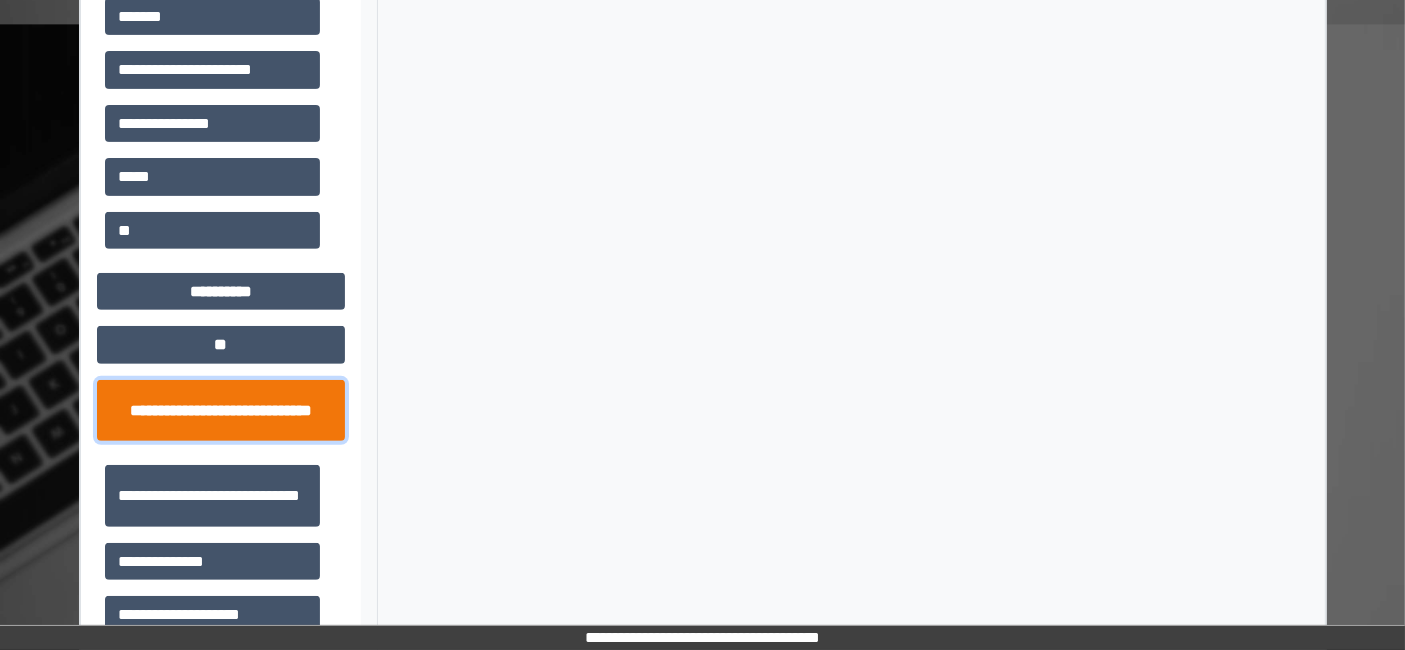 scroll, scrollTop: 860, scrollLeft: 0, axis: vertical 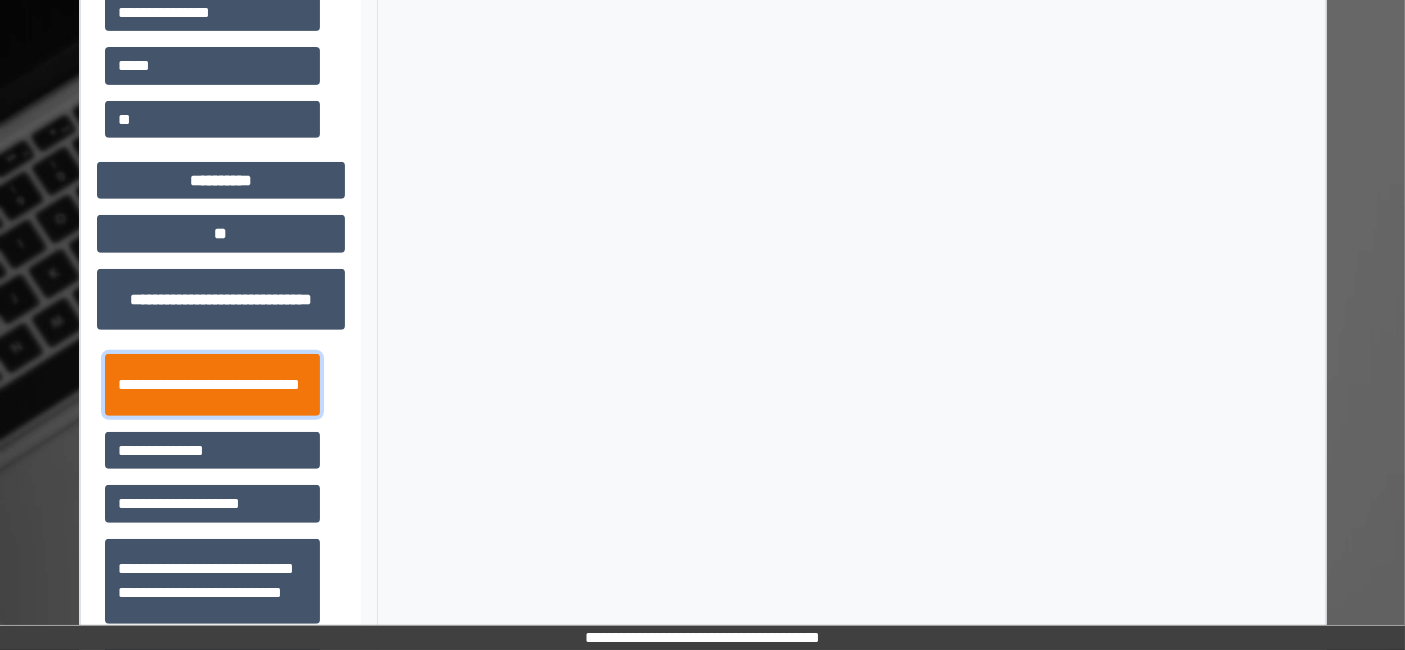 click on "**********" at bounding box center [212, 384] 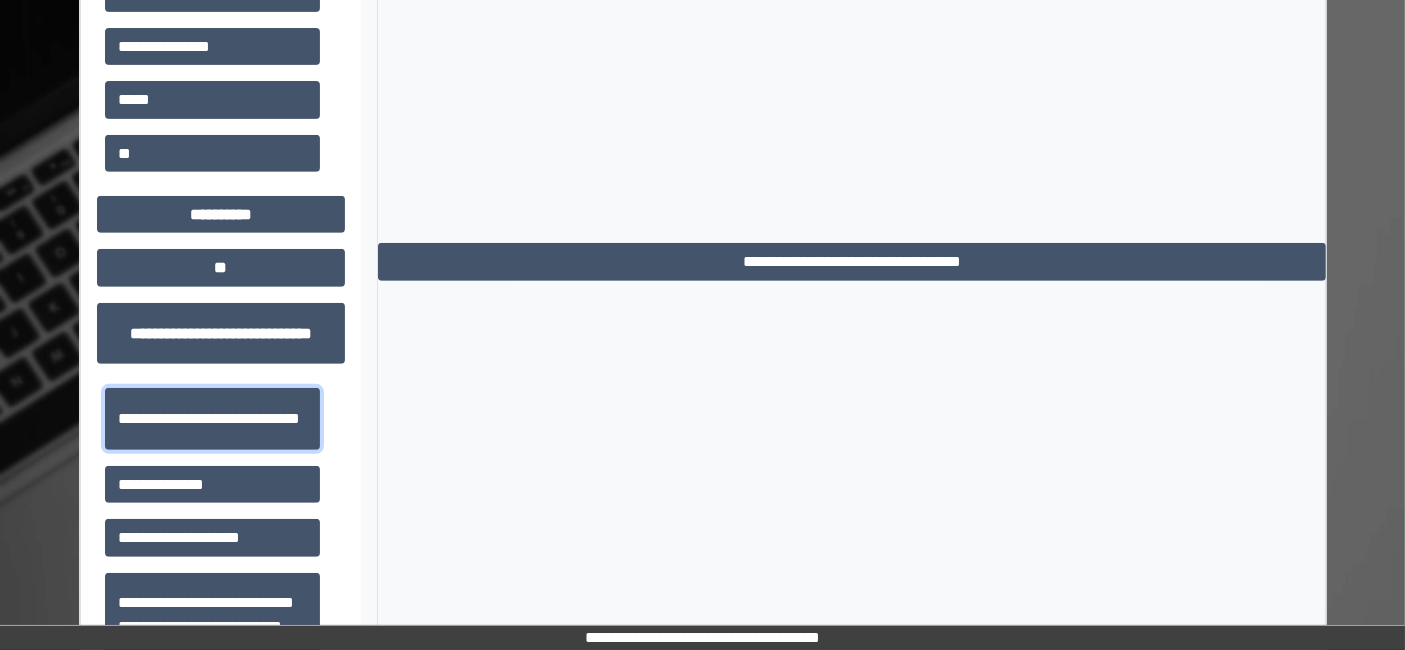scroll, scrollTop: 860, scrollLeft: 0, axis: vertical 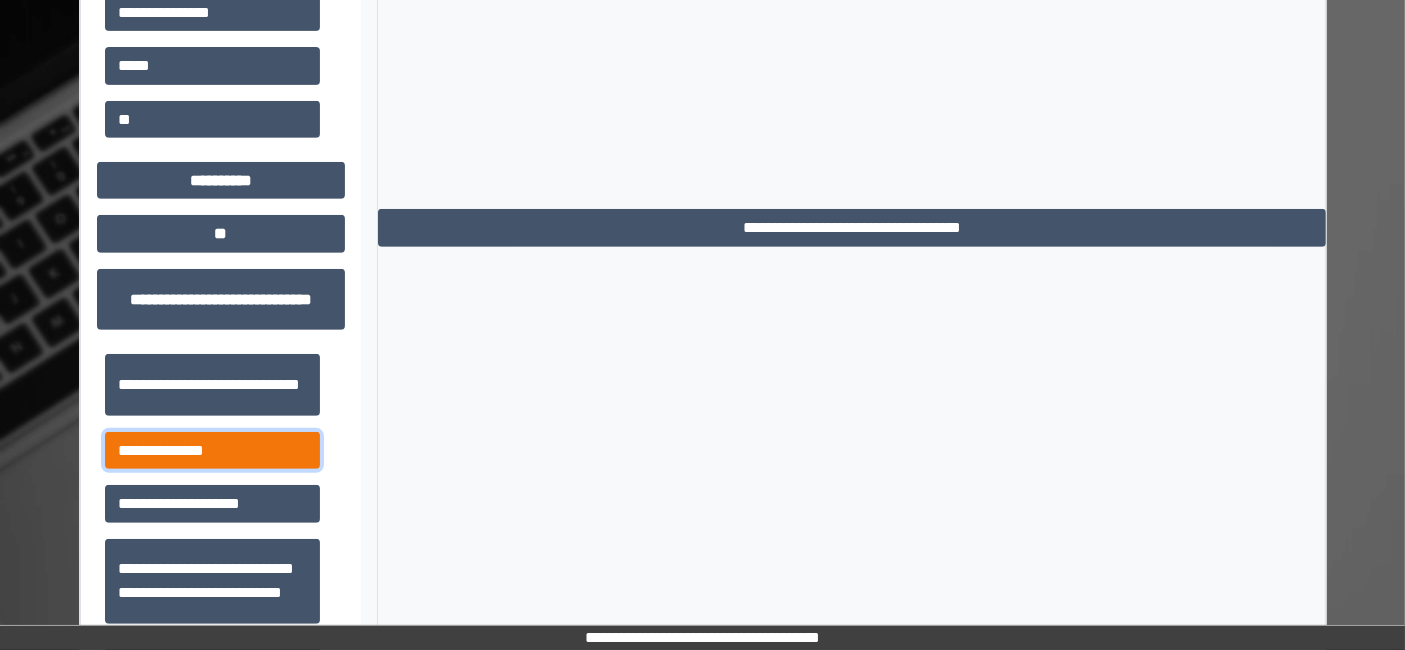 click on "**********" at bounding box center [212, 450] 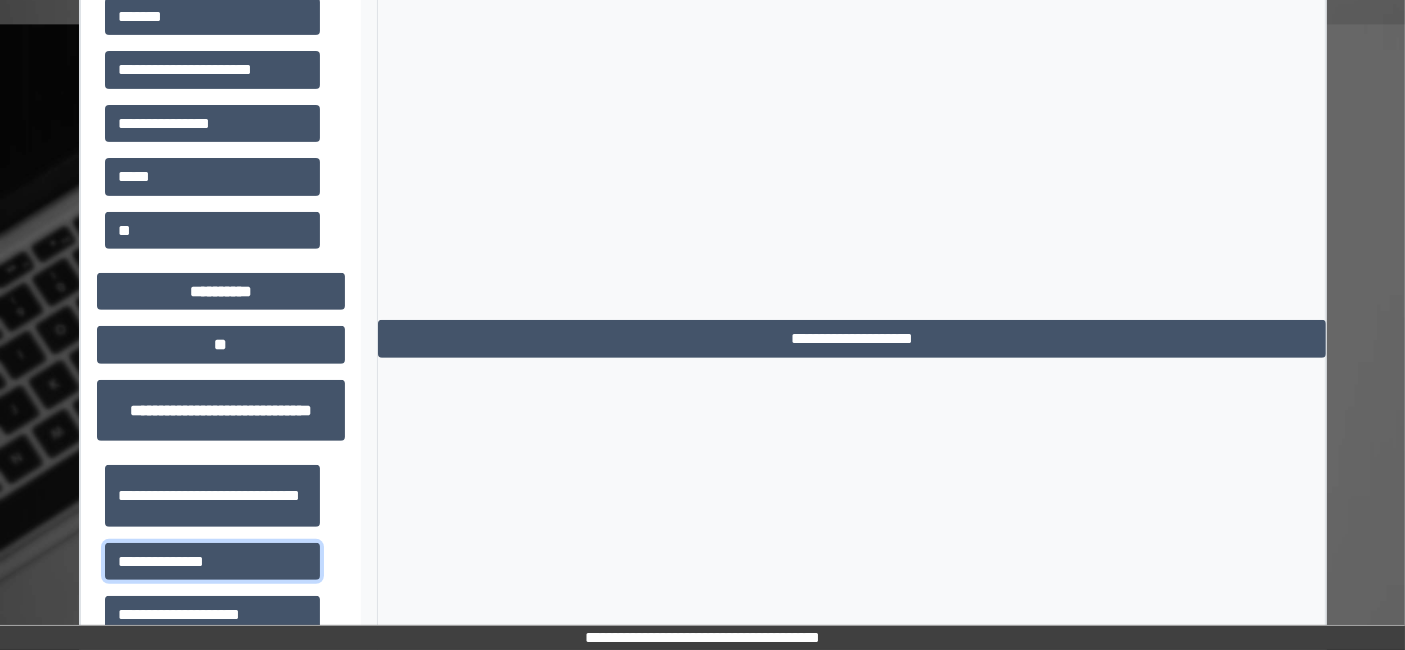 scroll, scrollTop: 971, scrollLeft: 0, axis: vertical 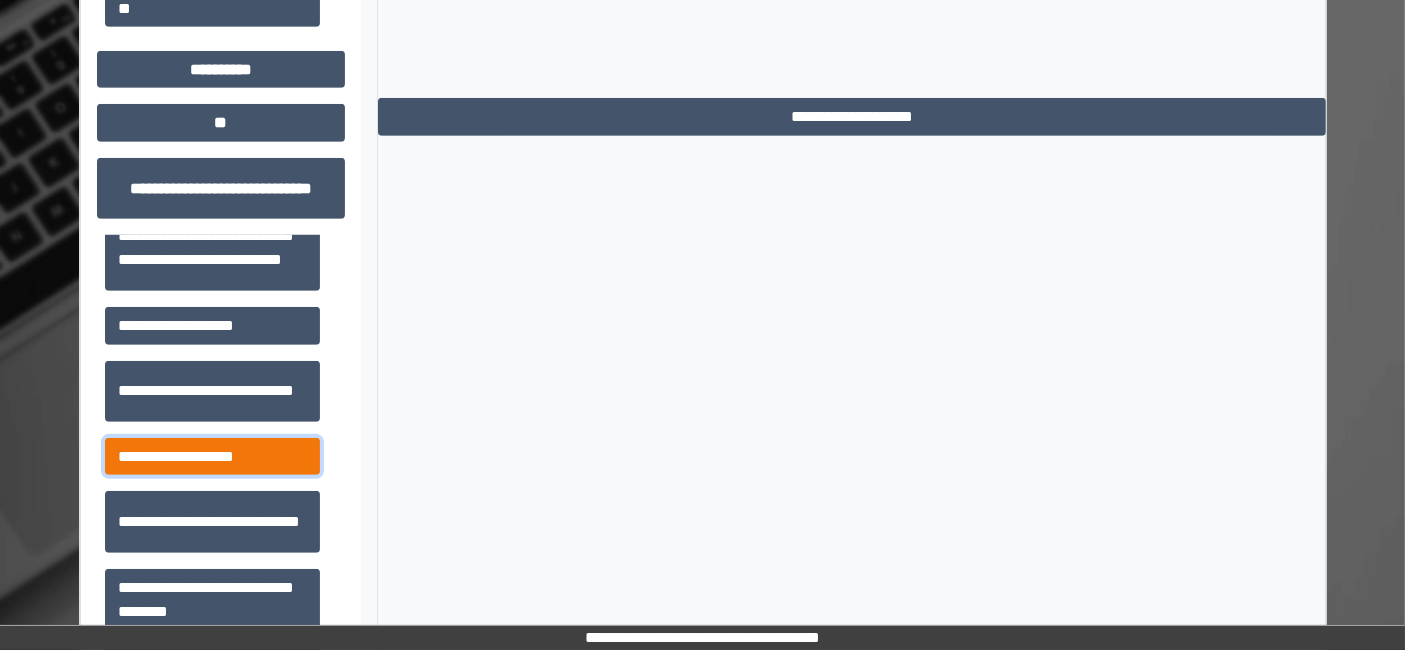 click on "**********" at bounding box center [212, 456] 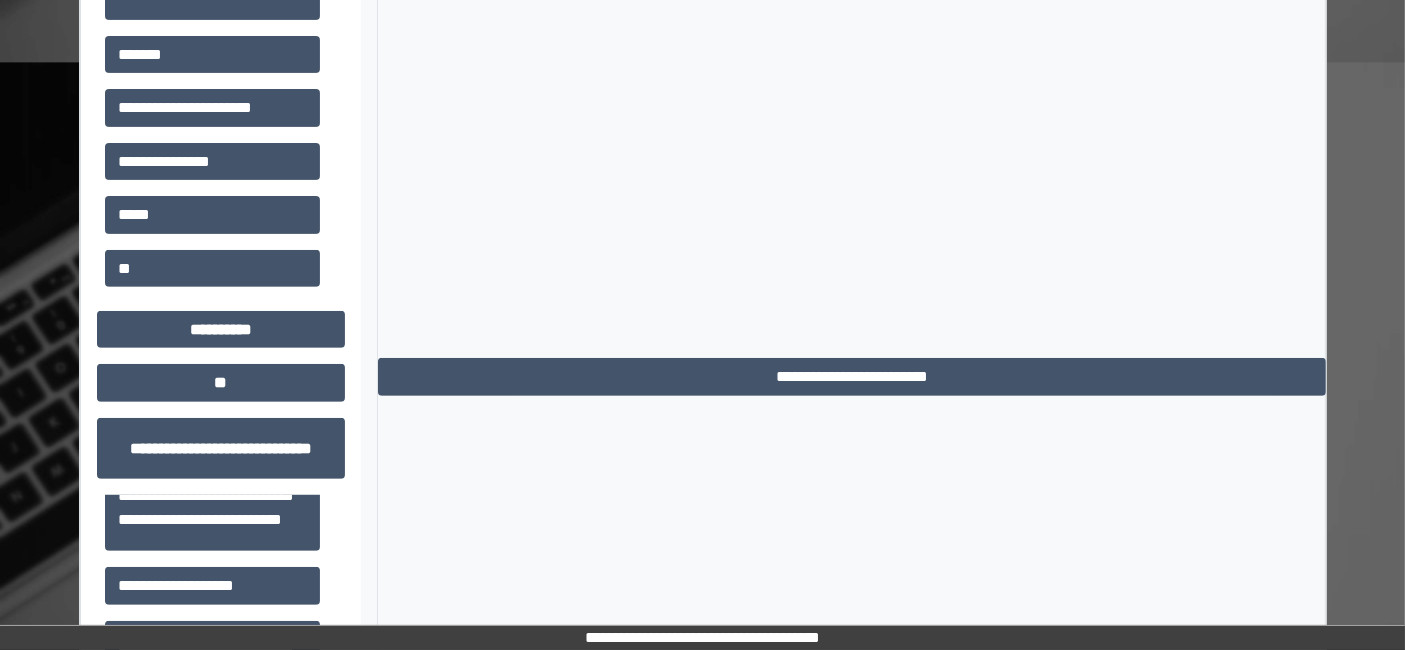 scroll, scrollTop: 860, scrollLeft: 0, axis: vertical 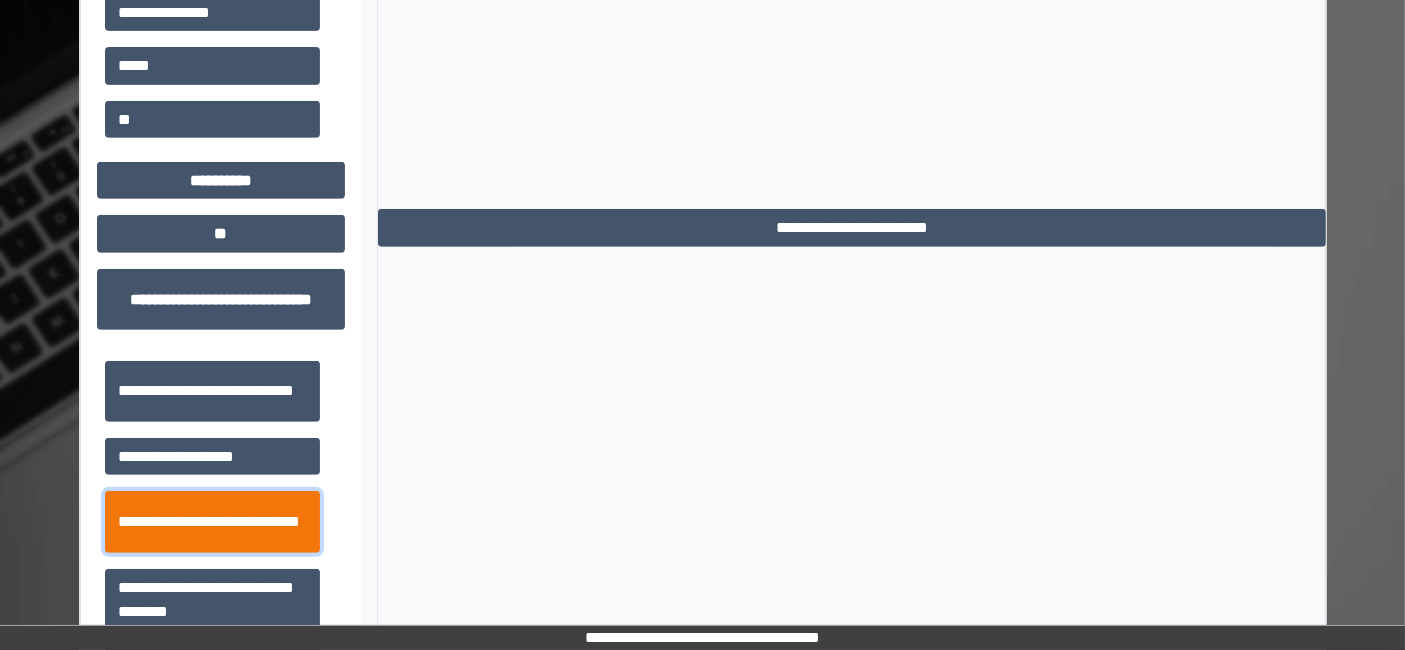 click on "**********" at bounding box center [212, 521] 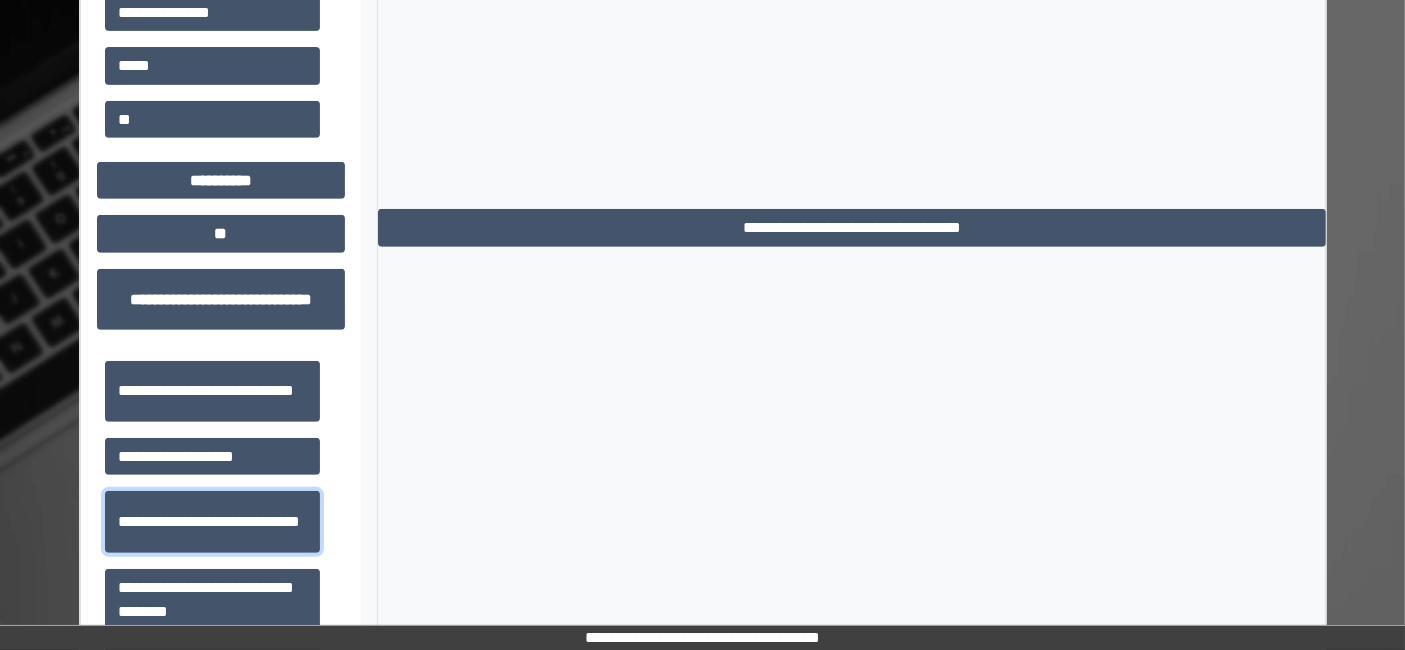 scroll, scrollTop: 971, scrollLeft: 0, axis: vertical 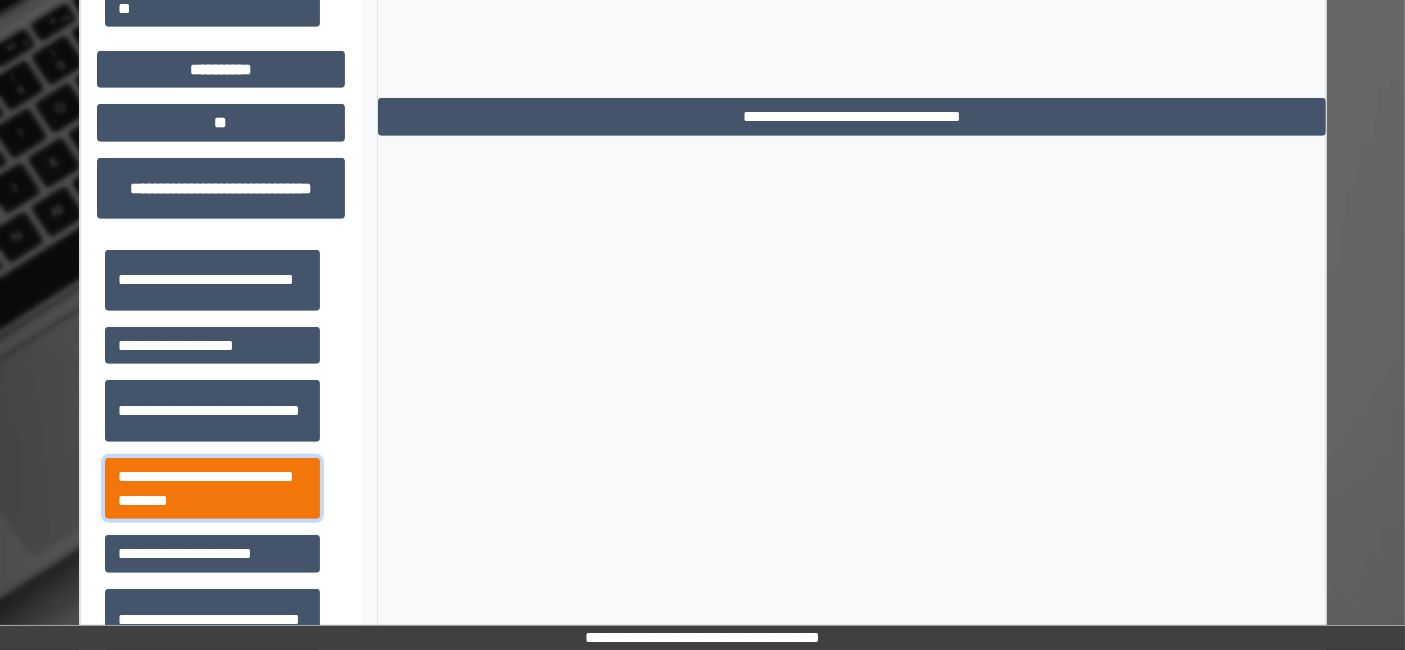 click on "**********" at bounding box center (212, 488) 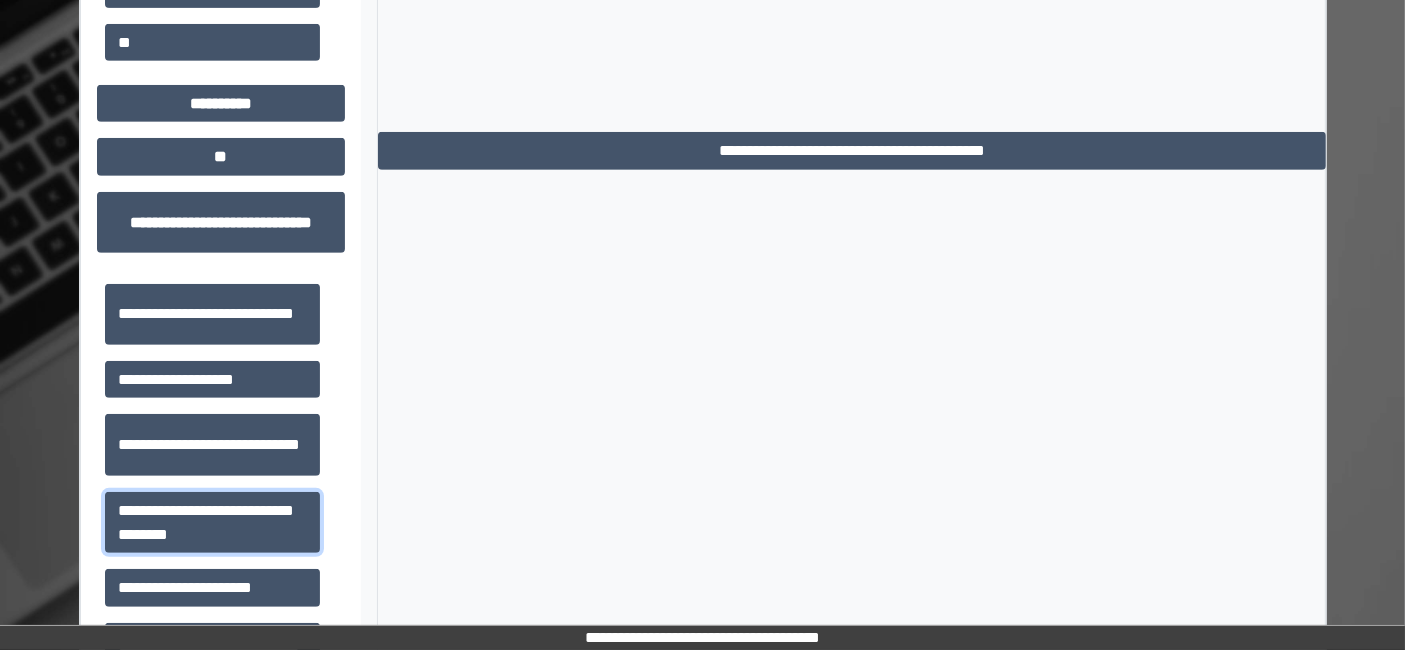 scroll, scrollTop: 971, scrollLeft: 0, axis: vertical 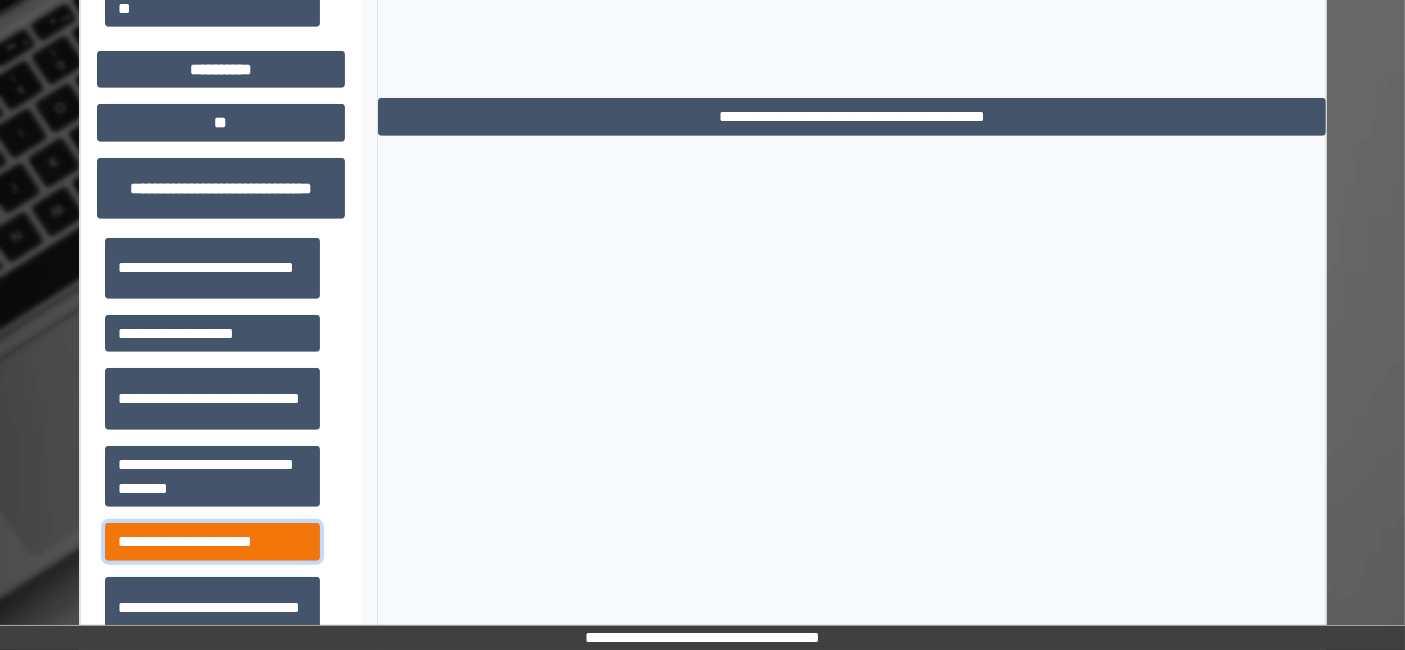 click on "**********" at bounding box center (212, 541) 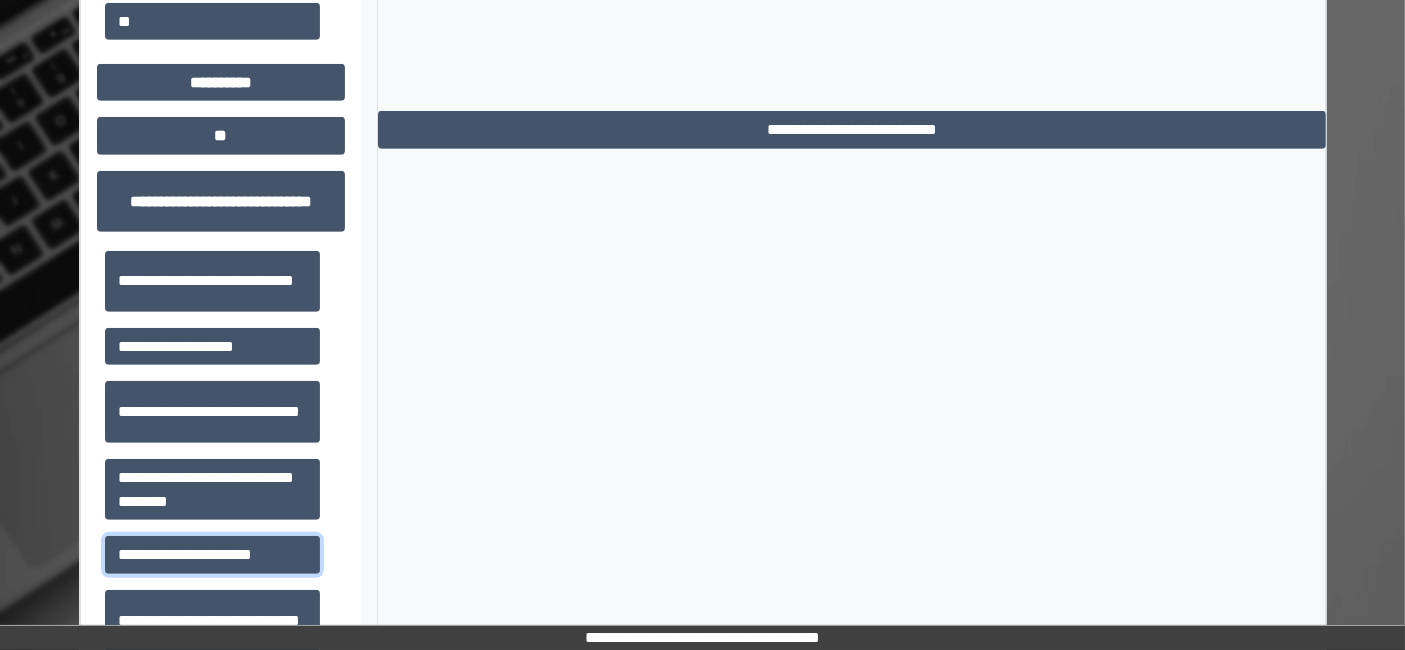 scroll, scrollTop: 1082, scrollLeft: 0, axis: vertical 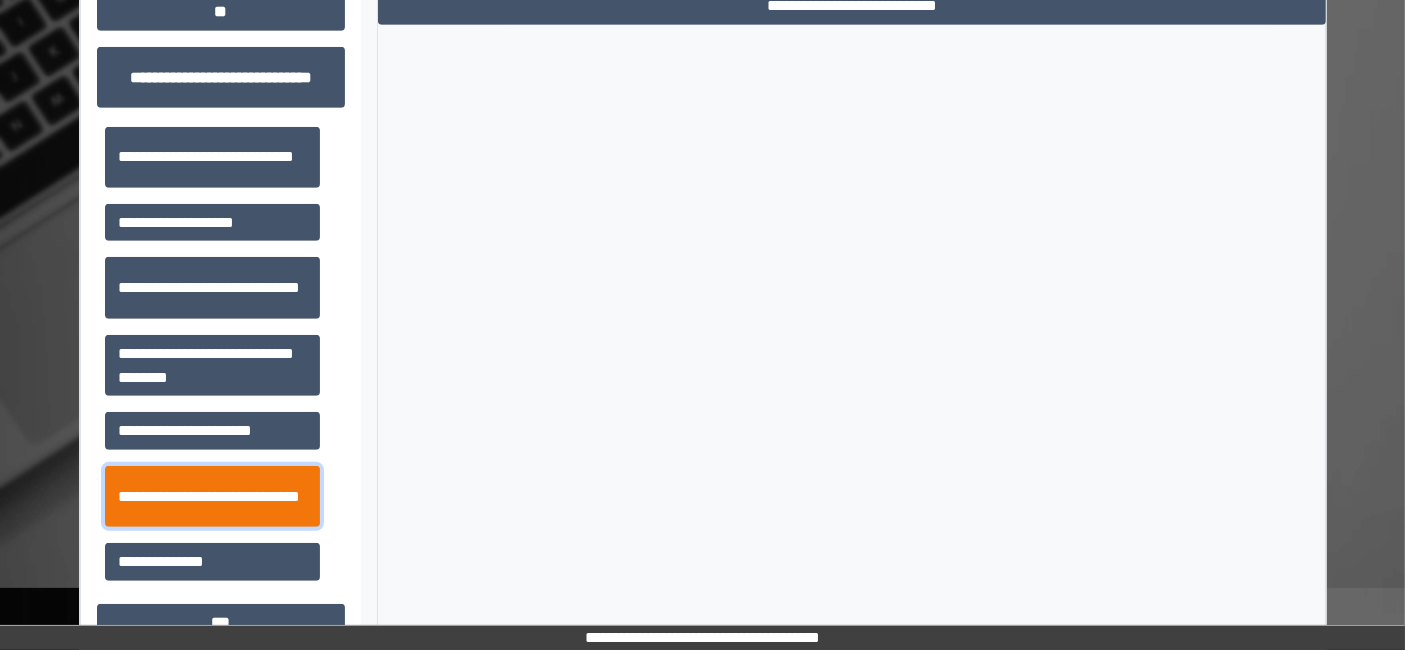 click on "**********" at bounding box center (212, 496) 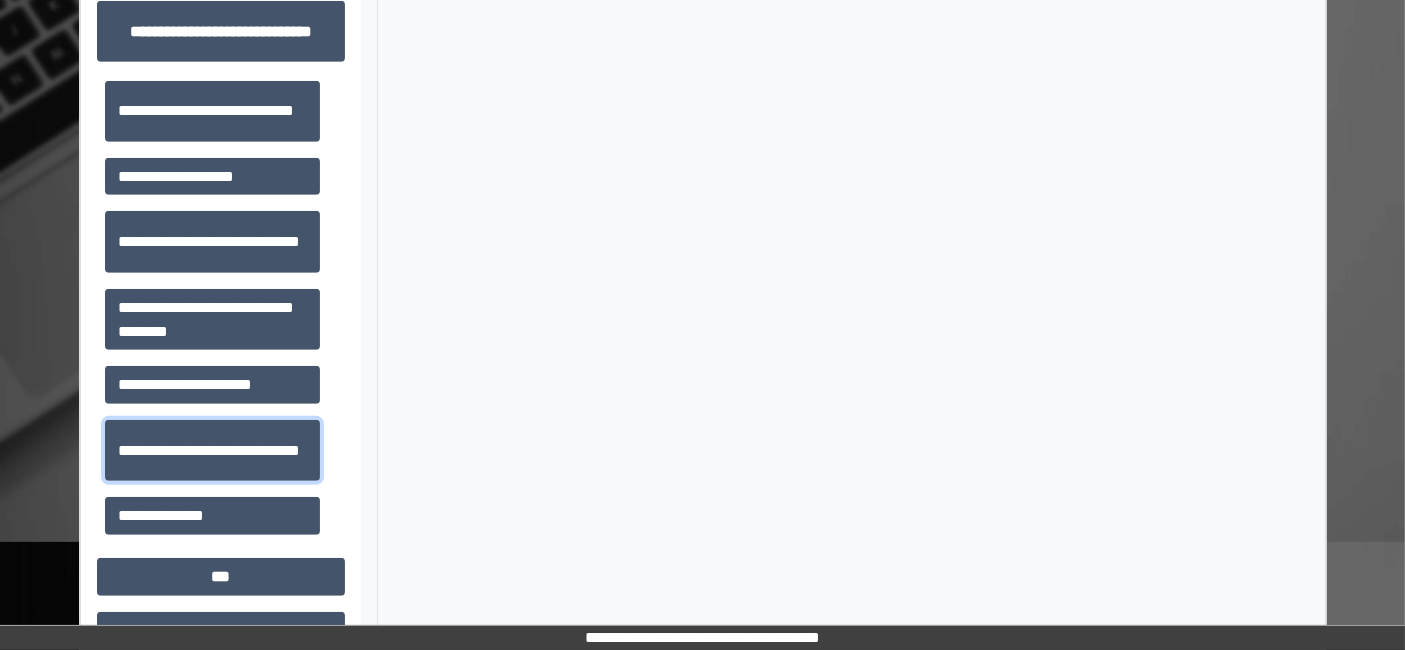 scroll, scrollTop: 1229, scrollLeft: 0, axis: vertical 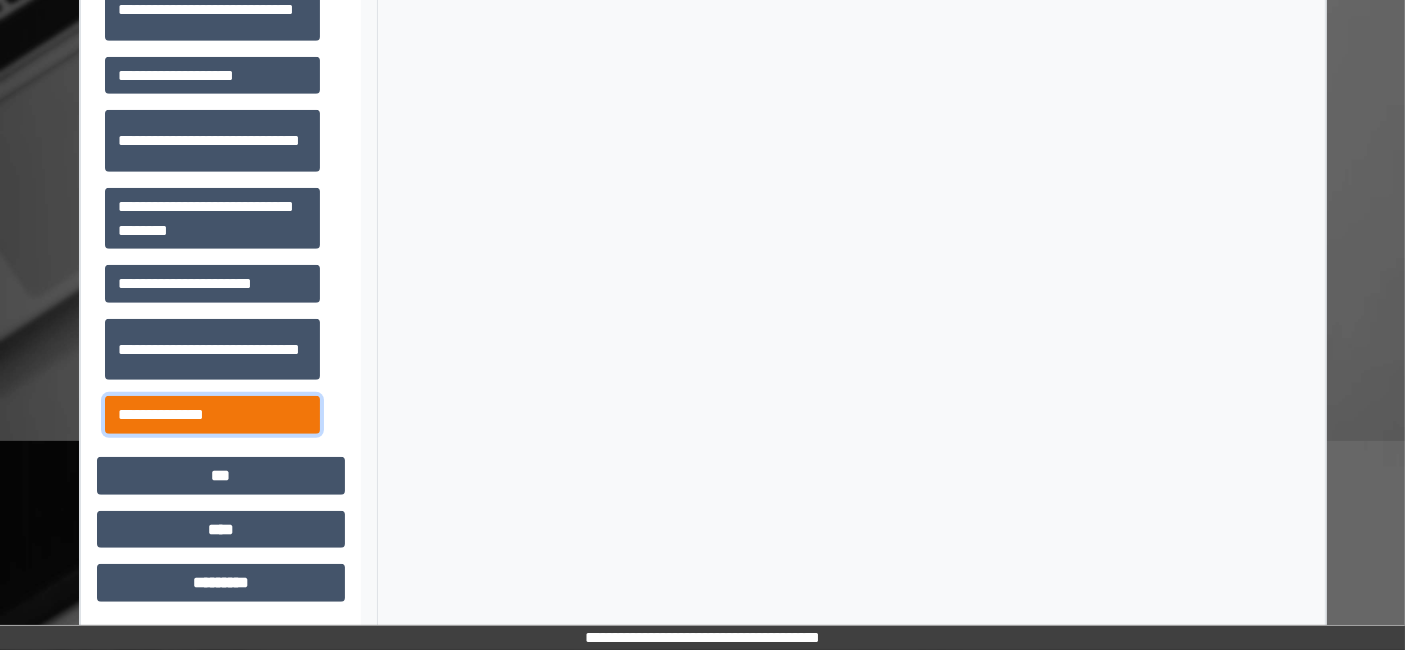 click on "**********" at bounding box center [212, 414] 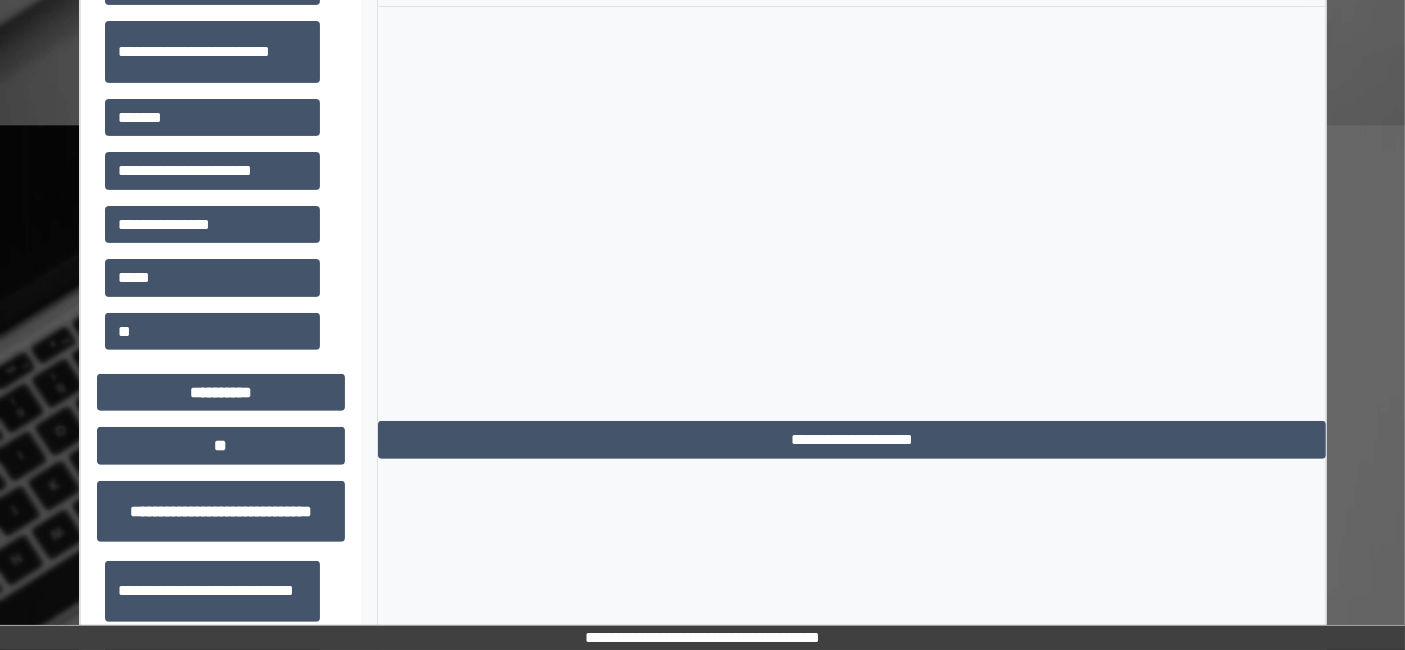 scroll, scrollTop: 785, scrollLeft: 0, axis: vertical 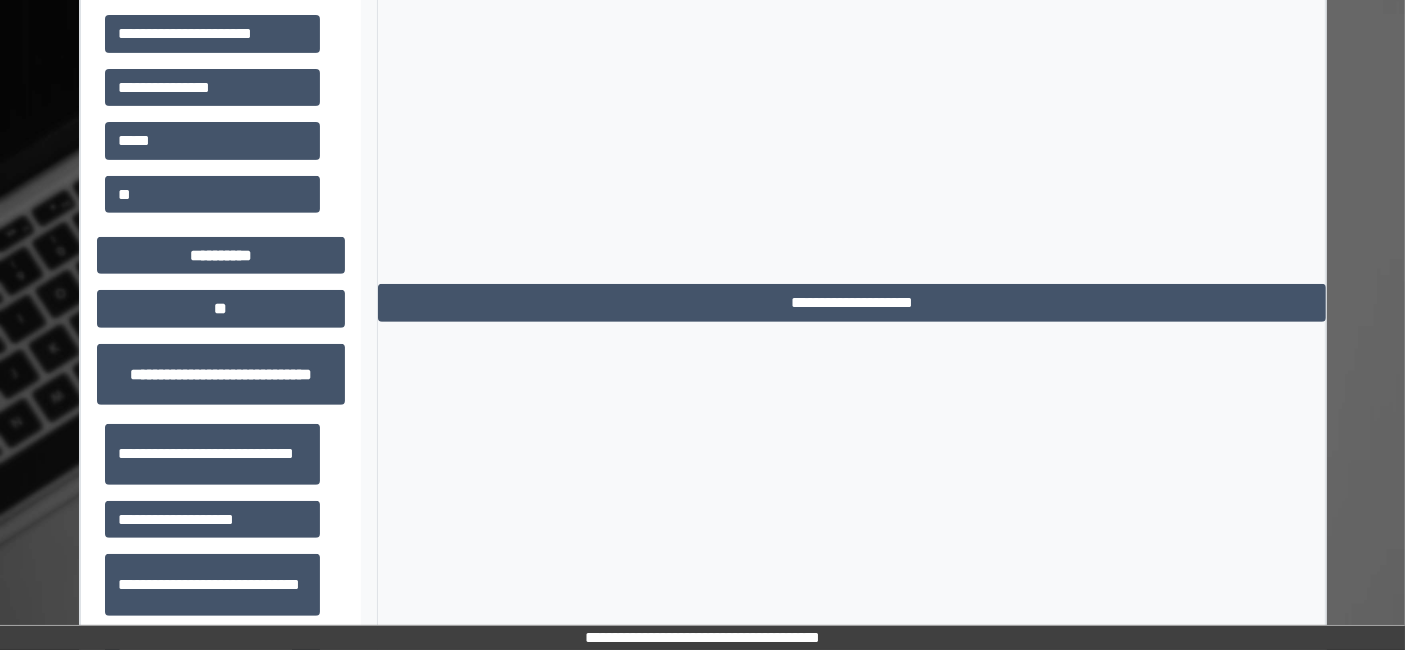 click on "**********" at bounding box center [851, 195] 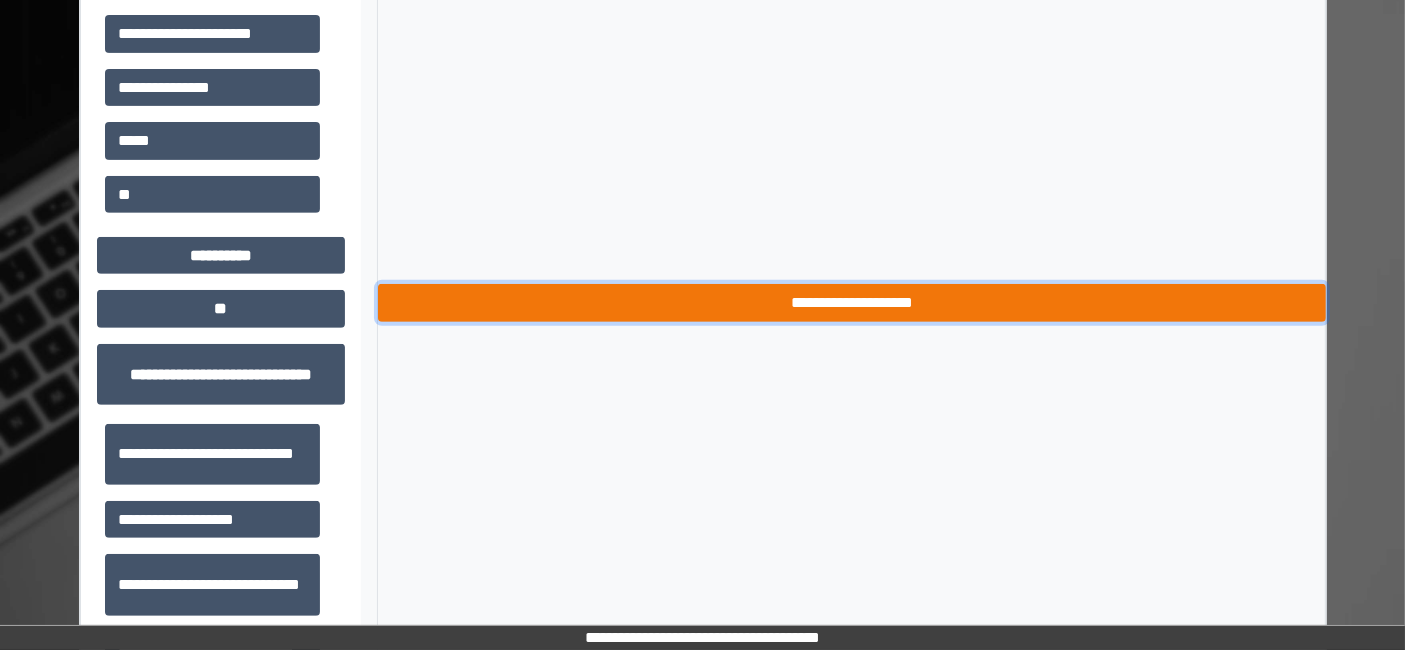 click on "**********" at bounding box center (852, 302) 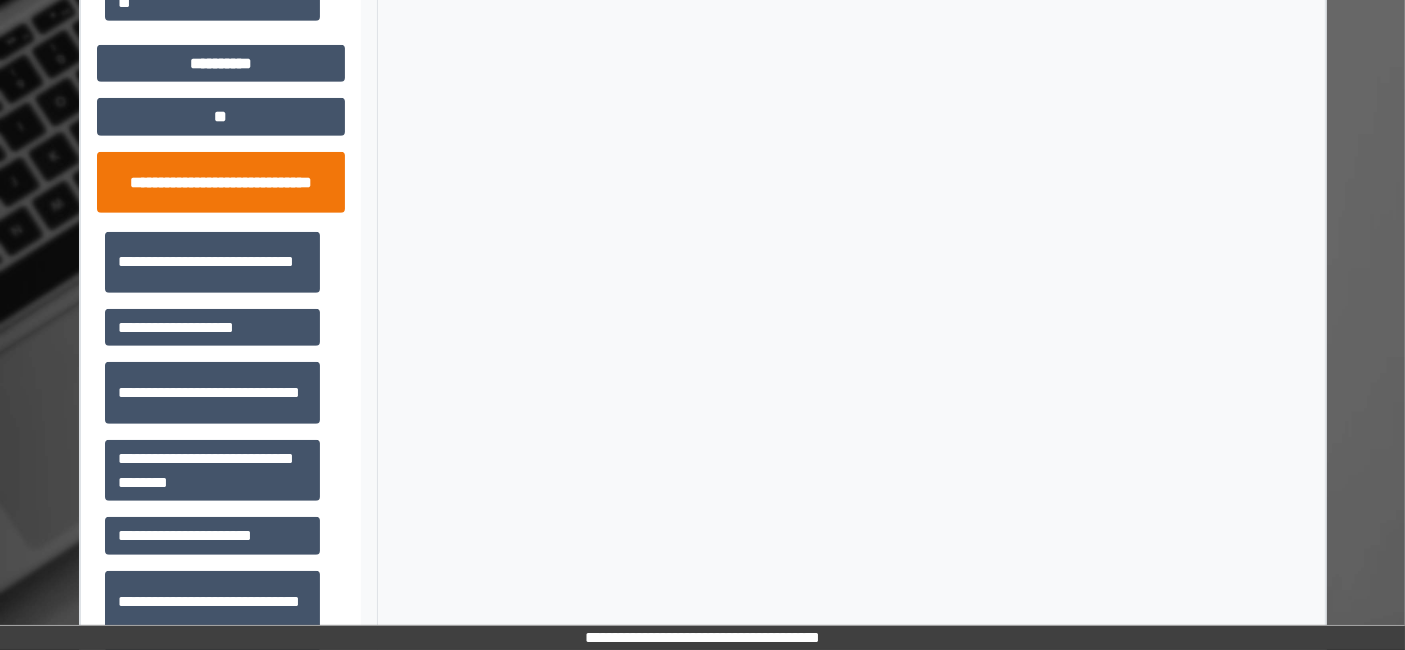 scroll, scrollTop: 1007, scrollLeft: 0, axis: vertical 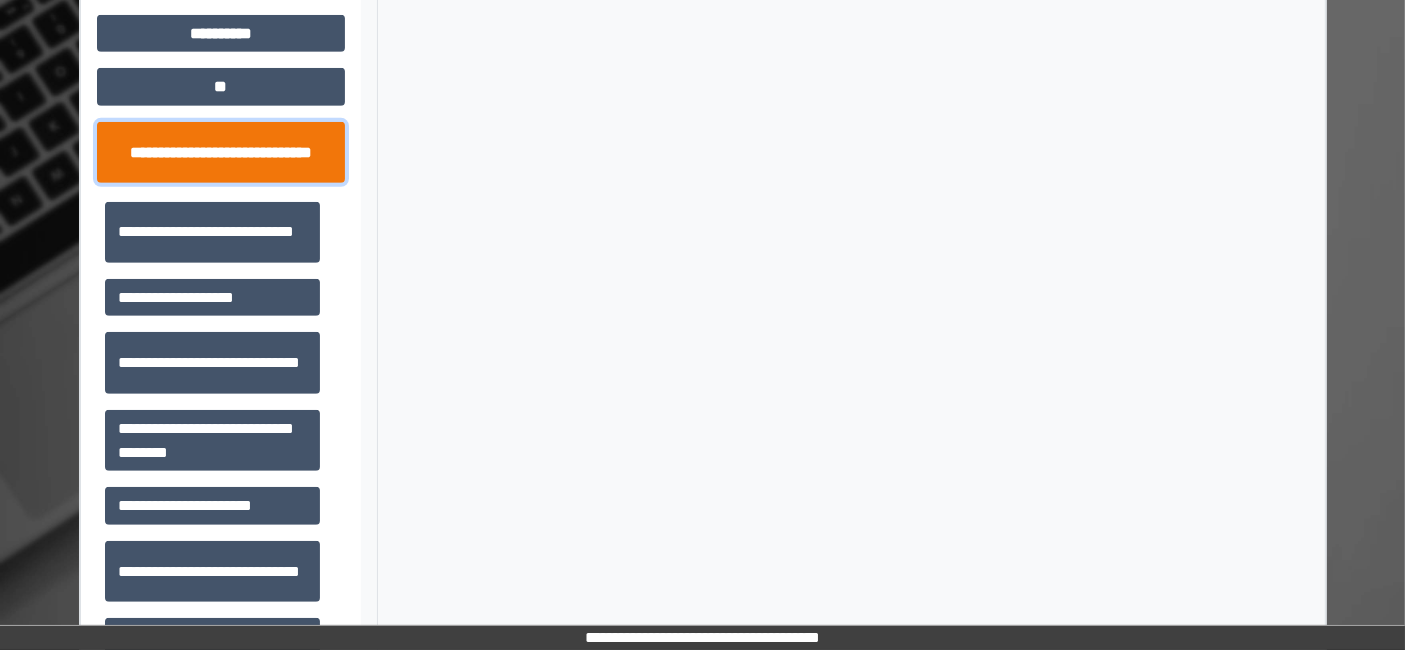 click on "**********" at bounding box center (221, 152) 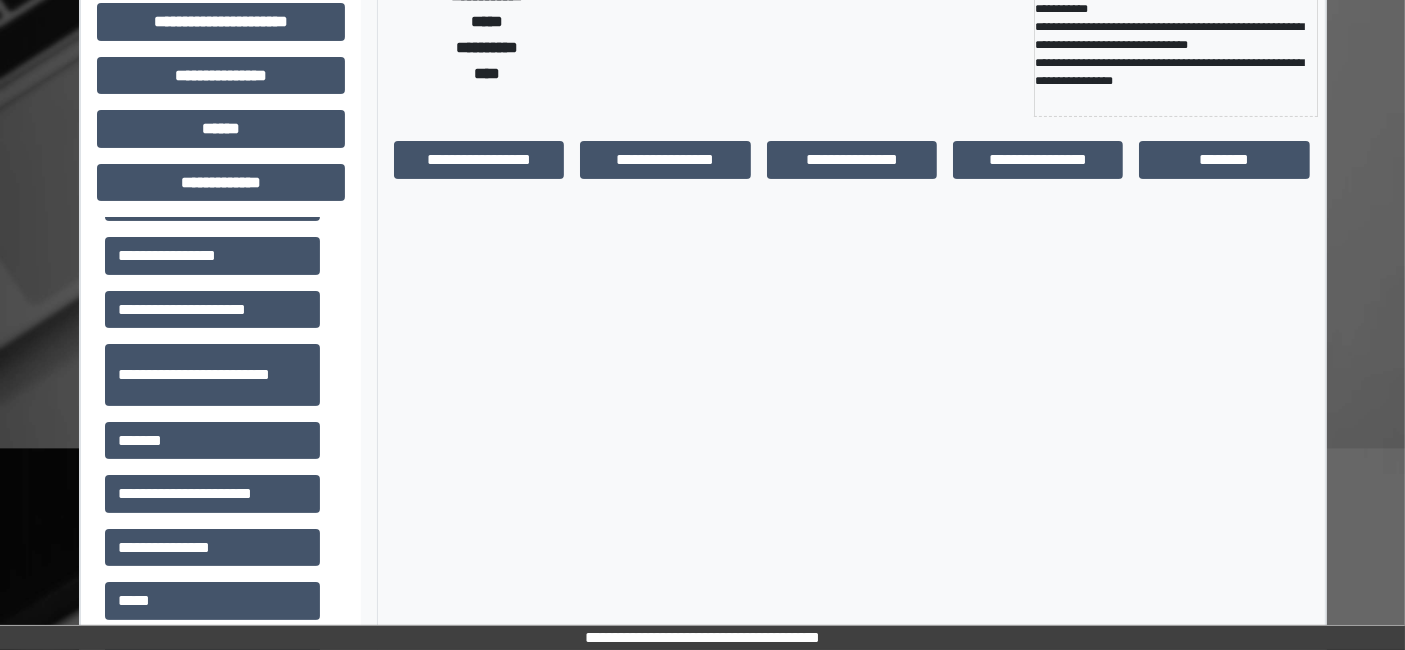 scroll, scrollTop: 305, scrollLeft: 0, axis: vertical 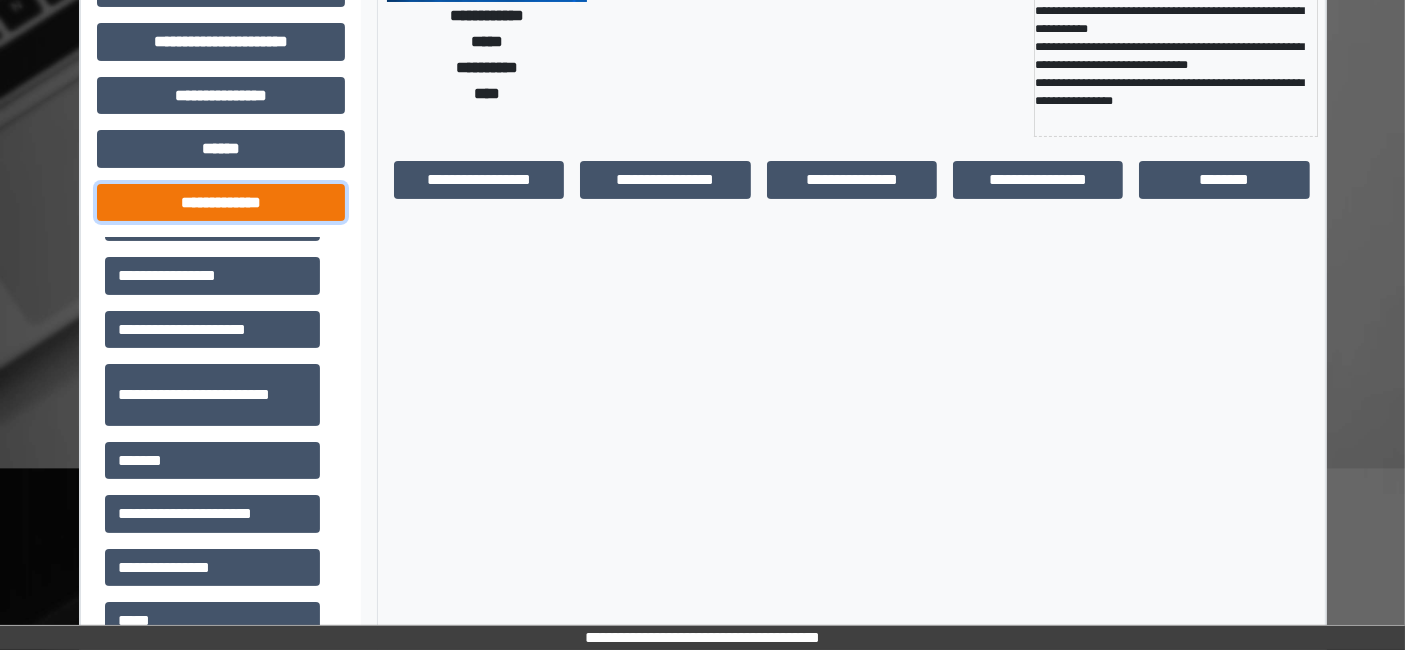click on "**********" at bounding box center (221, 202) 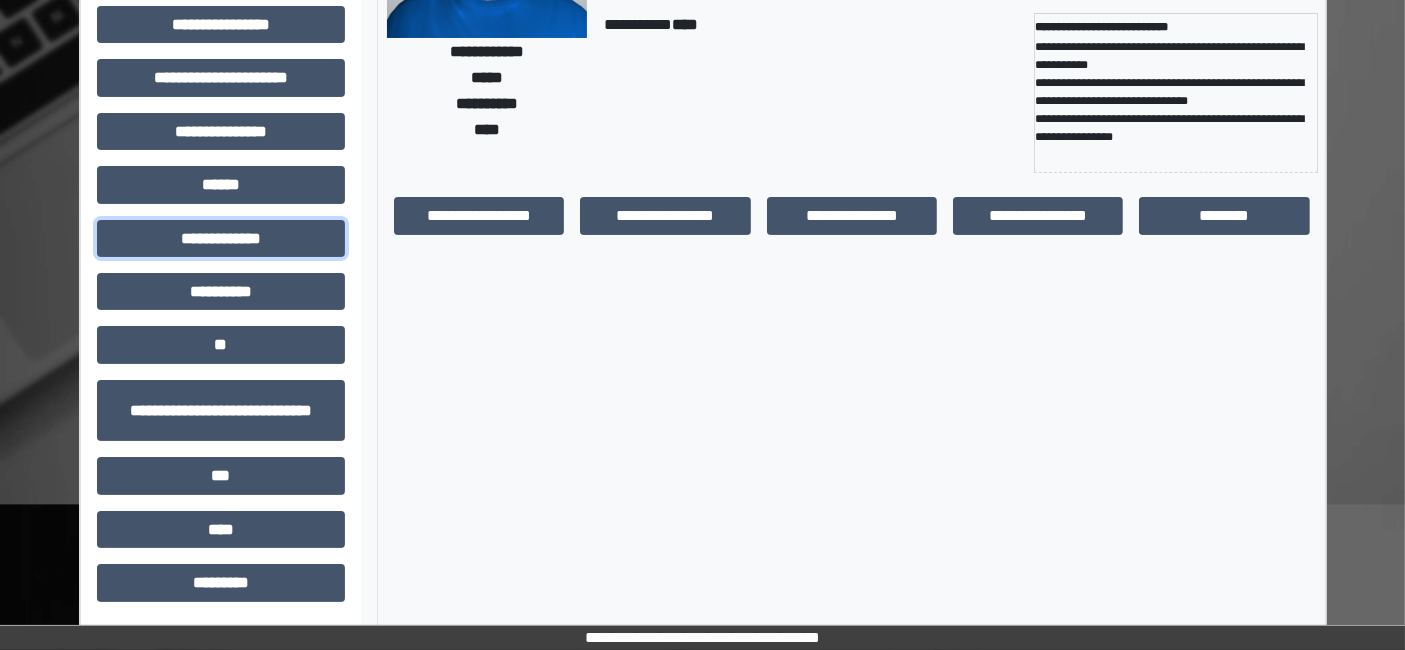 scroll, scrollTop: 0, scrollLeft: 0, axis: both 